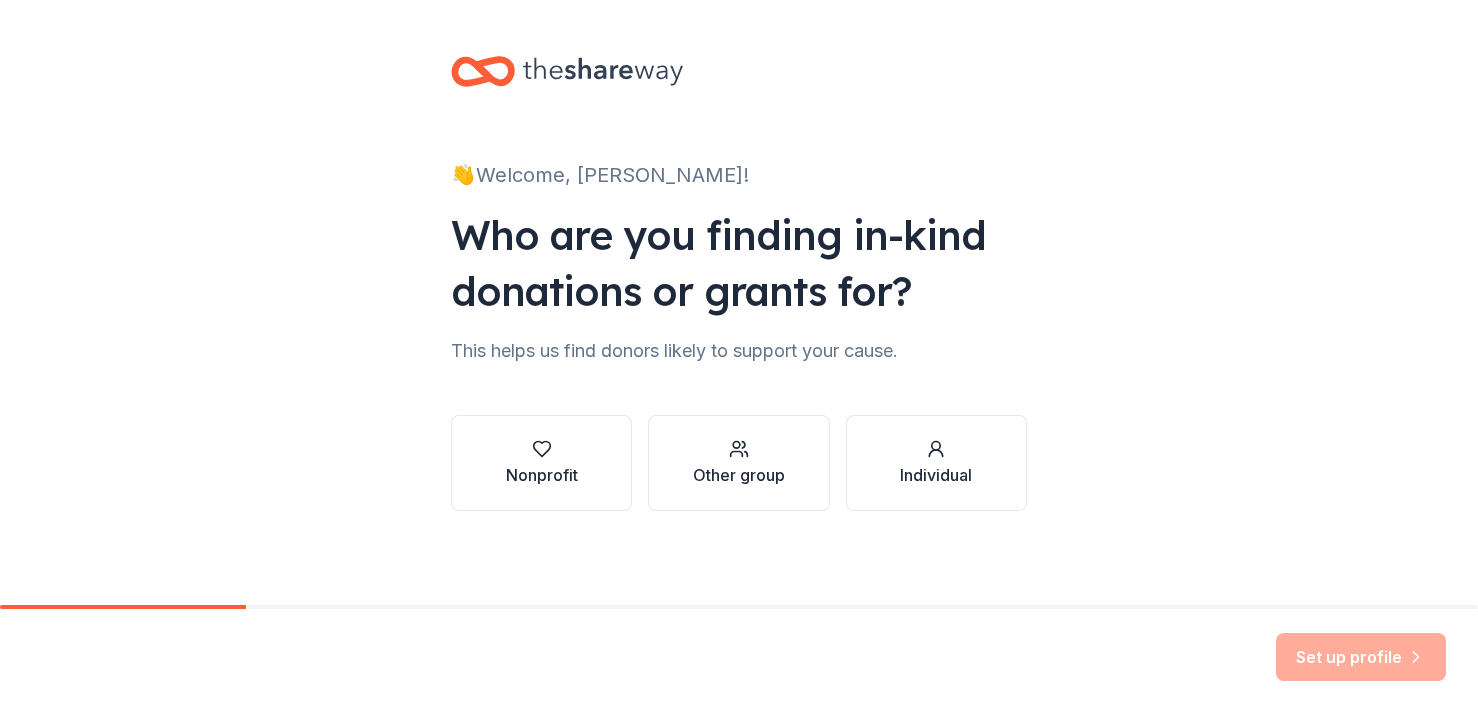 scroll, scrollTop: 0, scrollLeft: 0, axis: both 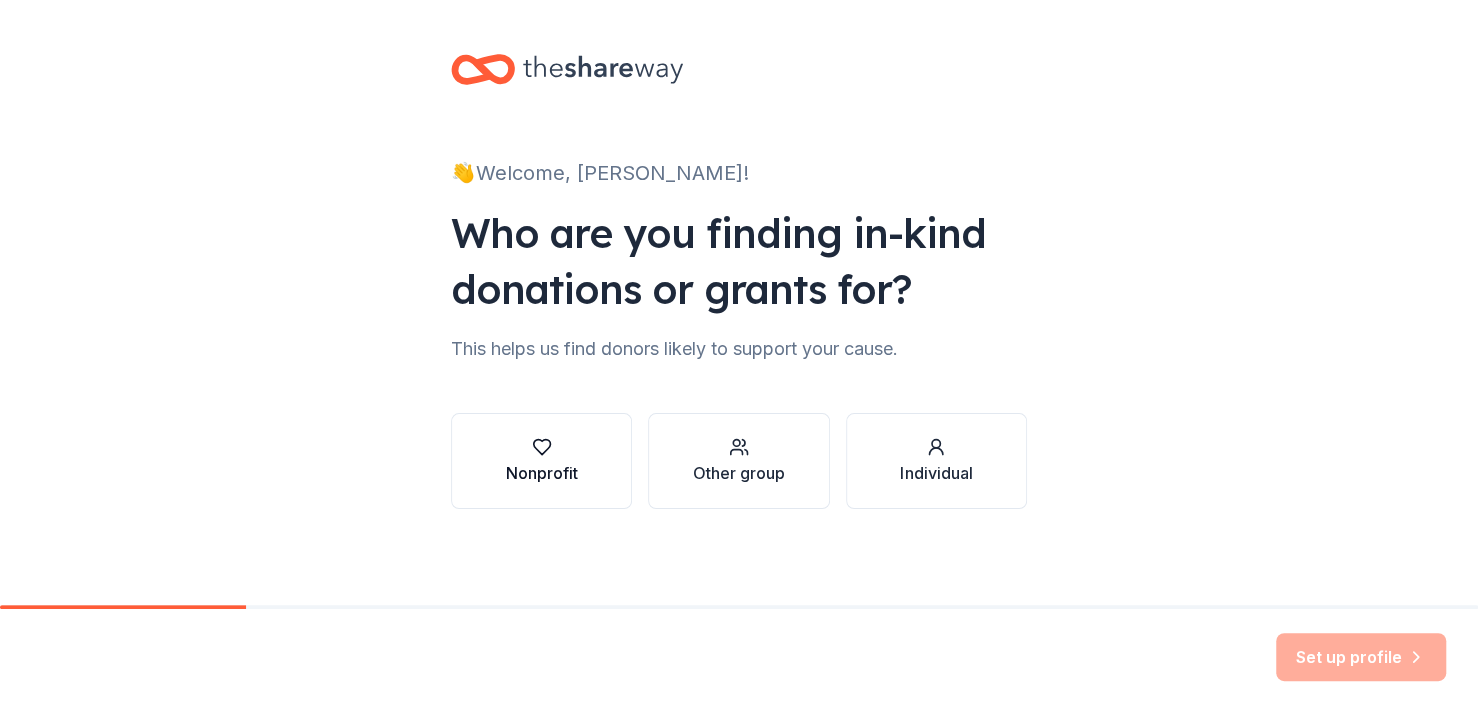 click on "Nonprofit" at bounding box center [542, 473] 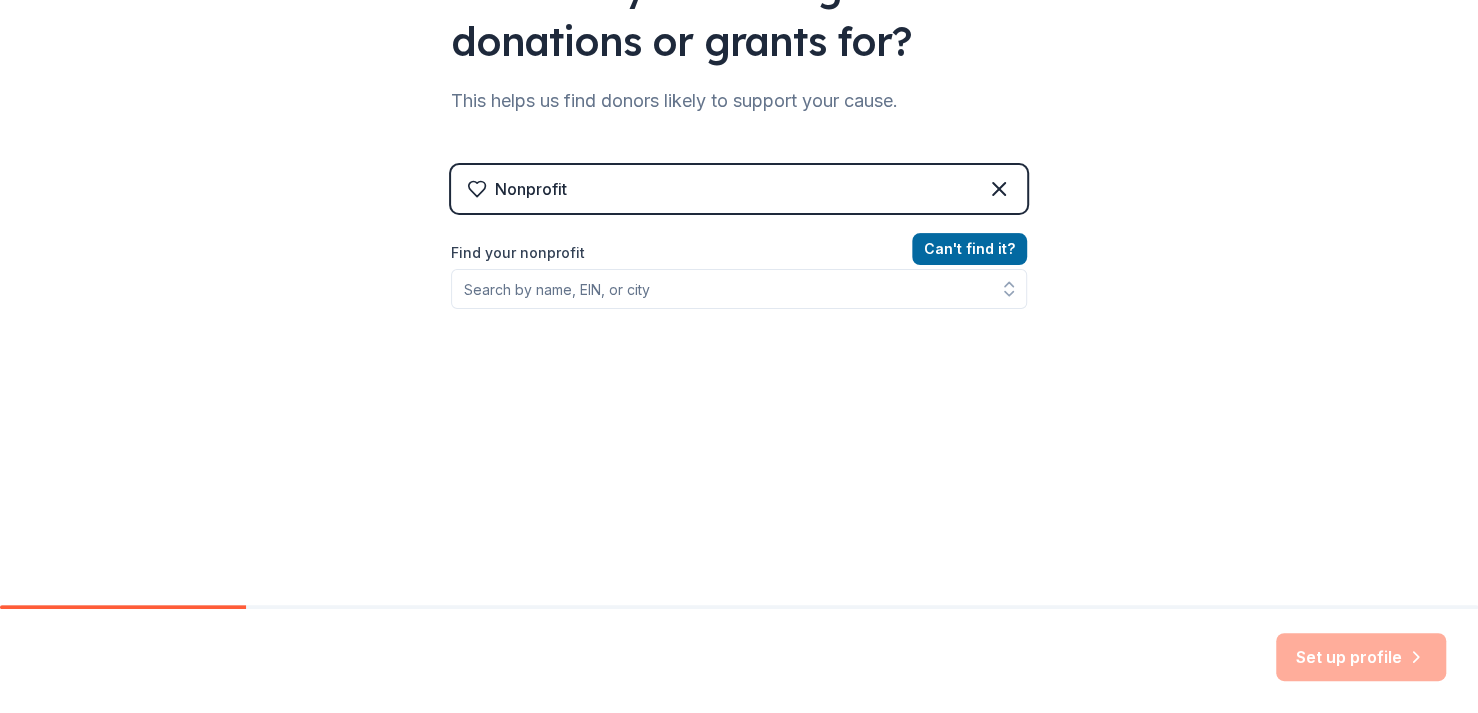 scroll, scrollTop: 368, scrollLeft: 0, axis: vertical 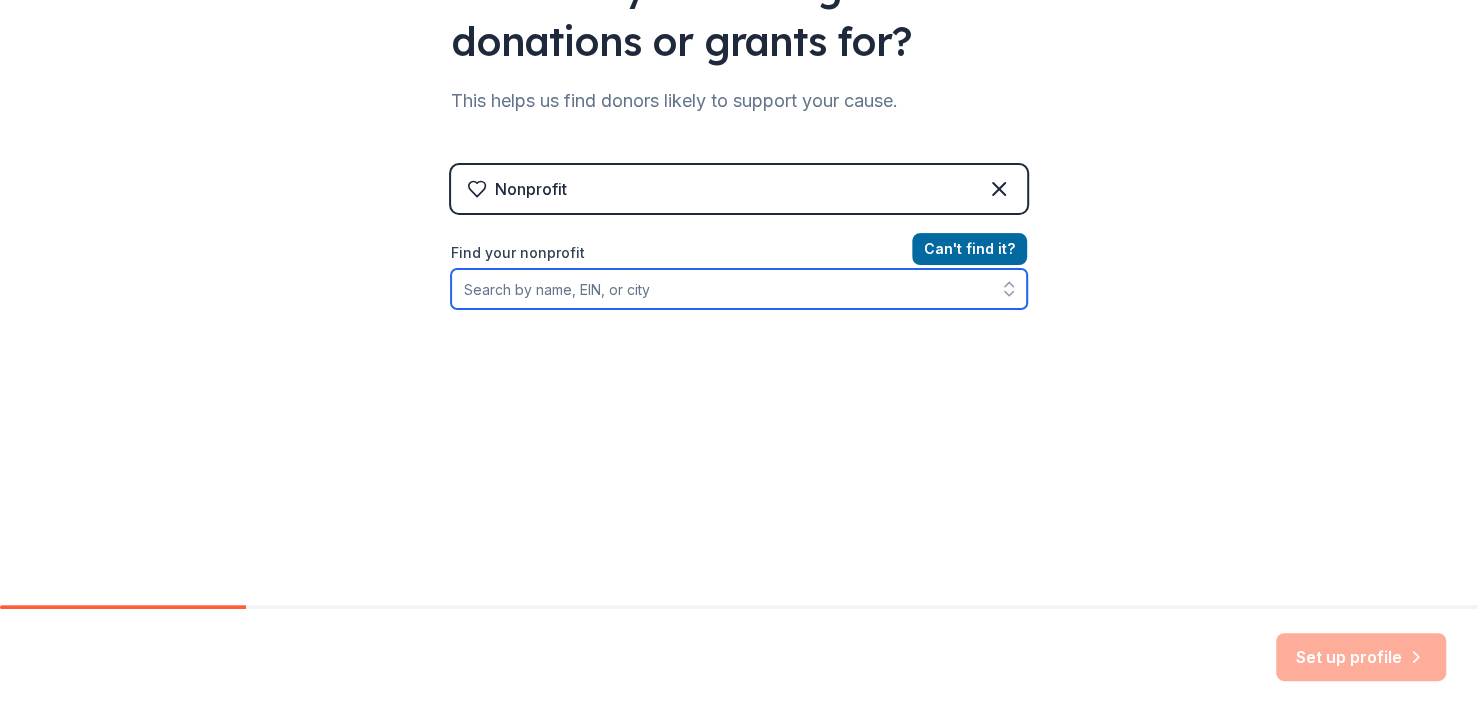 click on "Find your nonprofit" at bounding box center (739, 289) 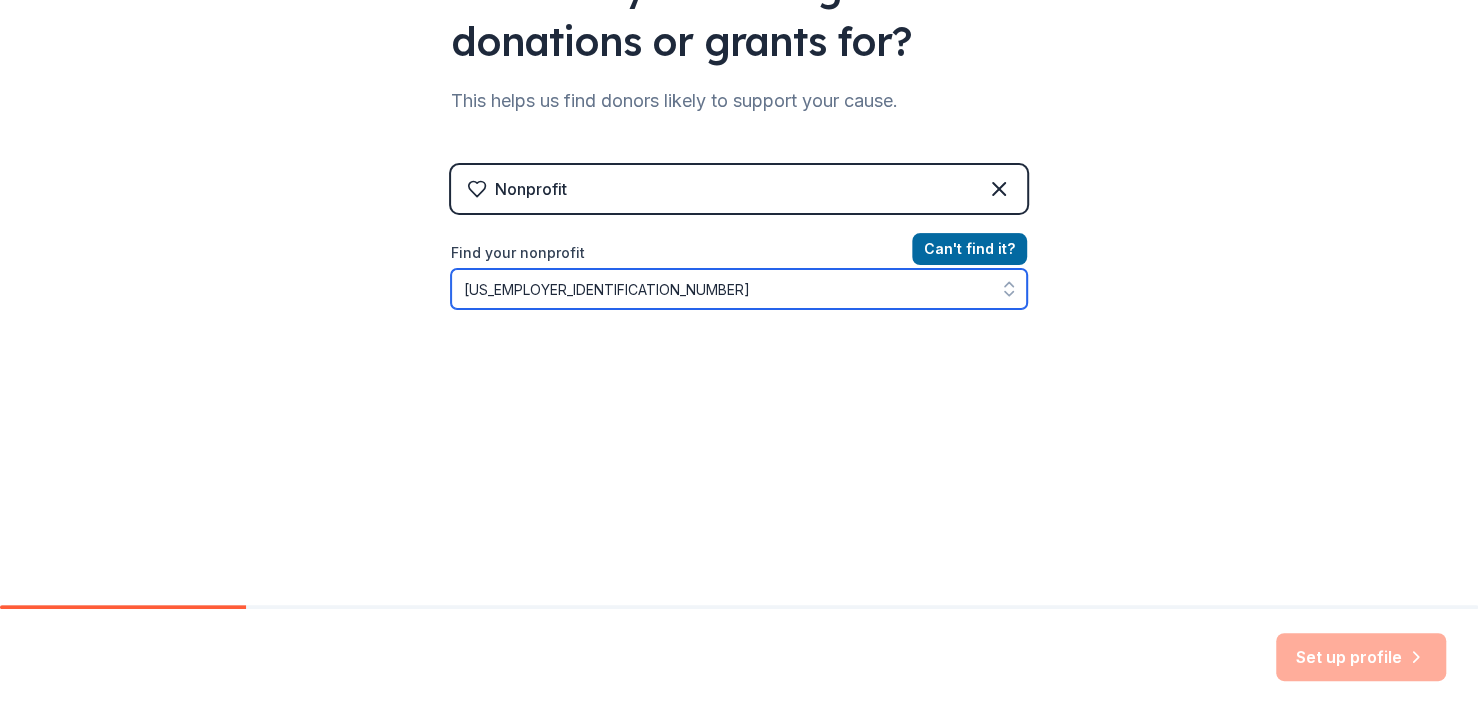 click on "41-6048586" at bounding box center [739, 289] 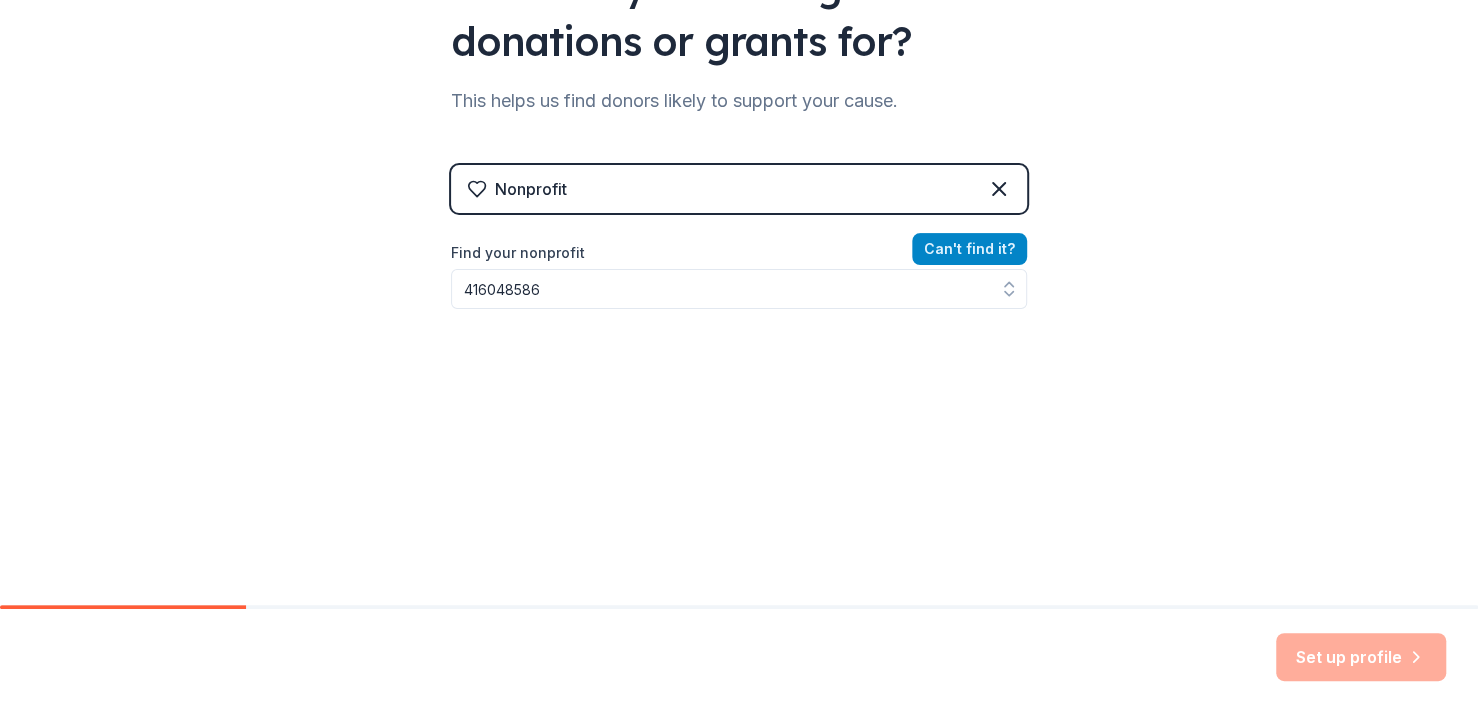click on "Can ' t find it?" at bounding box center [969, 249] 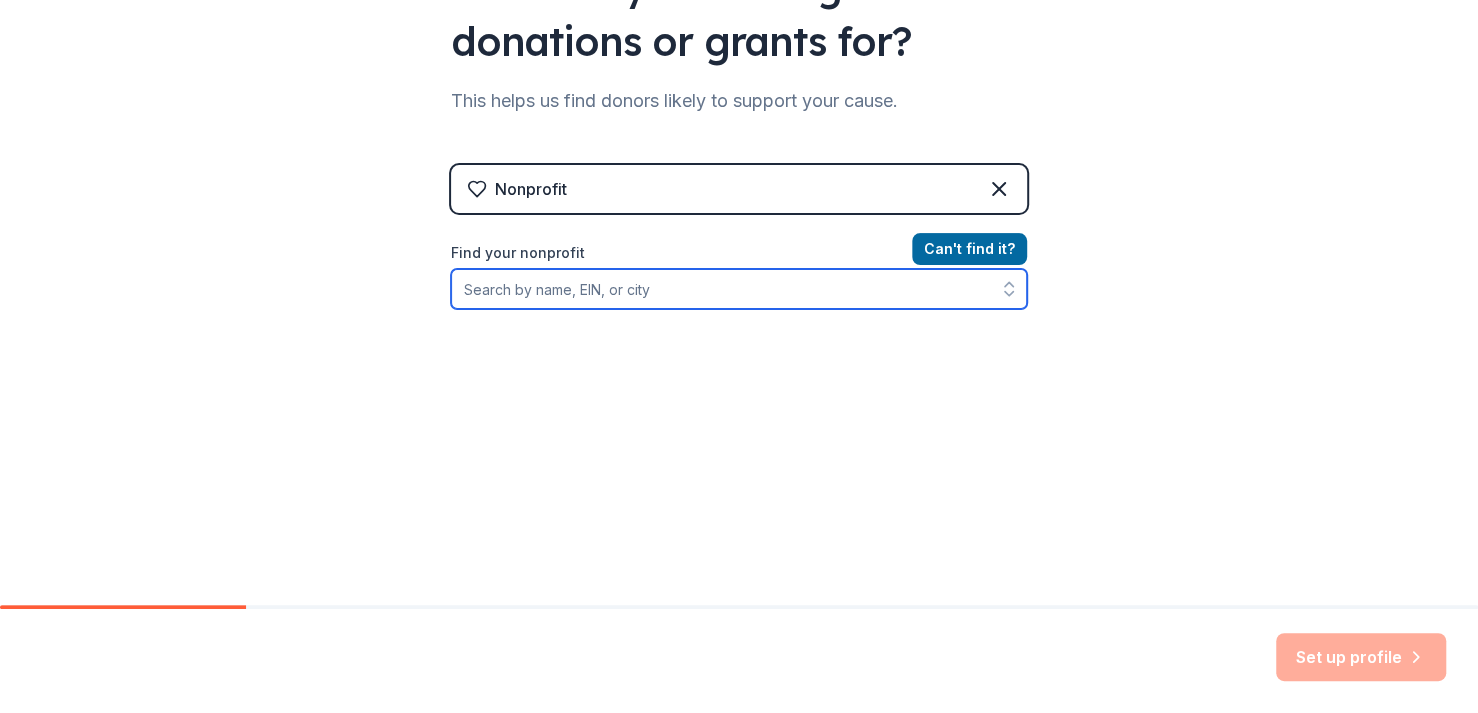 click on "Find your nonprofit" at bounding box center [739, 289] 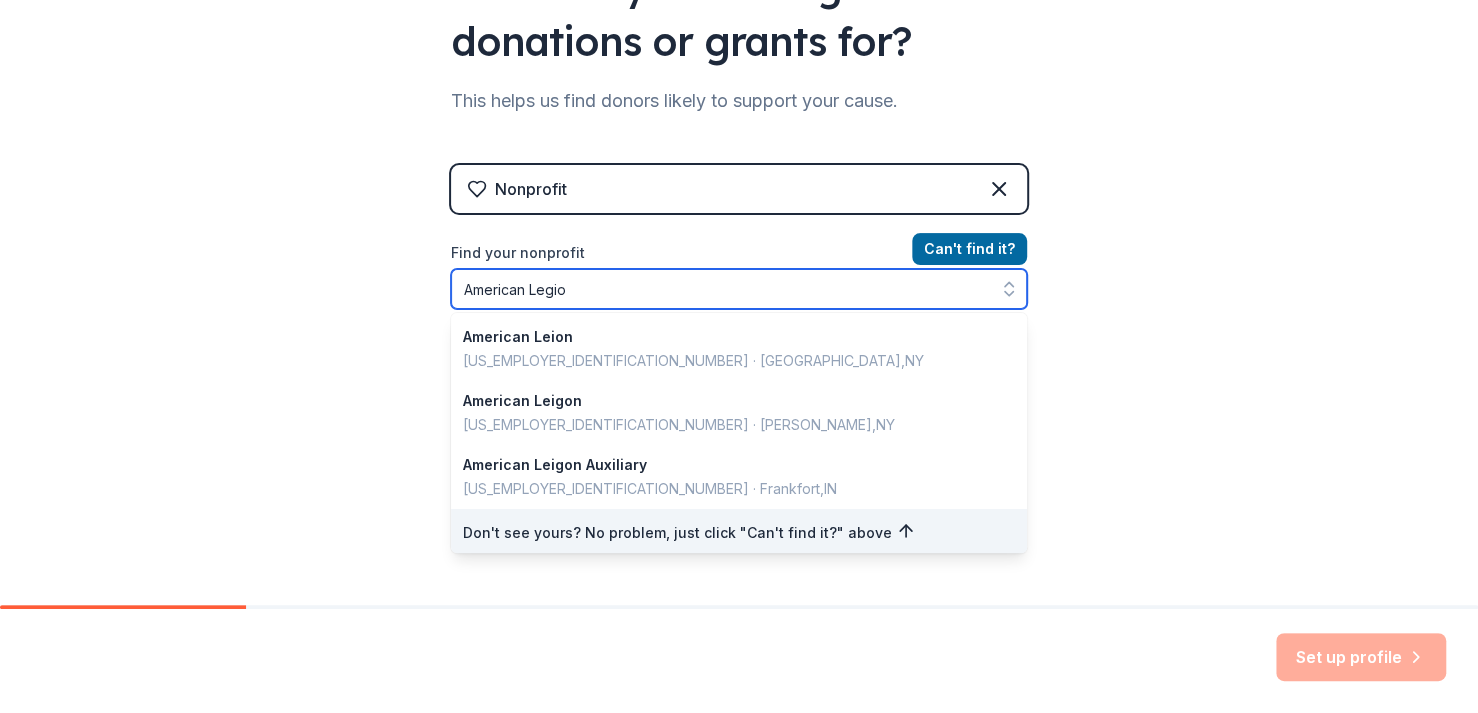 type on "American Legion" 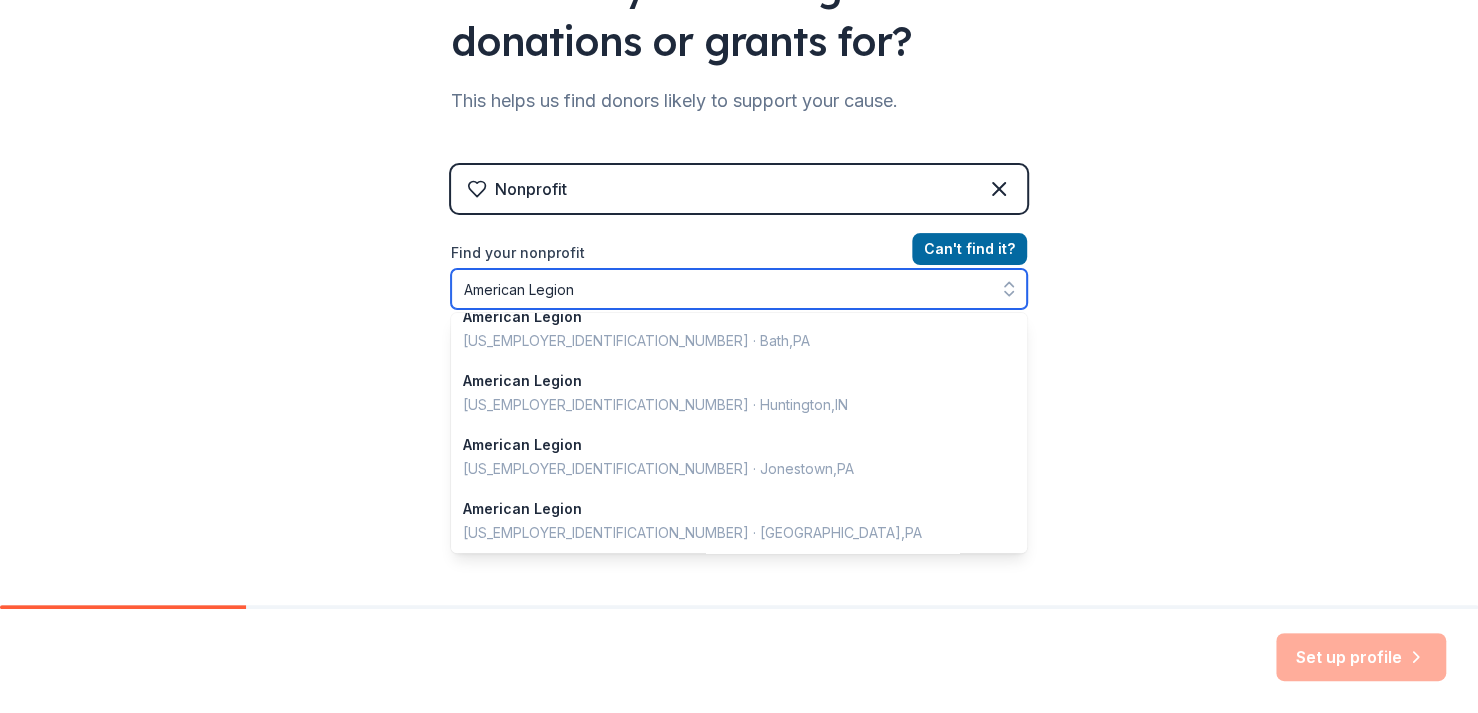 scroll, scrollTop: 600, scrollLeft: 0, axis: vertical 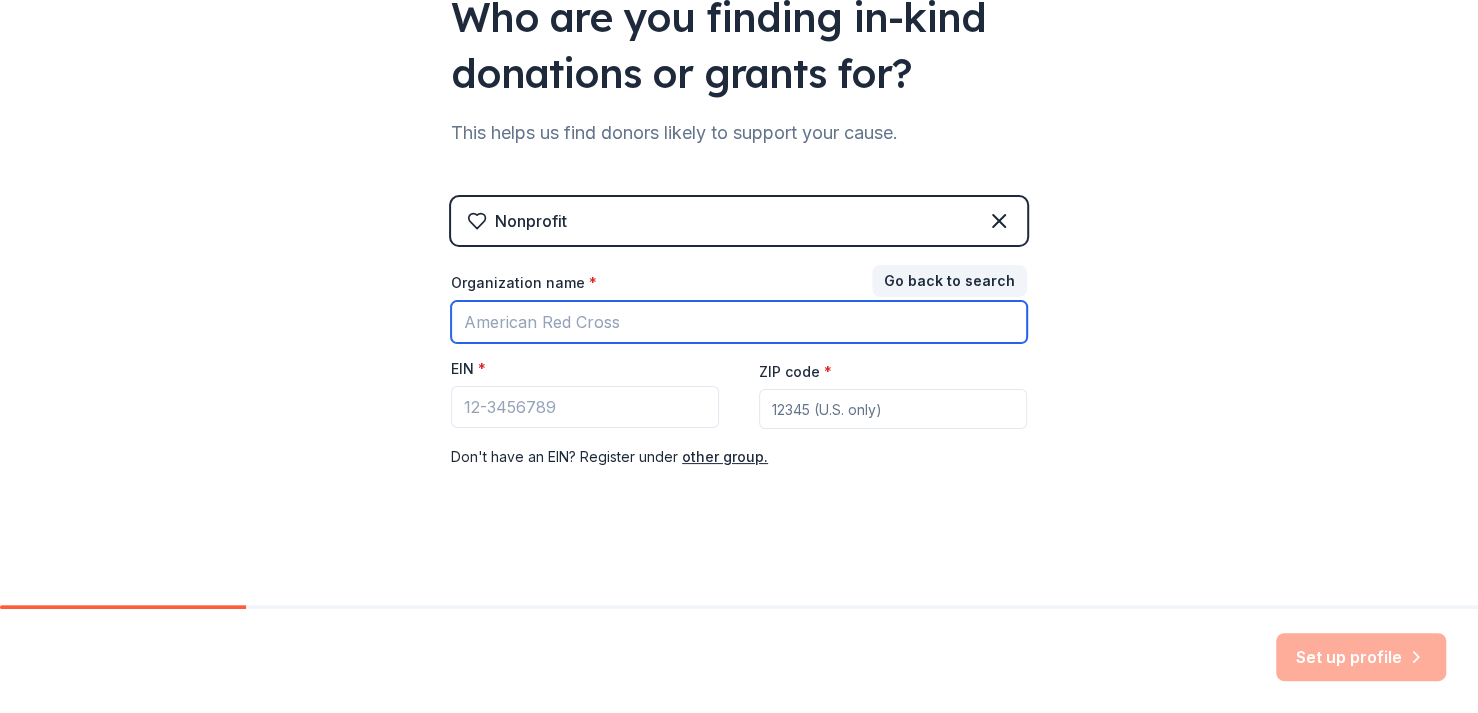 click on "Organization name *" at bounding box center (739, 322) 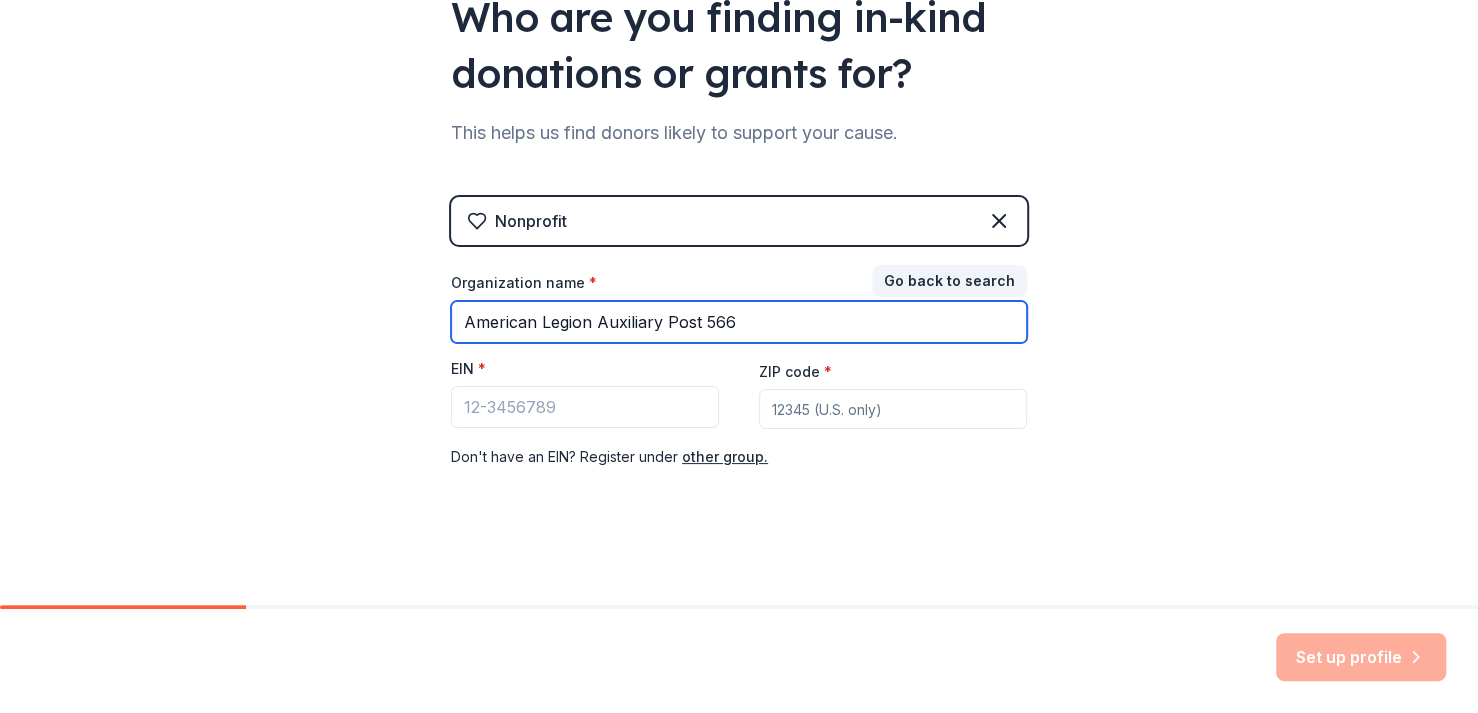 type on "American Legion Auxiliary Post 566" 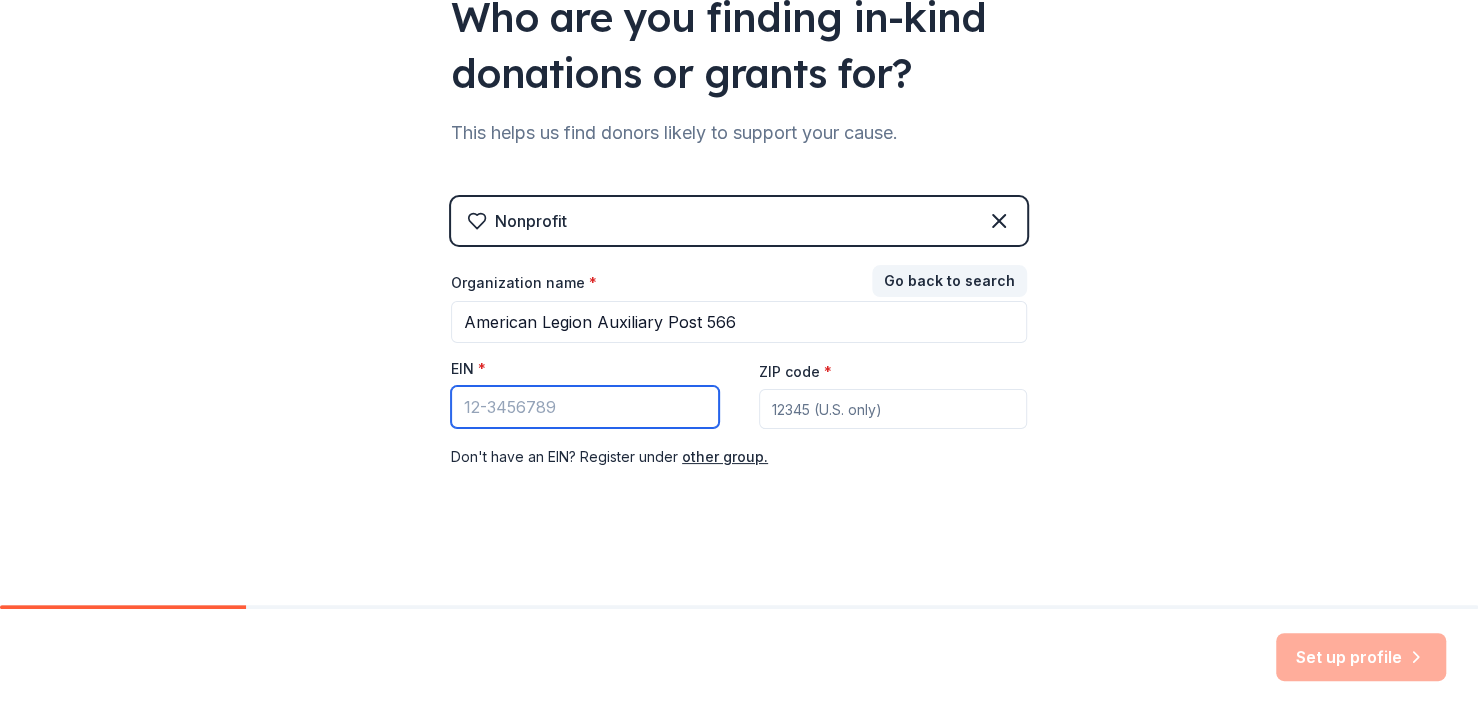 click on "EIN *" at bounding box center [585, 407] 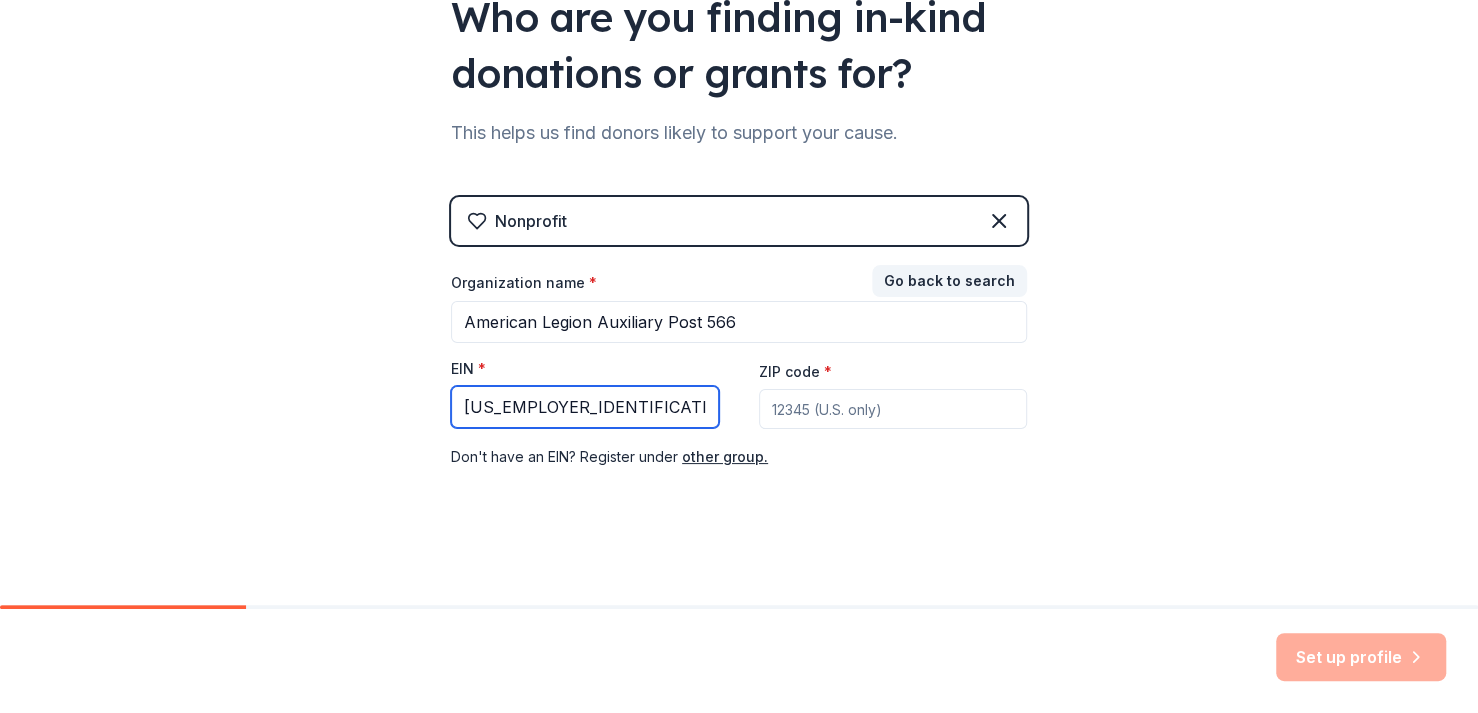 type on "41-6048568" 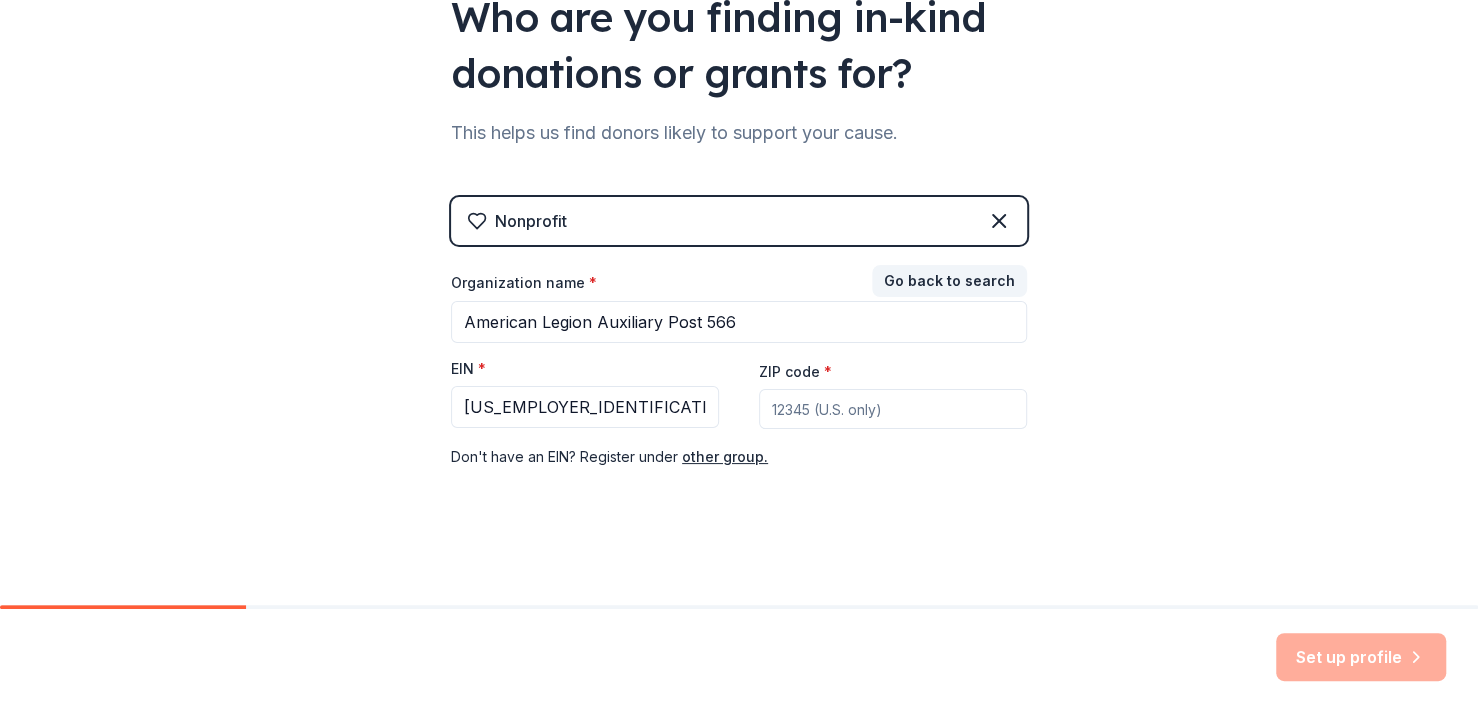 click on "ZIP code *" at bounding box center [893, 409] 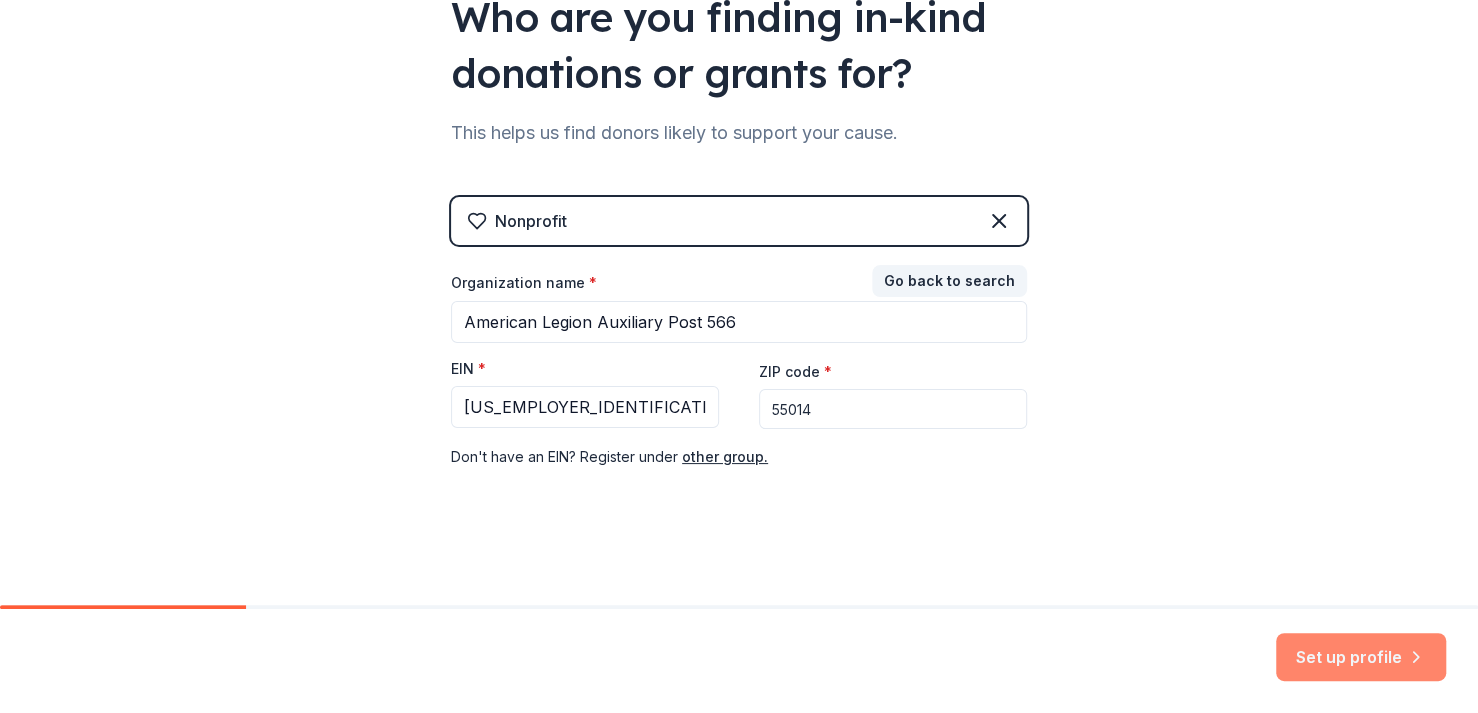 type on "55014" 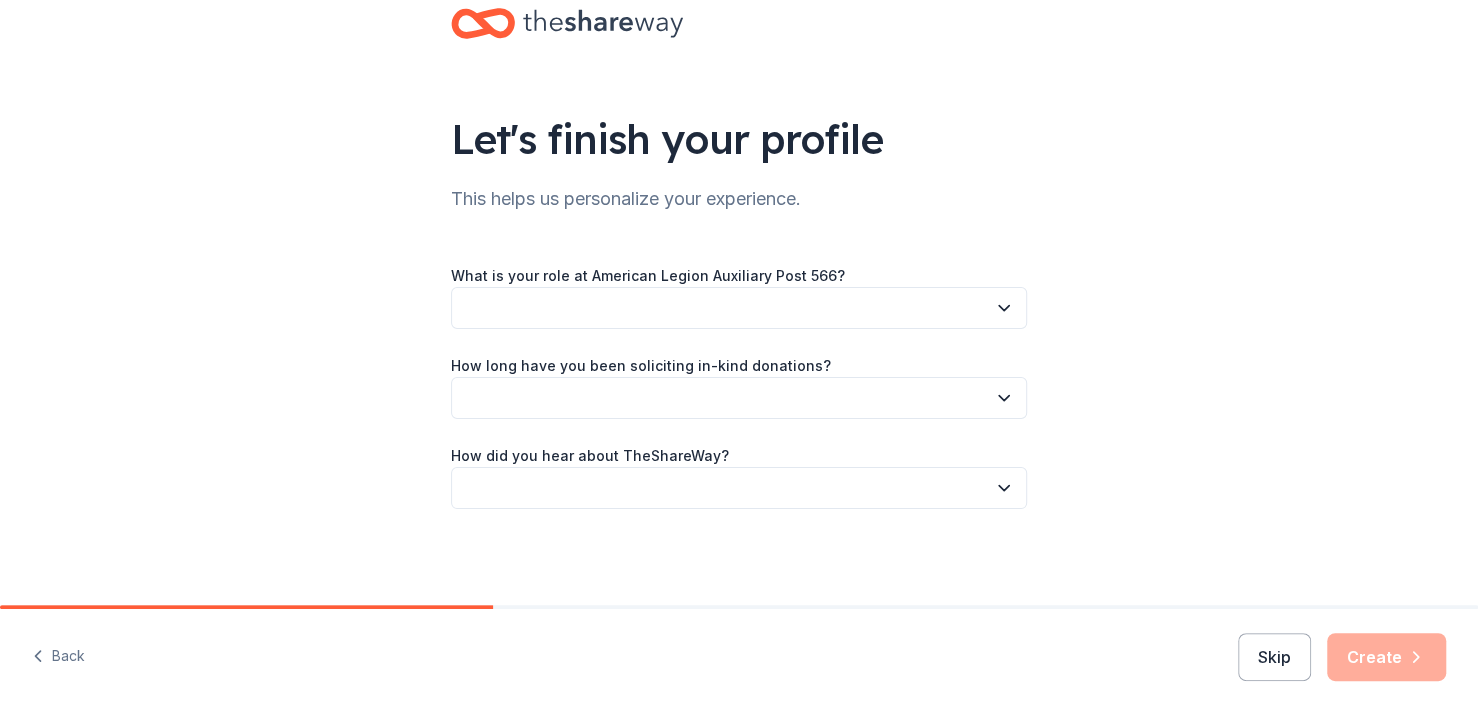 scroll, scrollTop: 200, scrollLeft: 0, axis: vertical 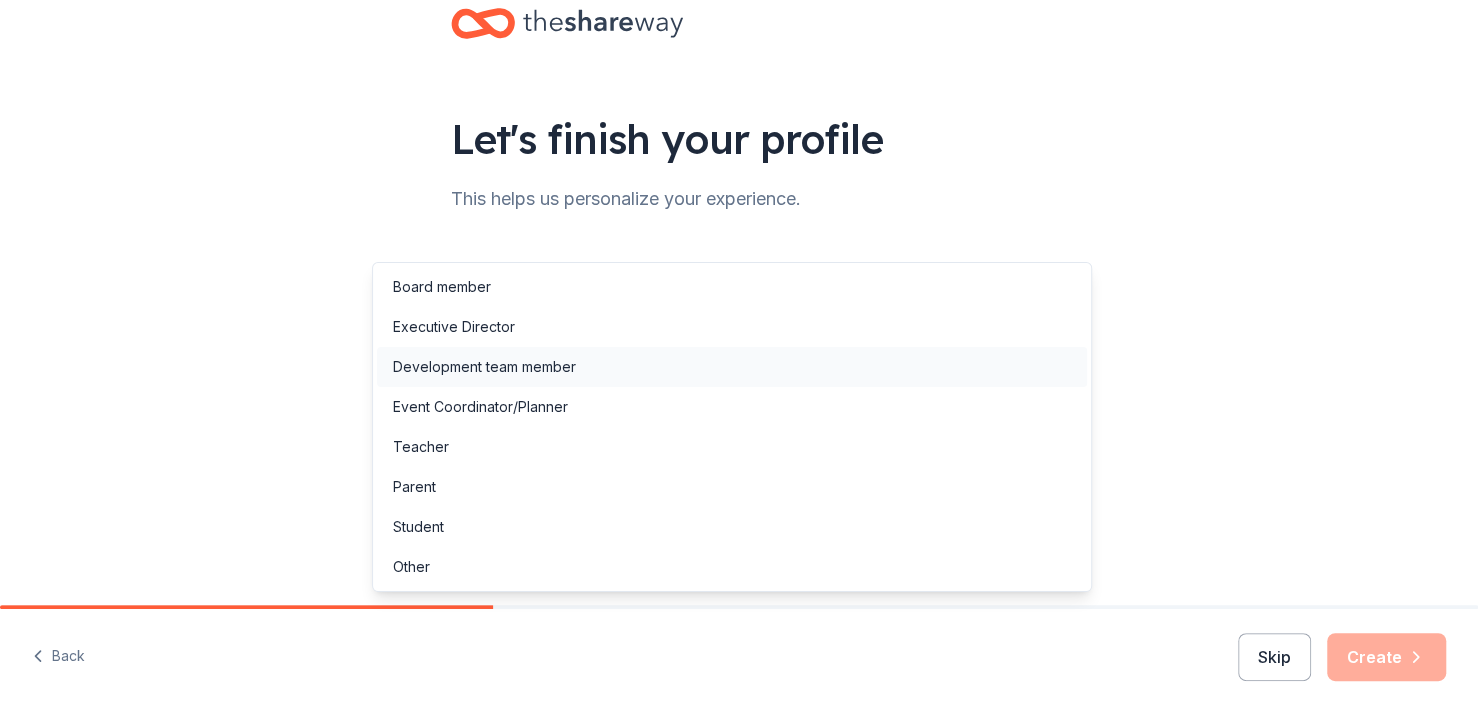 click on "Development team member" at bounding box center (732, 367) 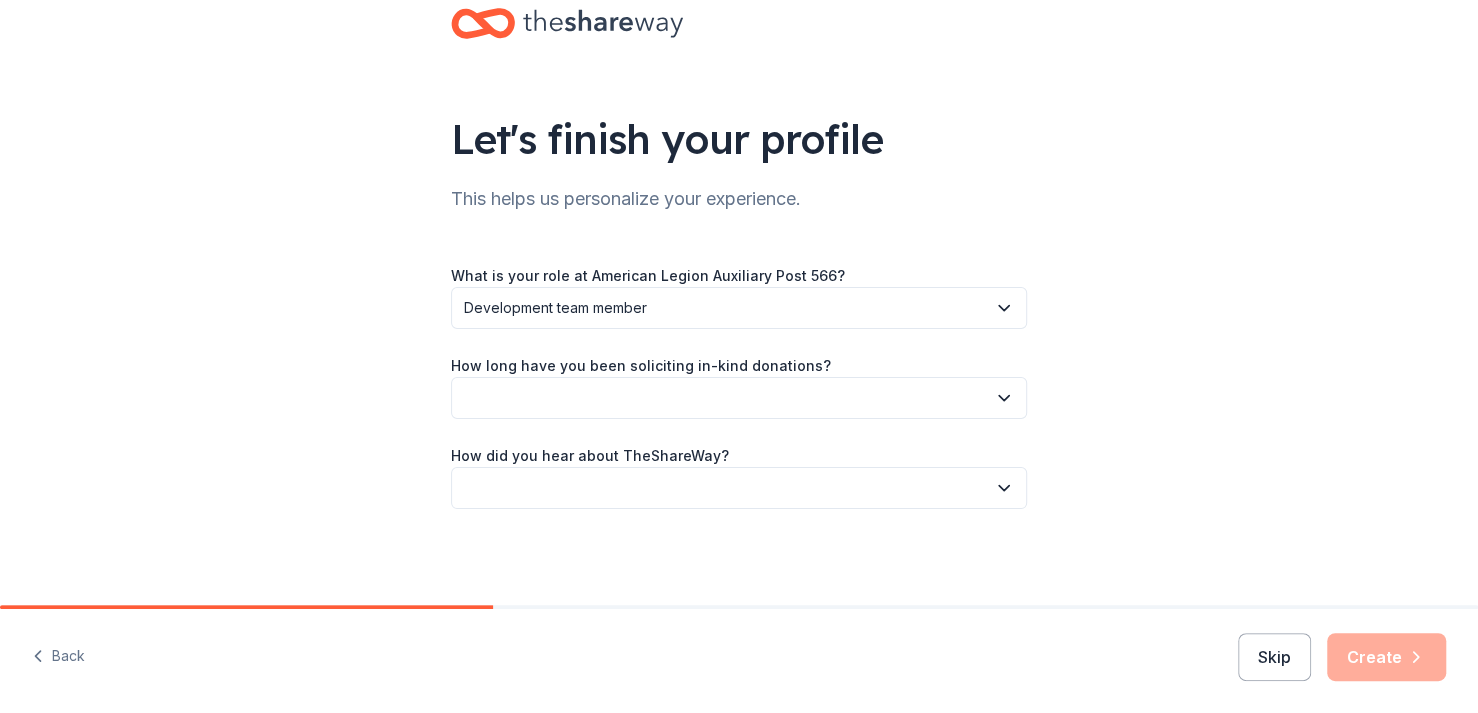 click 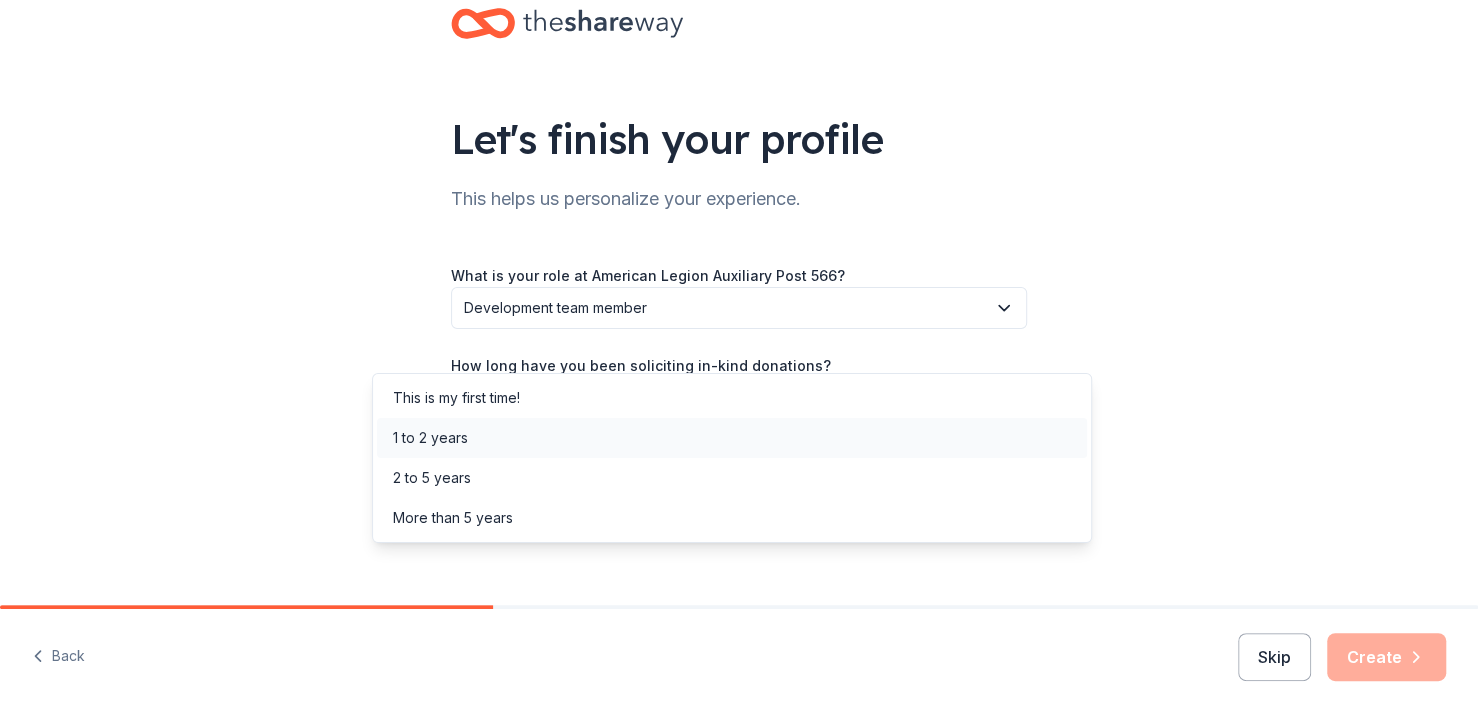 click on "1 to 2 years" at bounding box center [732, 438] 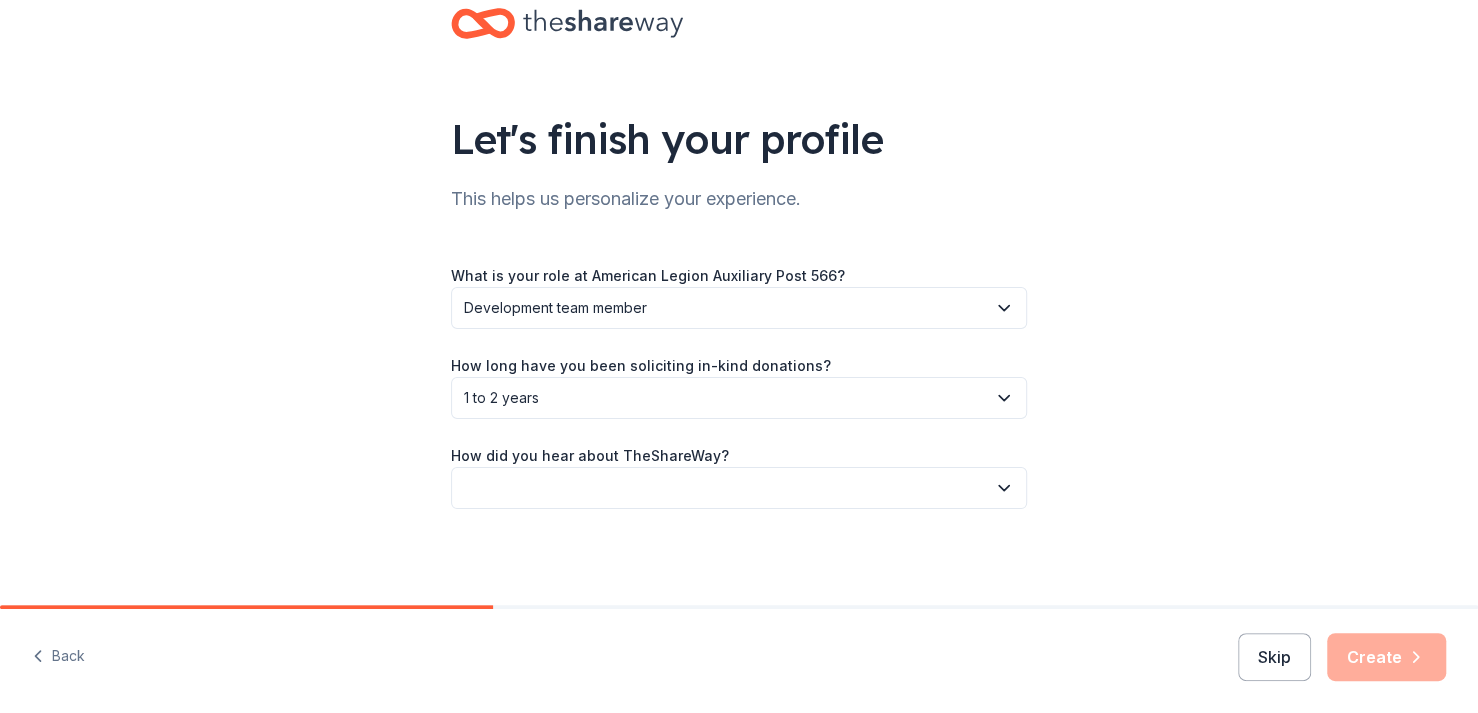 click 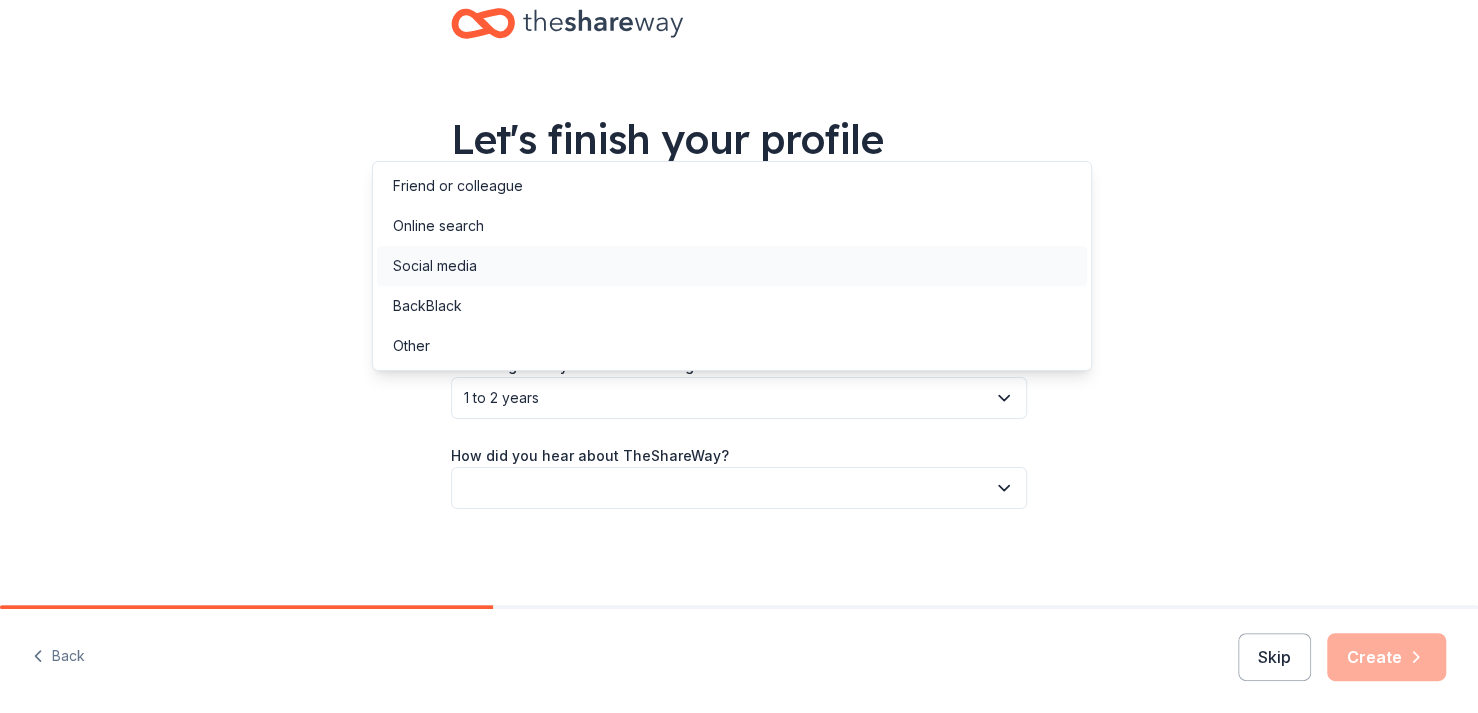 click on "Social media" at bounding box center (732, 266) 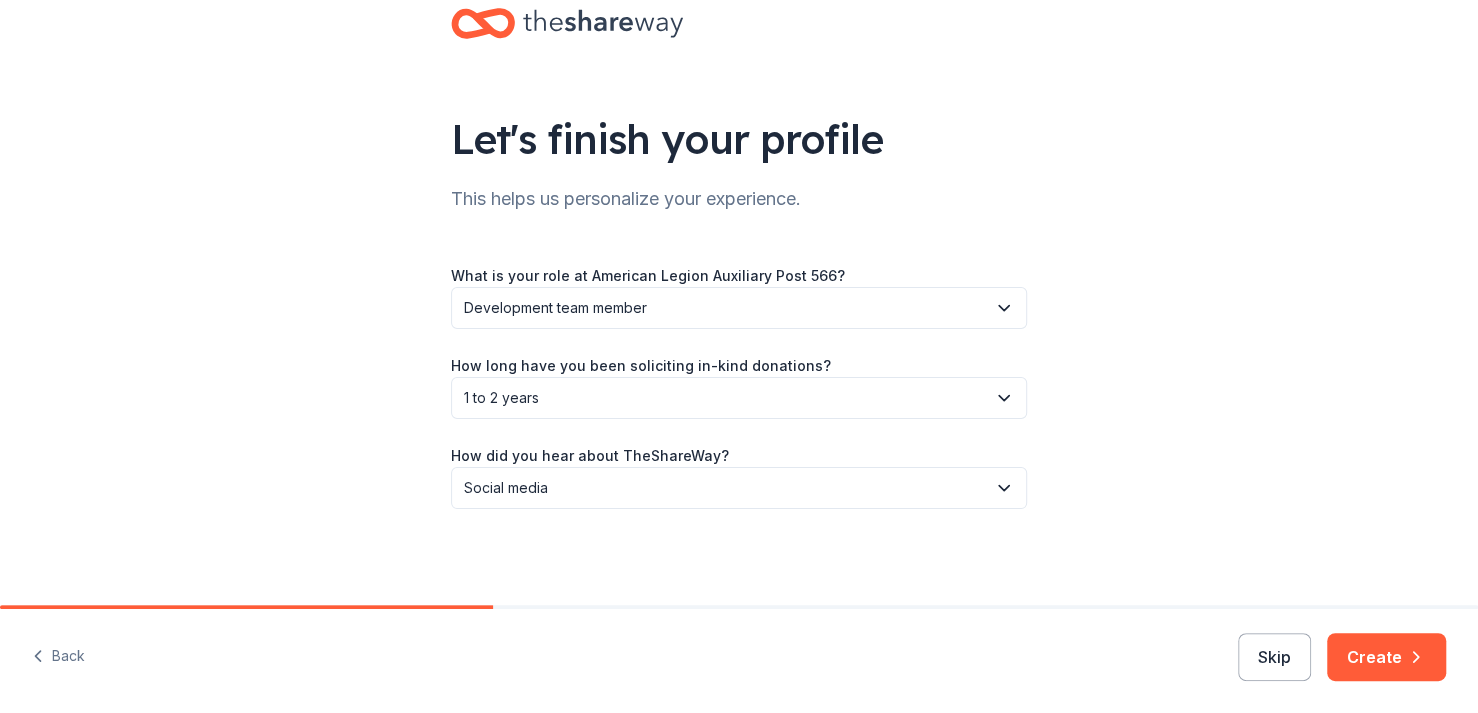 click 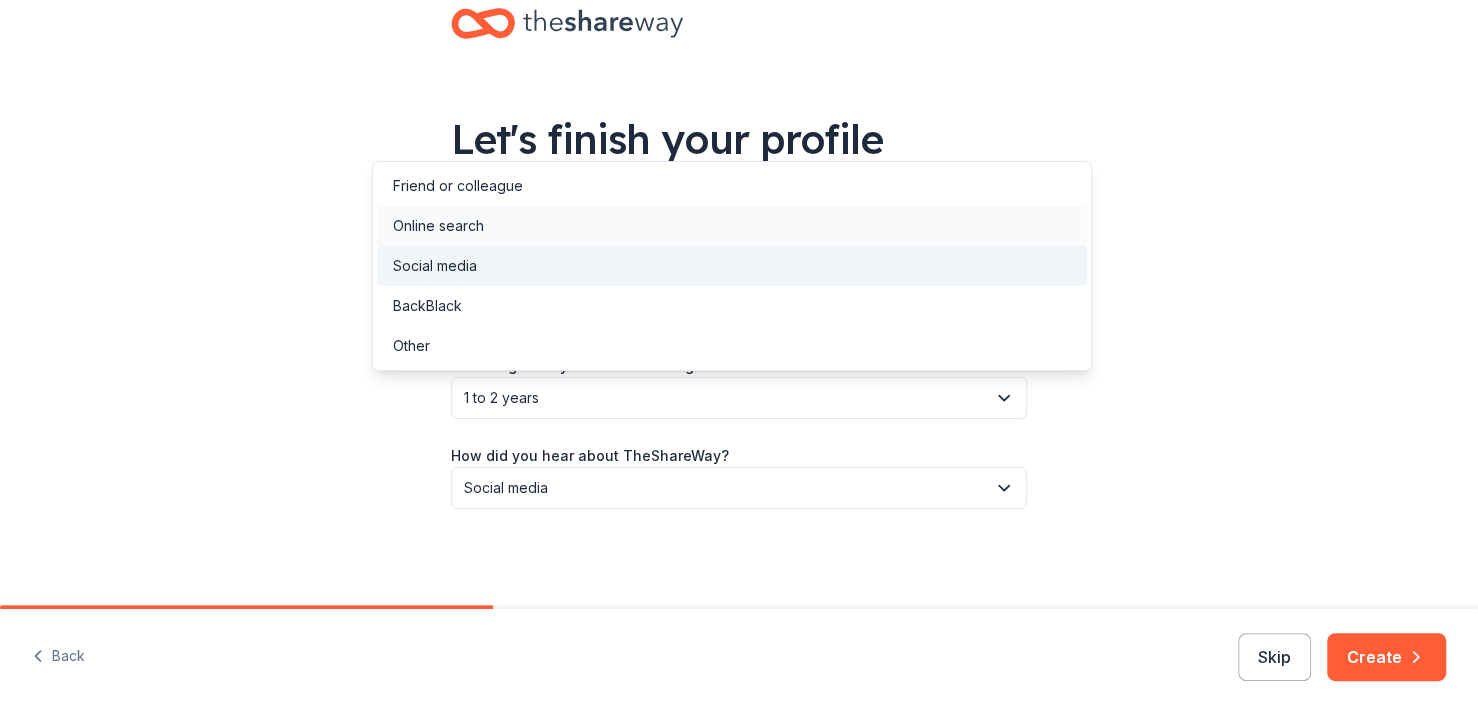 click on "Online search" at bounding box center (732, 226) 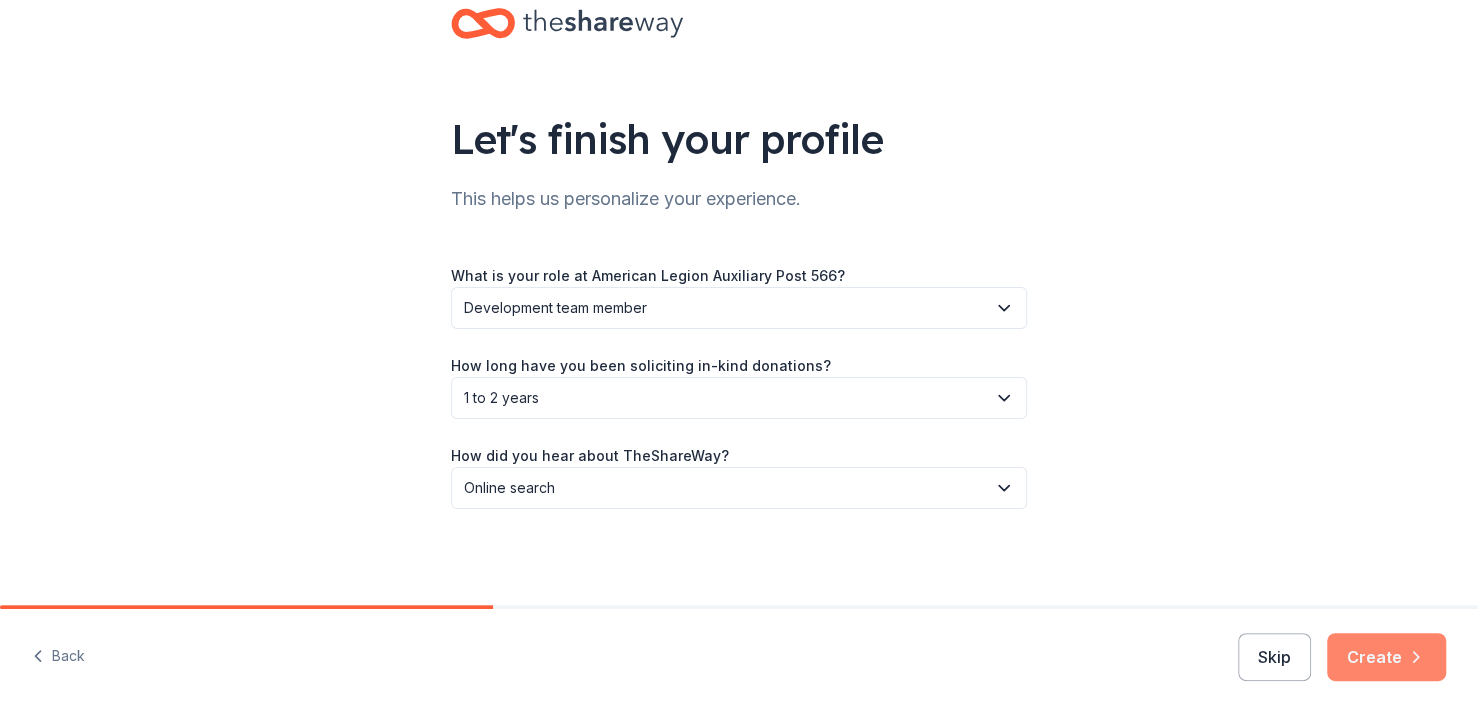 click 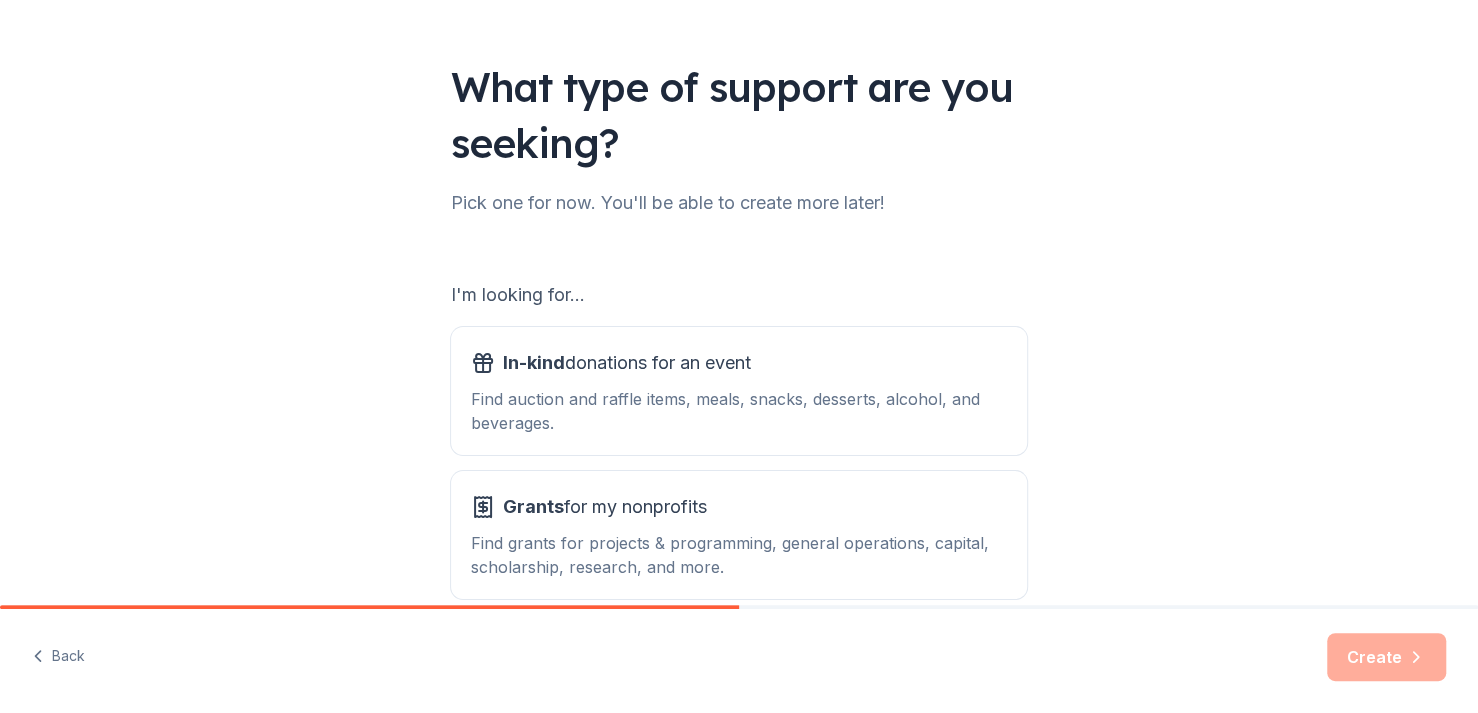 scroll, scrollTop: 200, scrollLeft: 0, axis: vertical 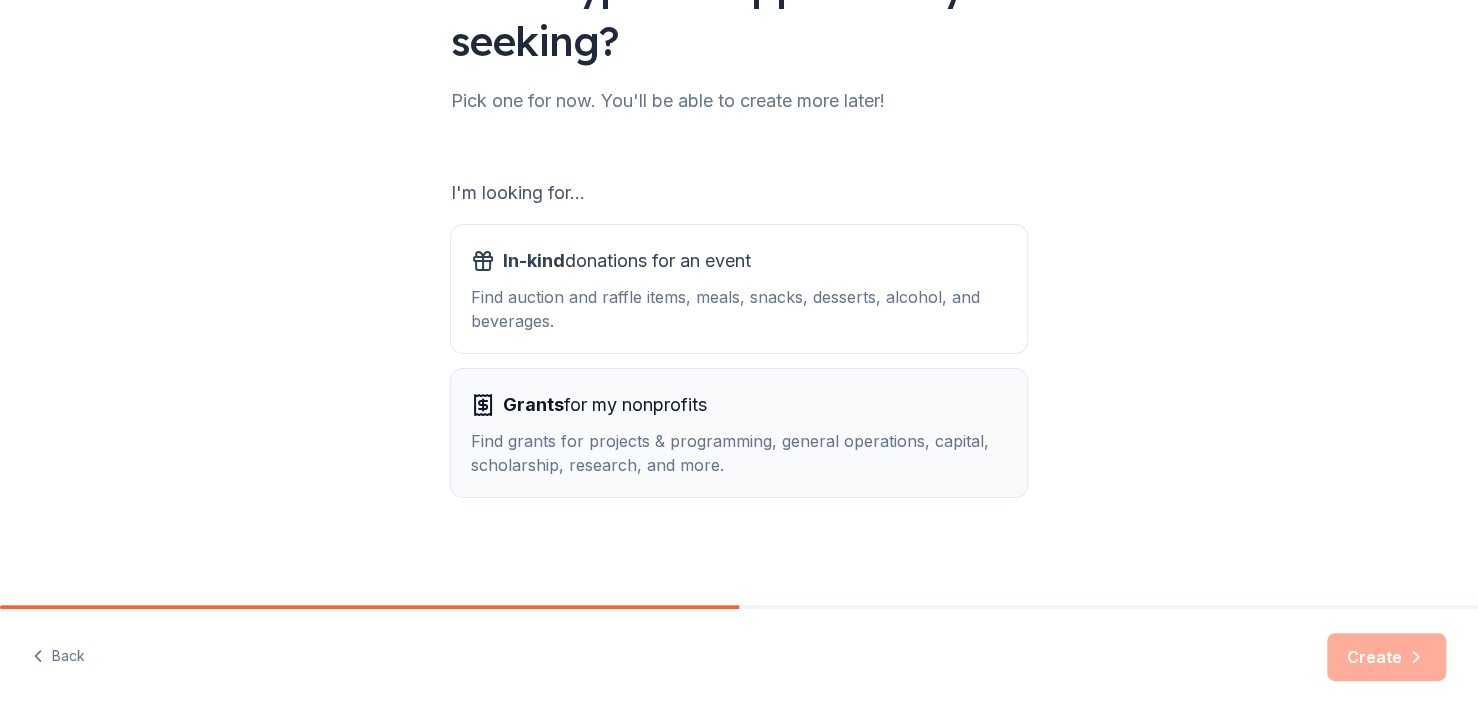 drag, startPoint x: 1015, startPoint y: 492, endPoint x: 905, endPoint y: 449, distance: 118.10589 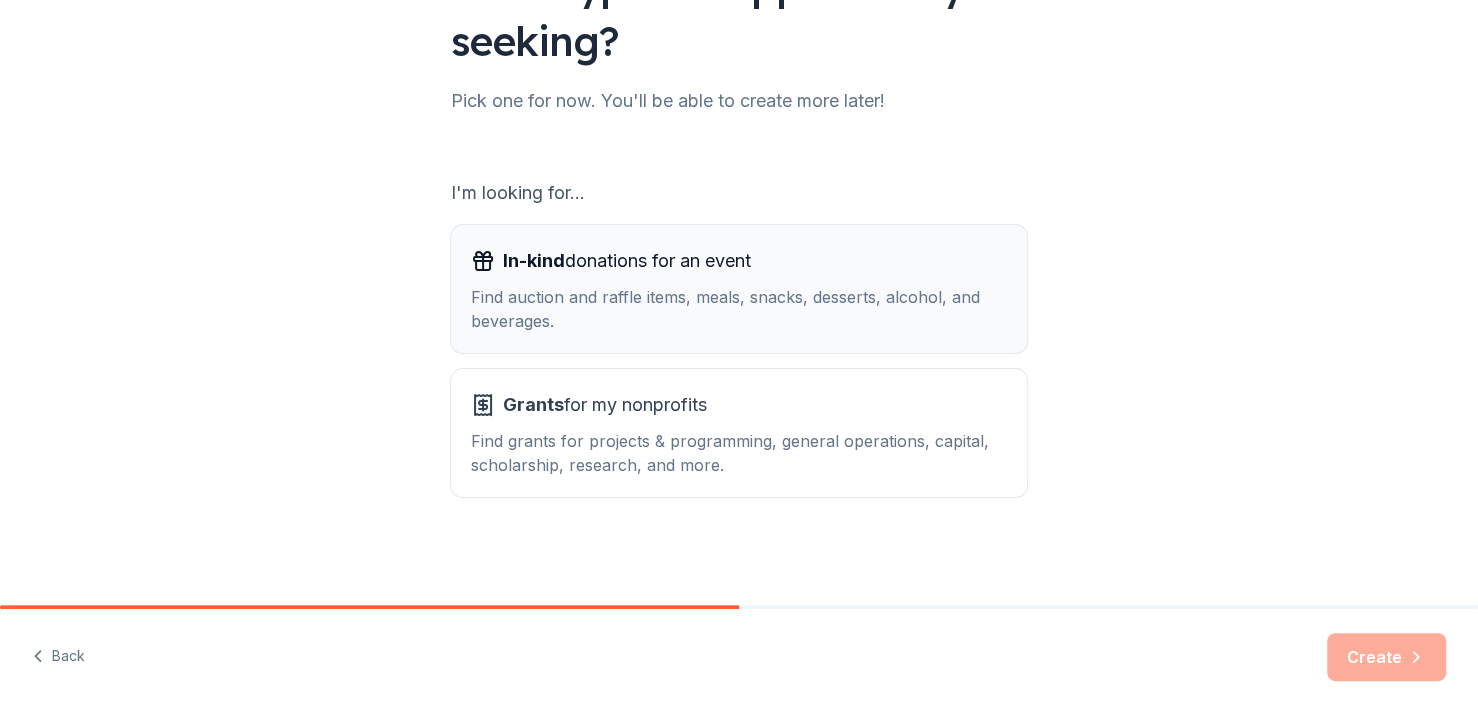 click on "Find auction and raffle items, meals, snacks, desserts, alcohol, and beverages." at bounding box center [739, 309] 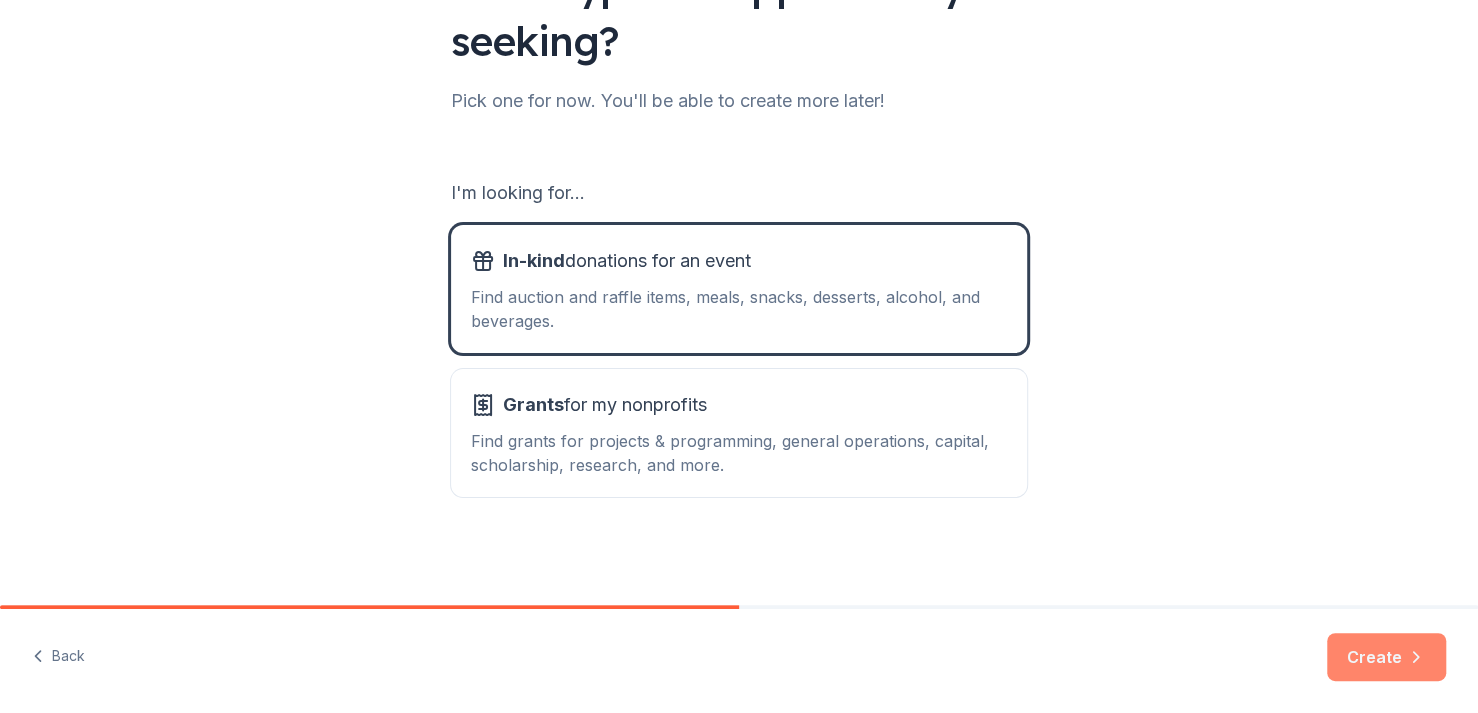 scroll, scrollTop: 318, scrollLeft: 0, axis: vertical 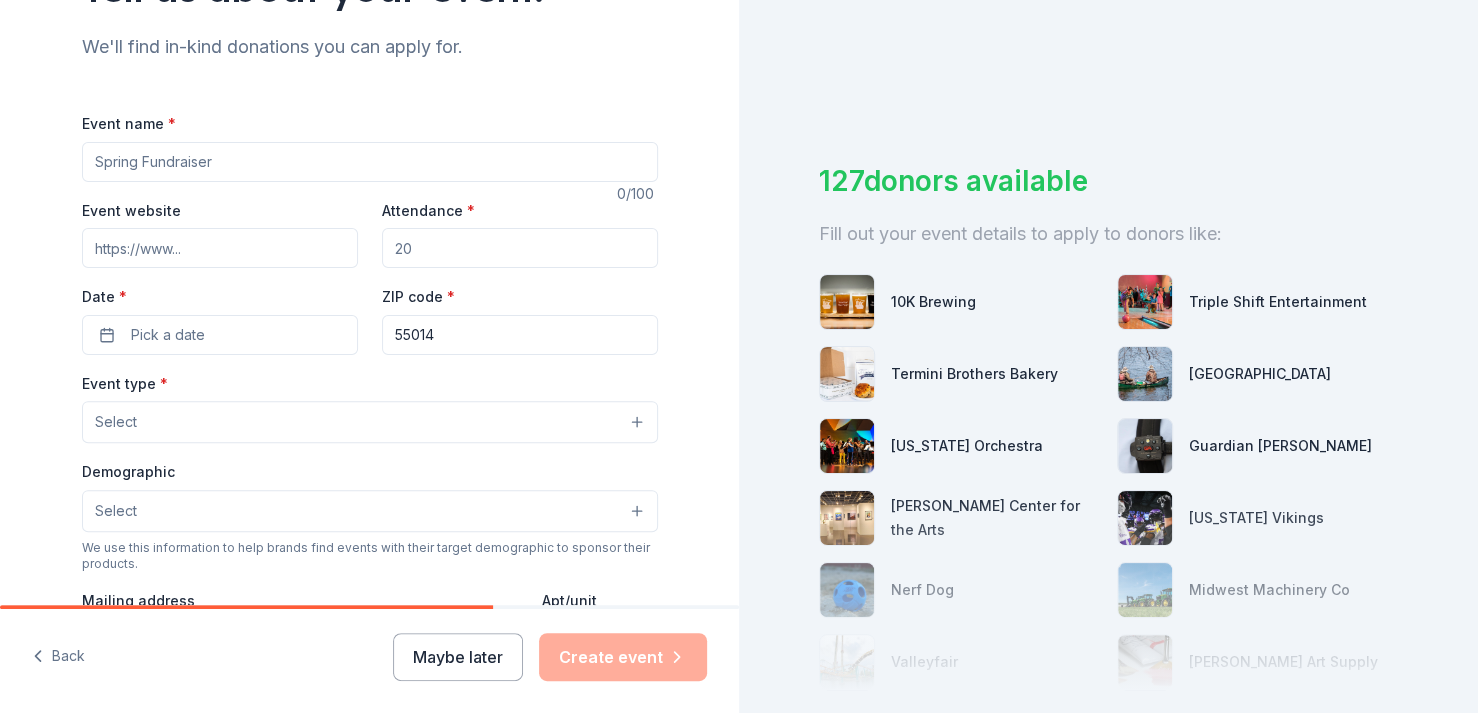 click on "Event name *" at bounding box center [370, 162] 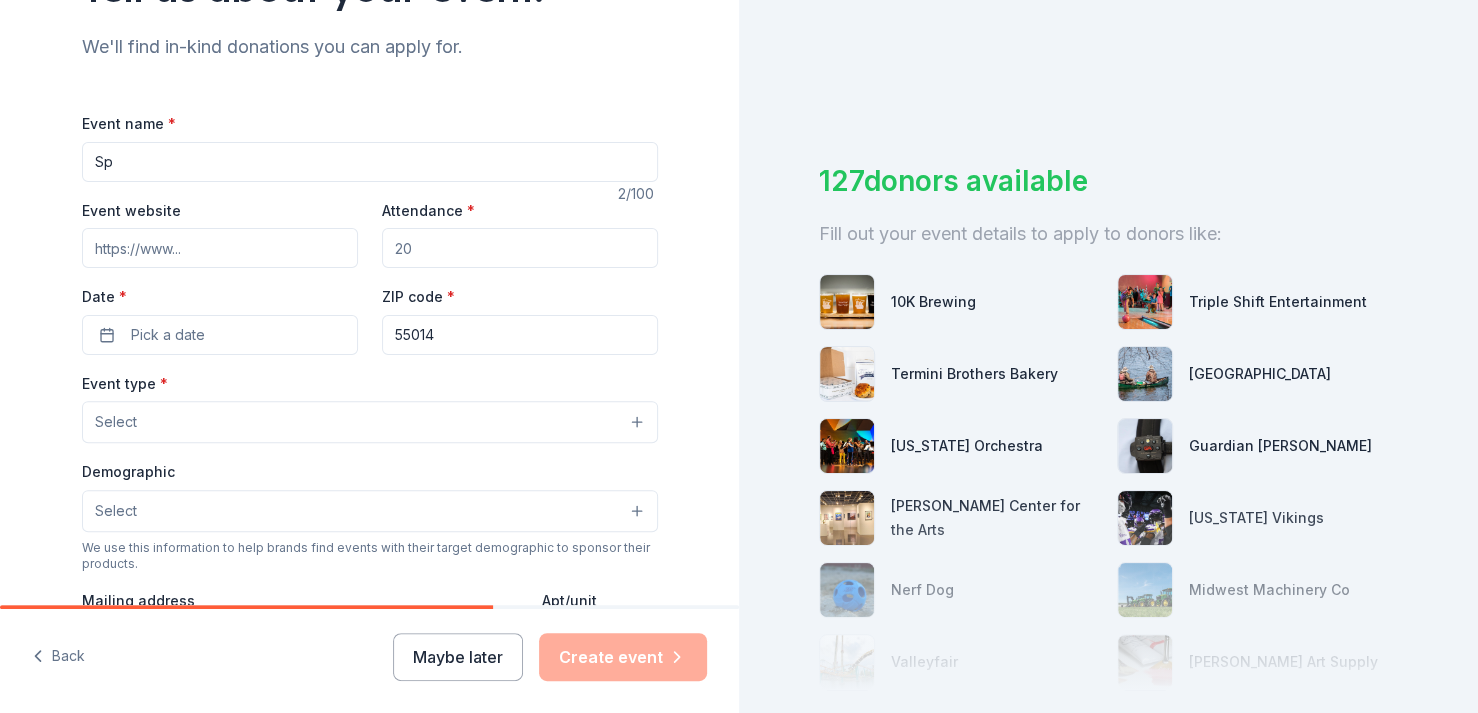 type on "S" 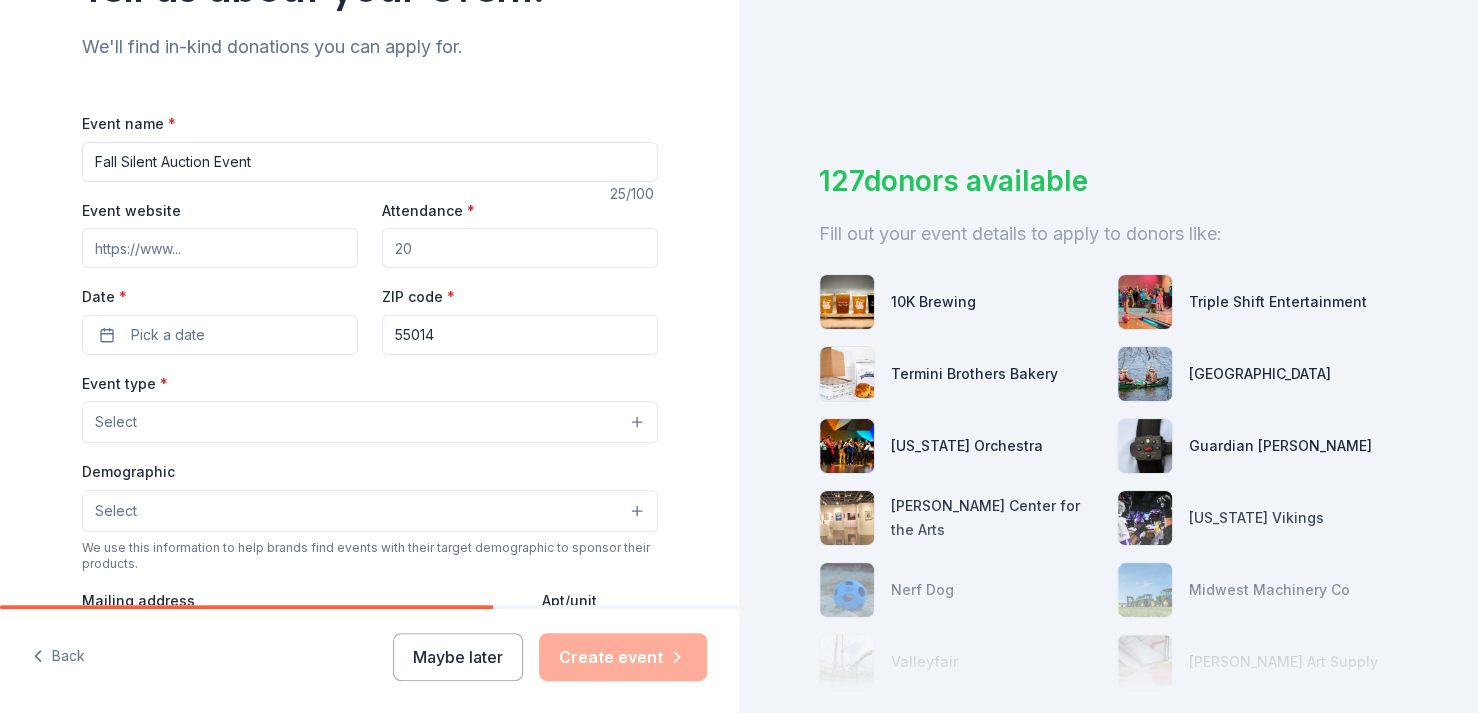 type on "Fall Silent Auction Event" 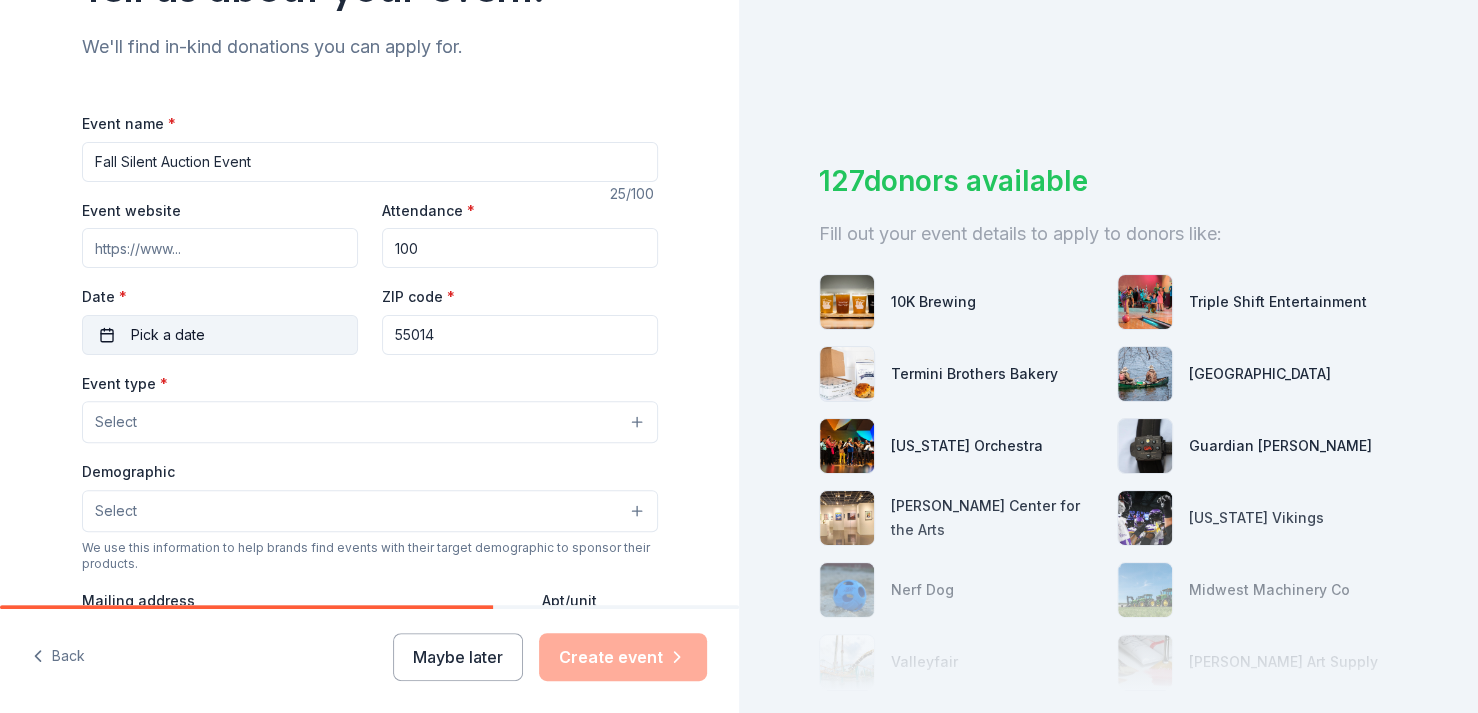 type on "100" 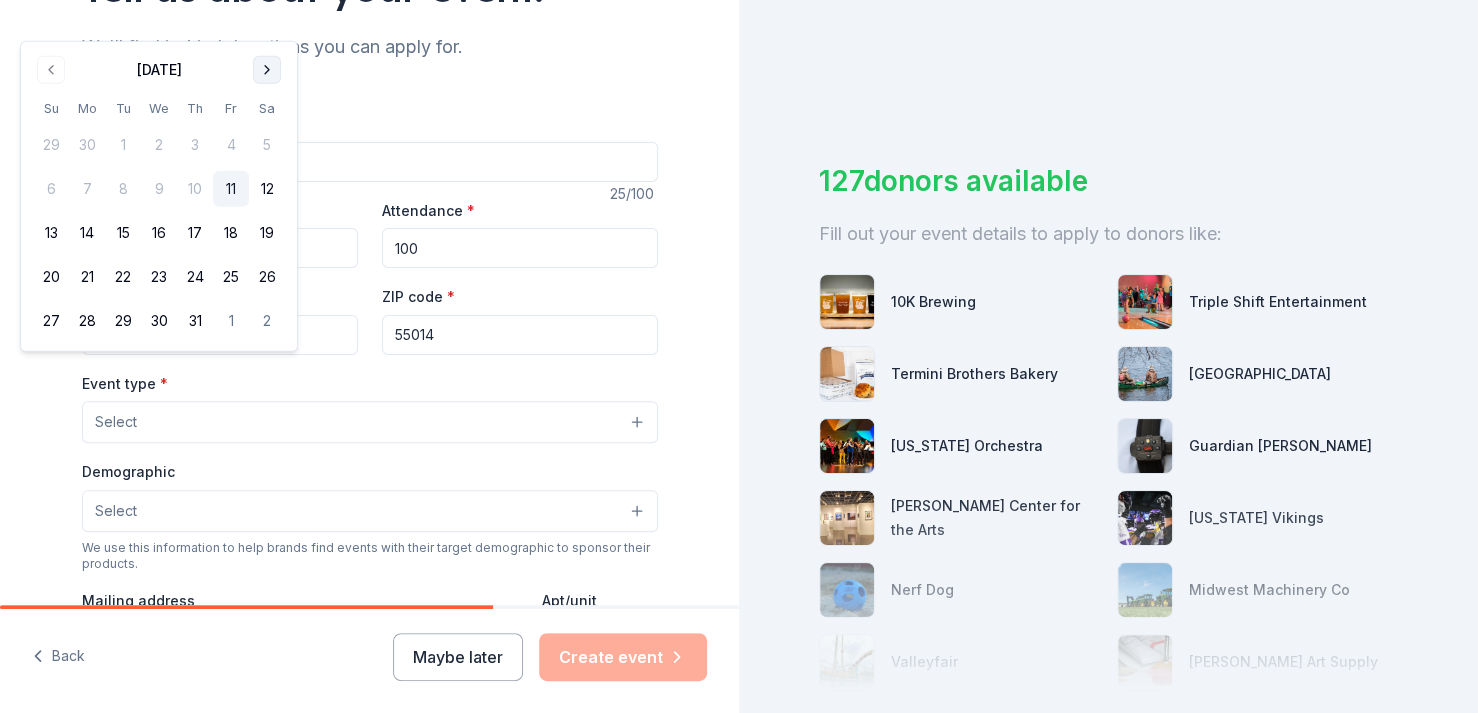 click at bounding box center (267, 70) 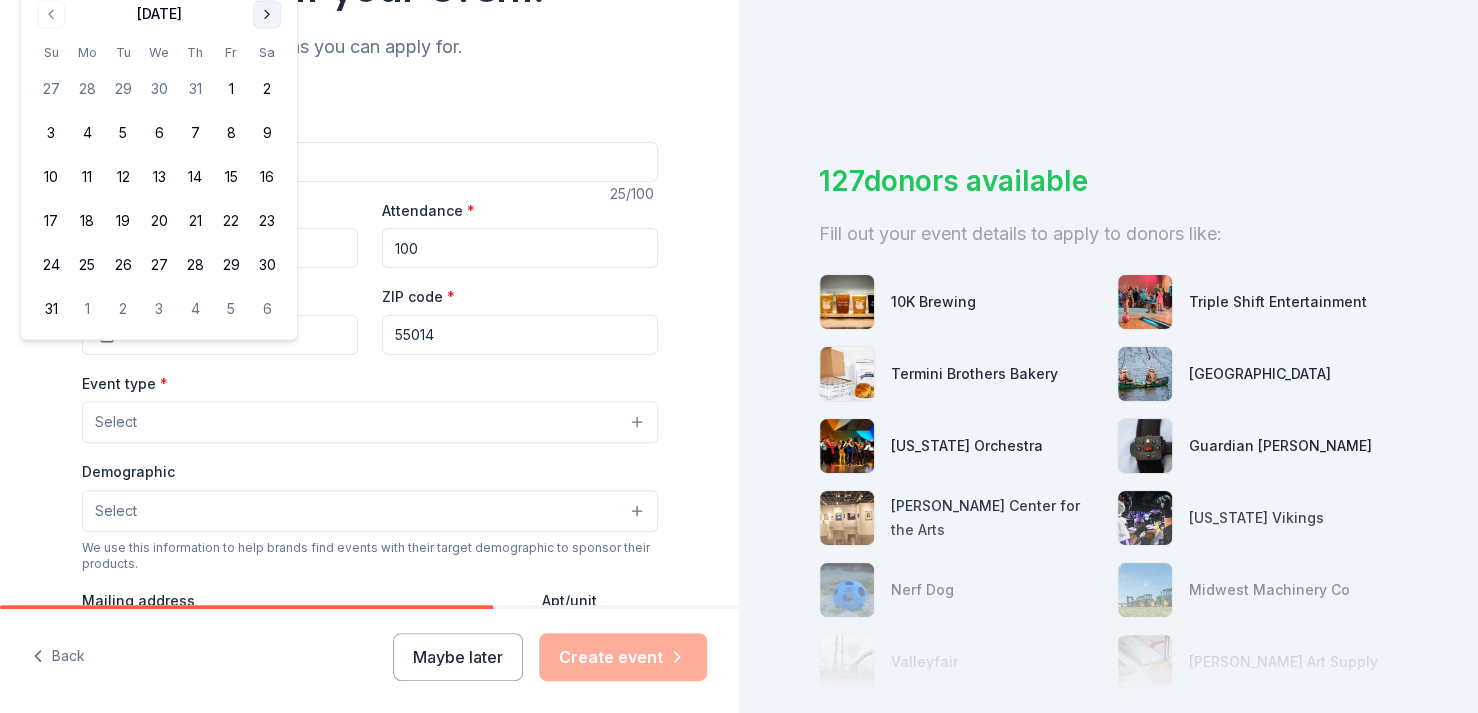click at bounding box center [267, 14] 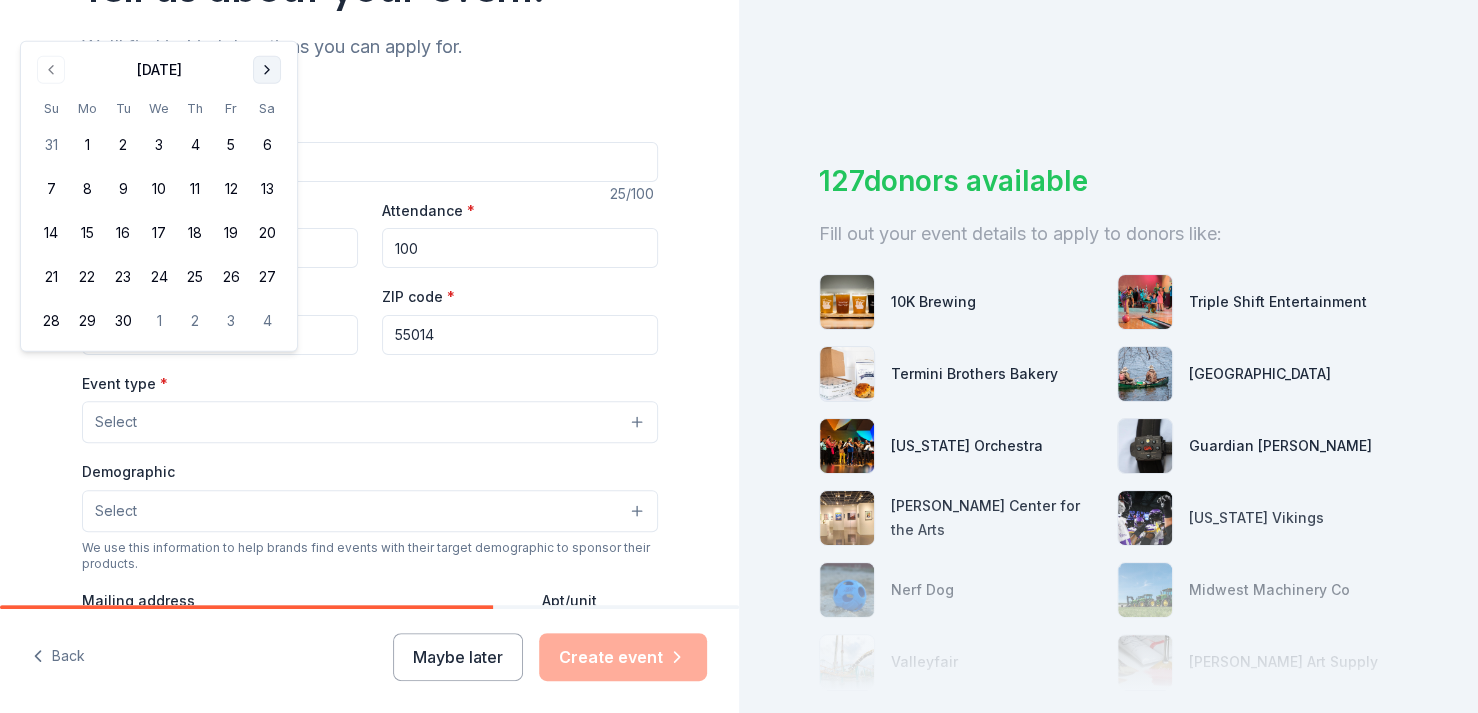 click at bounding box center [267, 70] 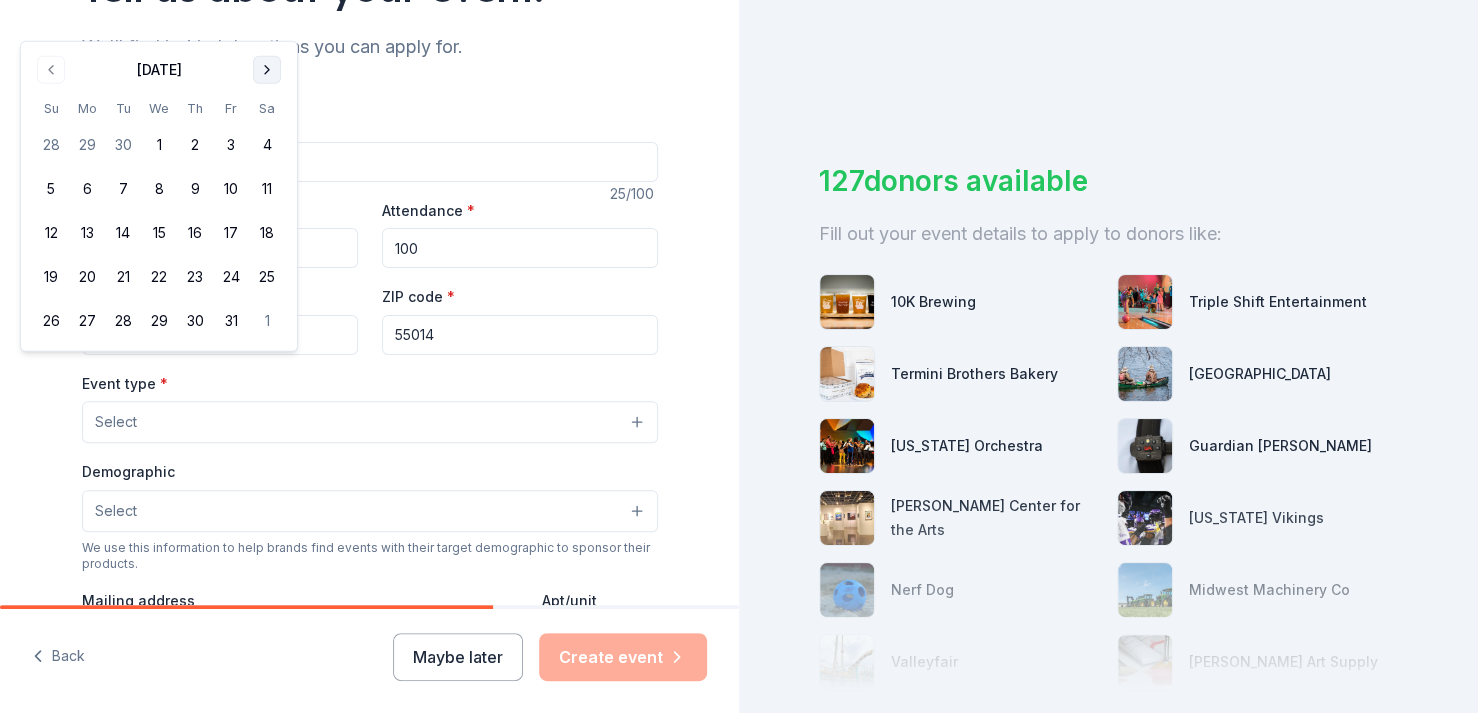 click at bounding box center (267, 70) 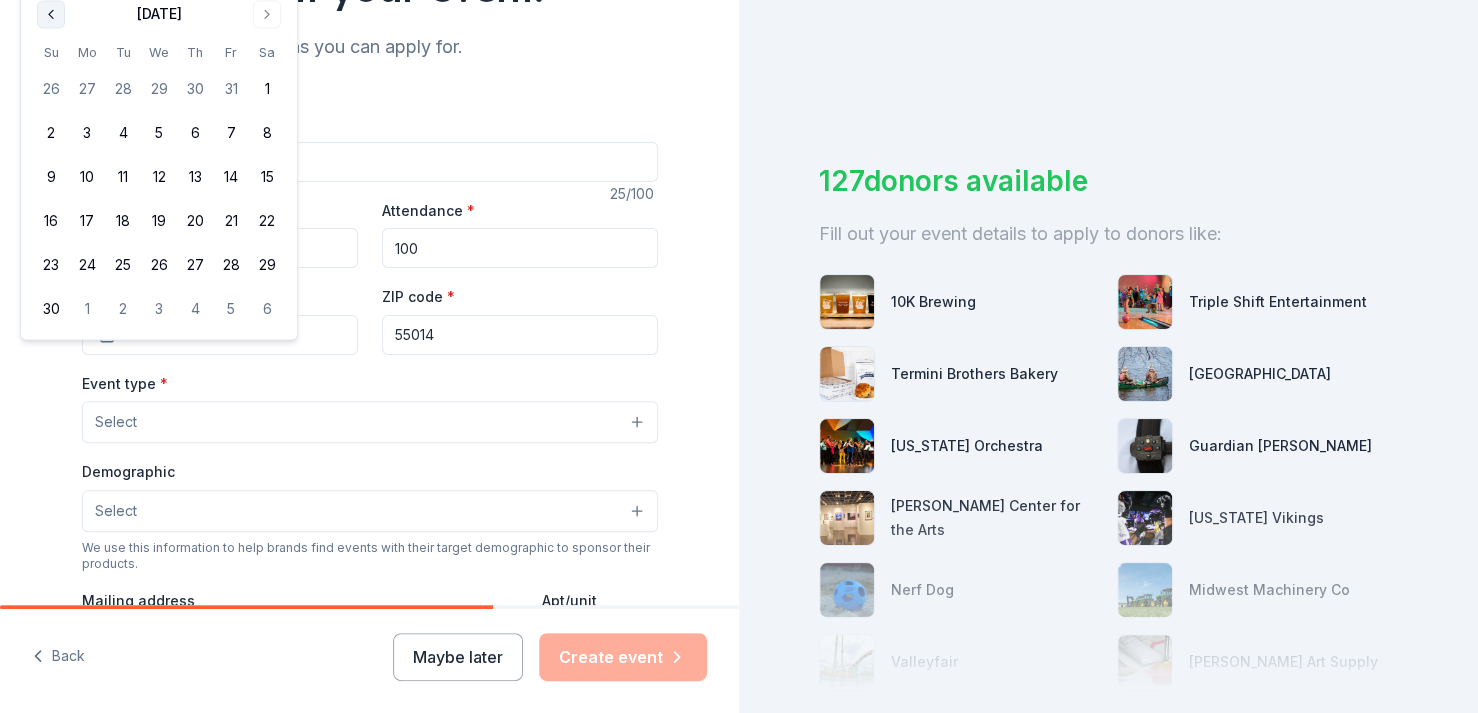 click at bounding box center (51, 14) 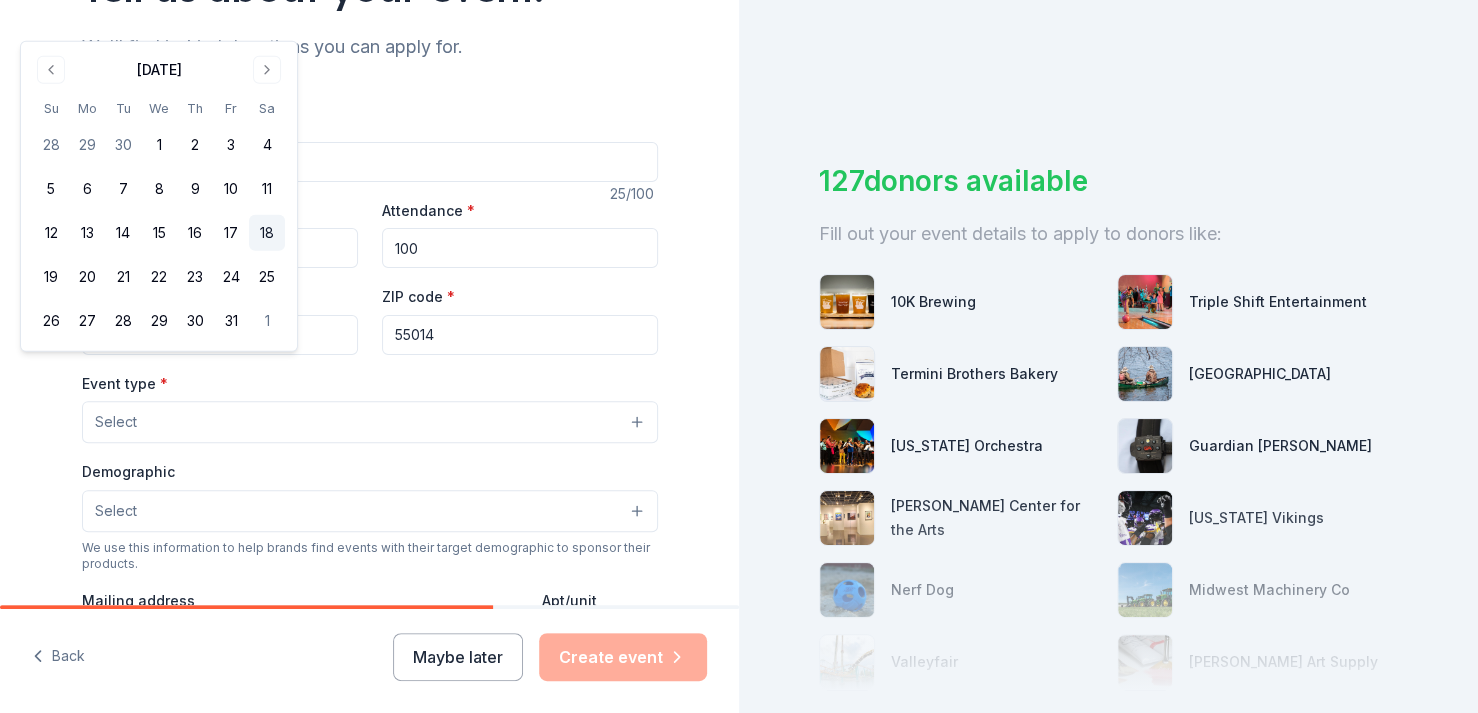 click on "18" at bounding box center [267, 233] 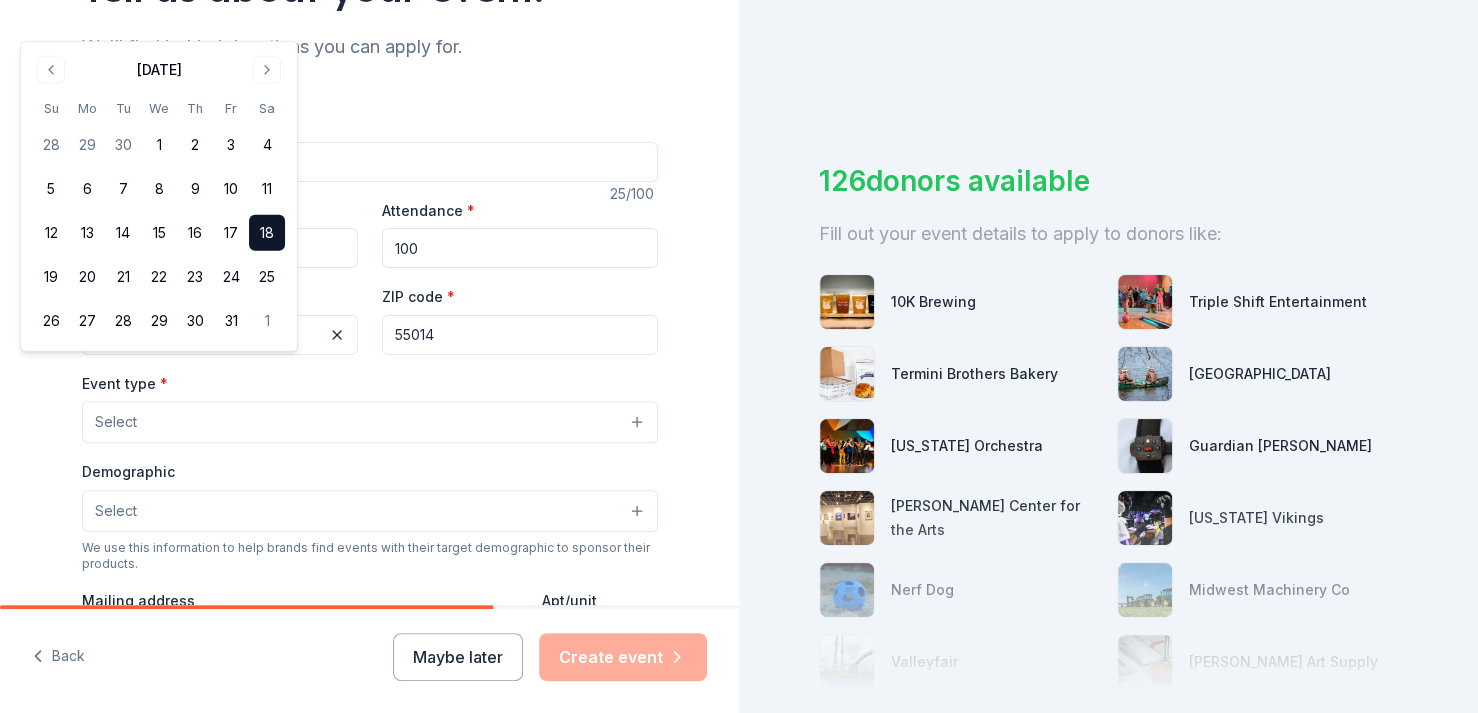 click on "Event type * Select" at bounding box center [370, 407] 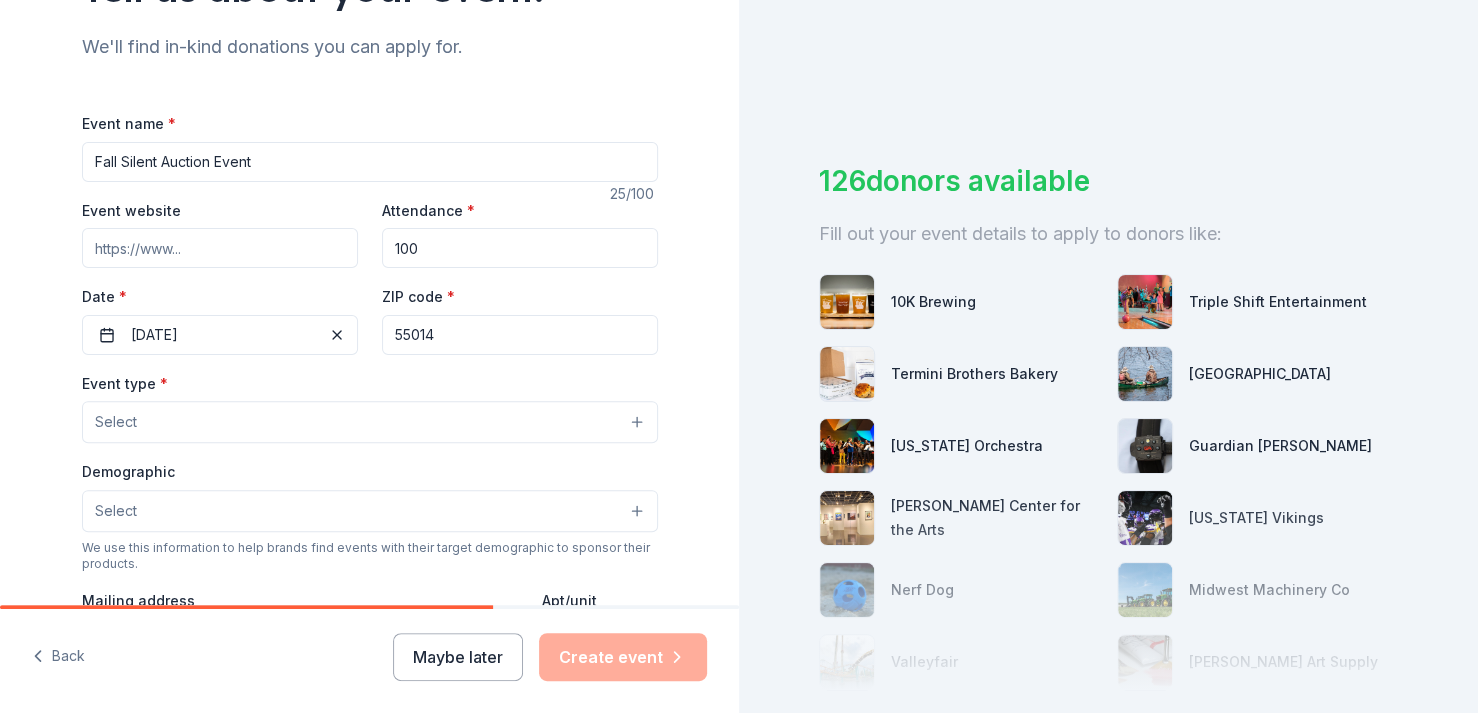 click on "Event website" at bounding box center [220, 248] 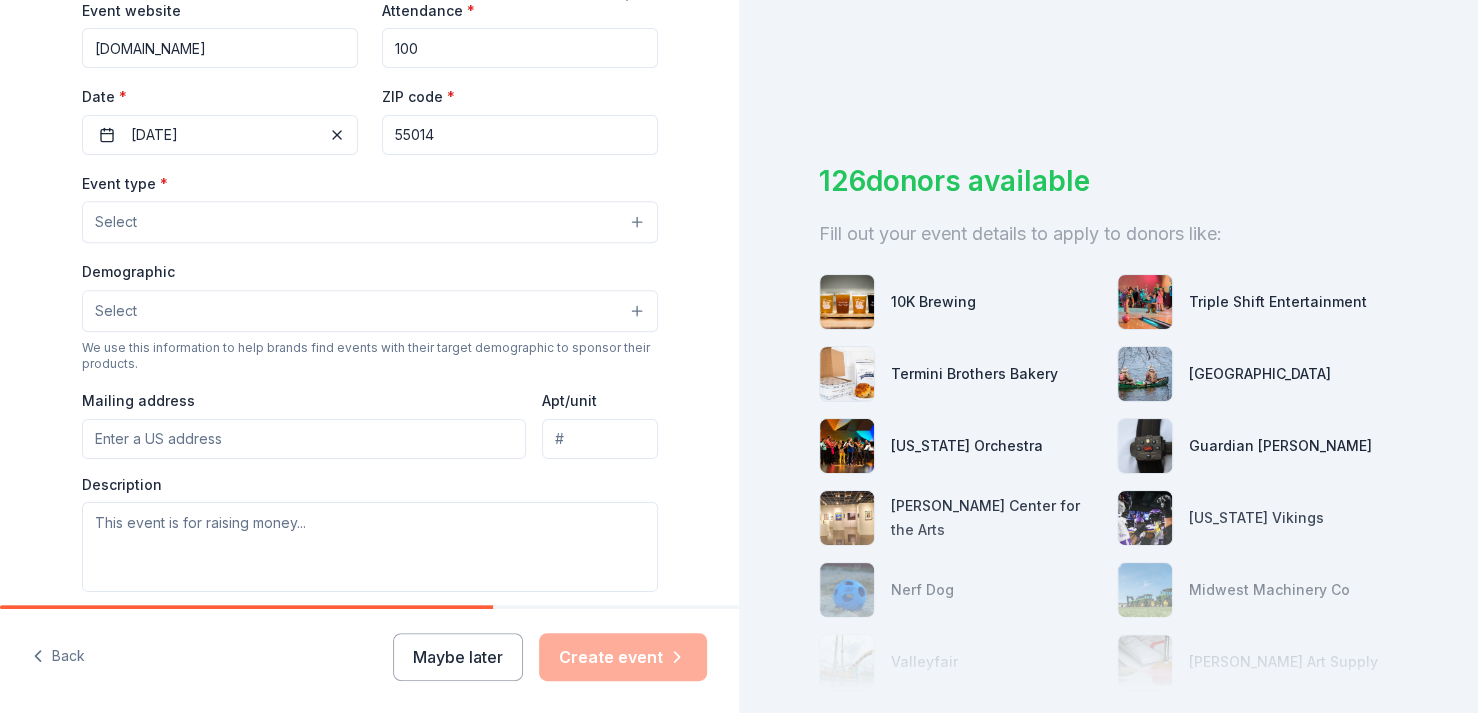 scroll, scrollTop: 500, scrollLeft: 0, axis: vertical 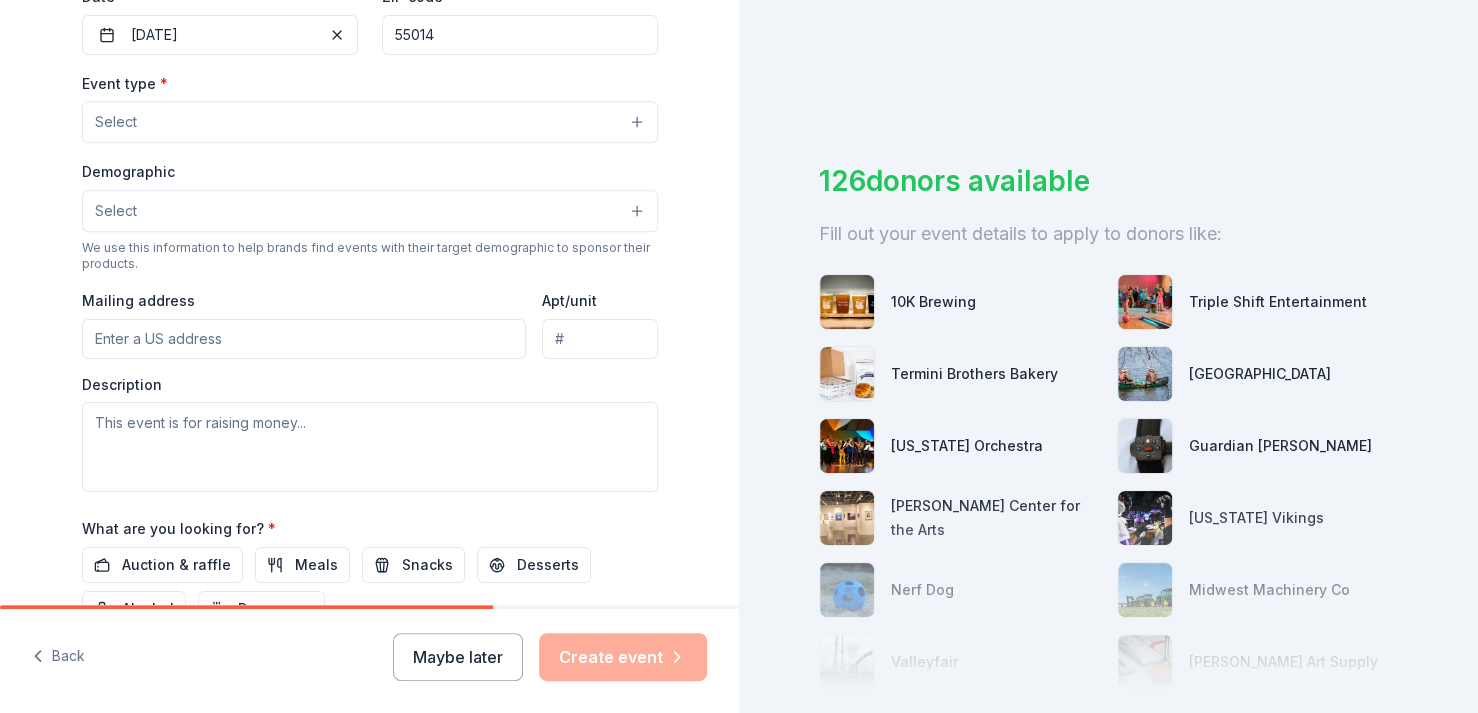 type on "www.linolakeslegion.com" 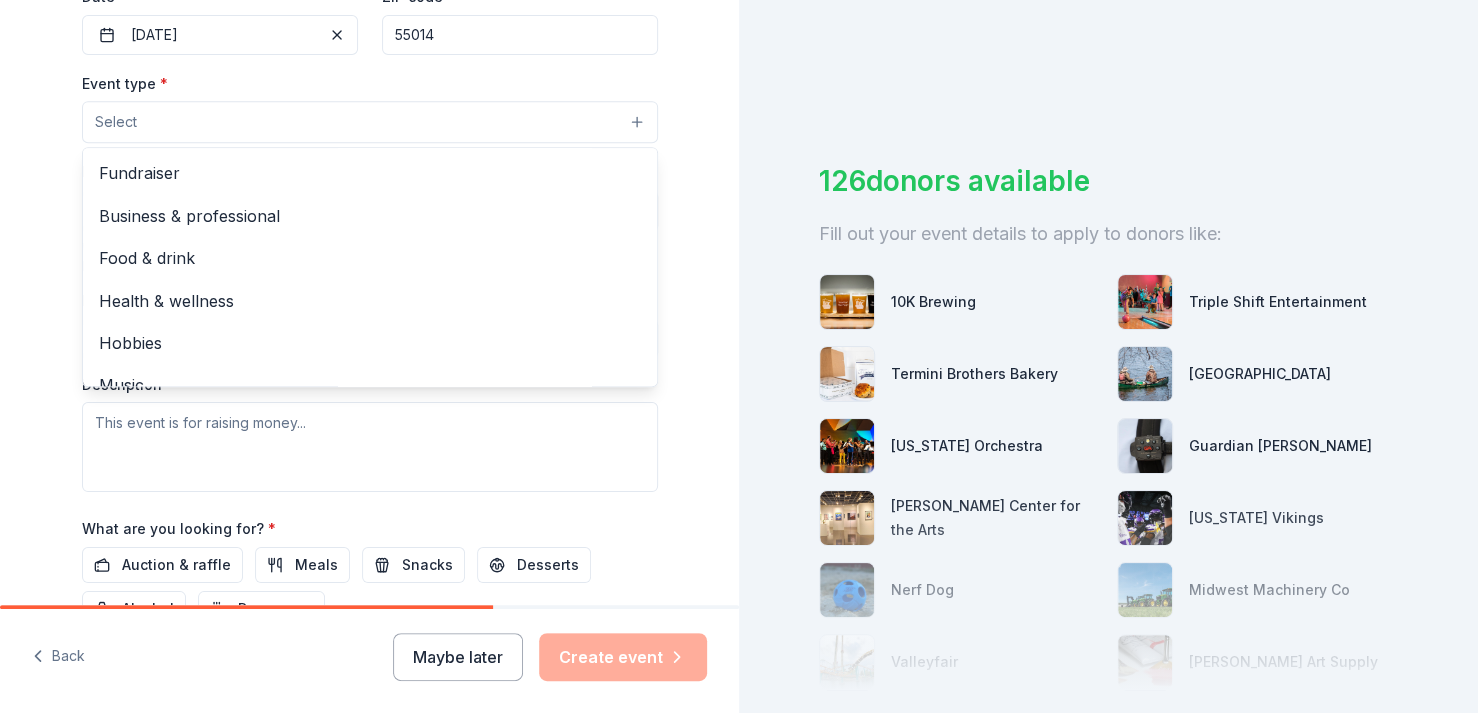 click on "Select" at bounding box center [370, 122] 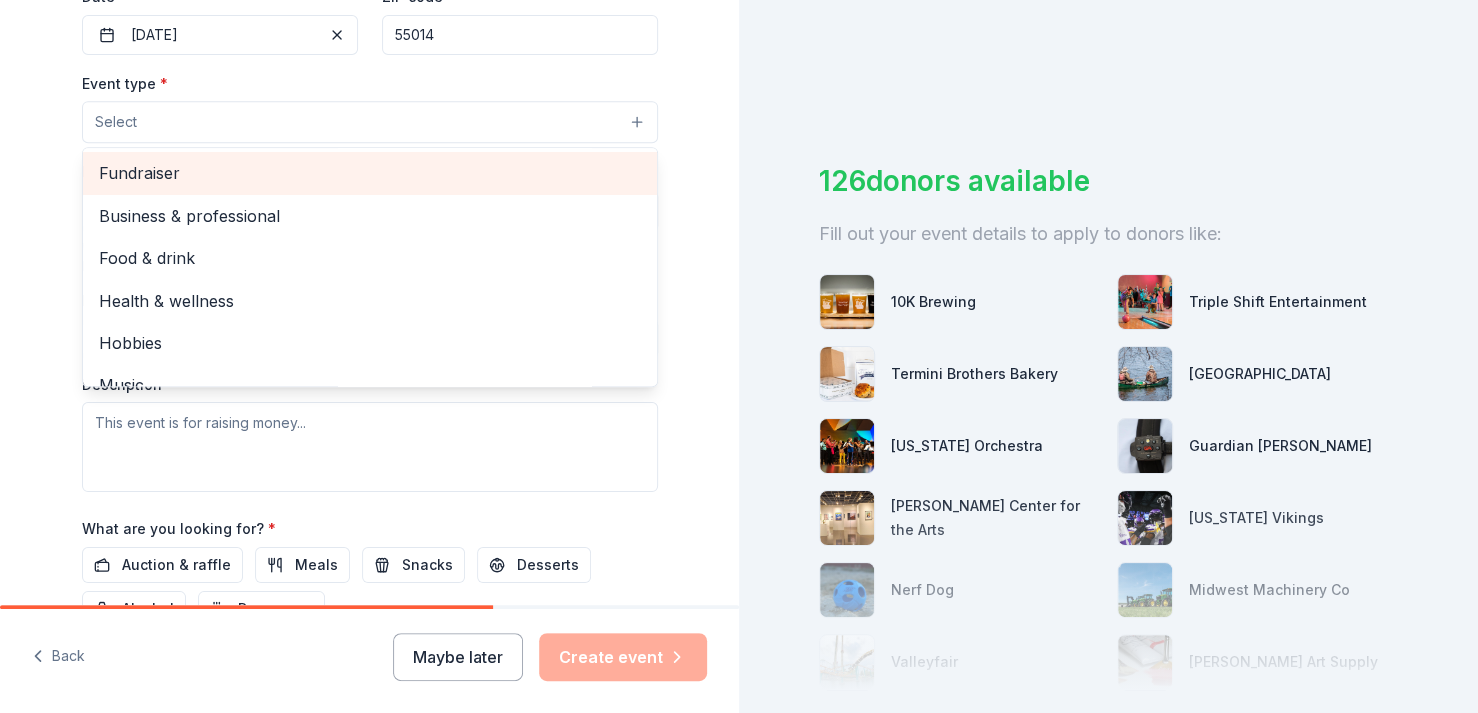 click on "Fundraiser" at bounding box center [370, 173] 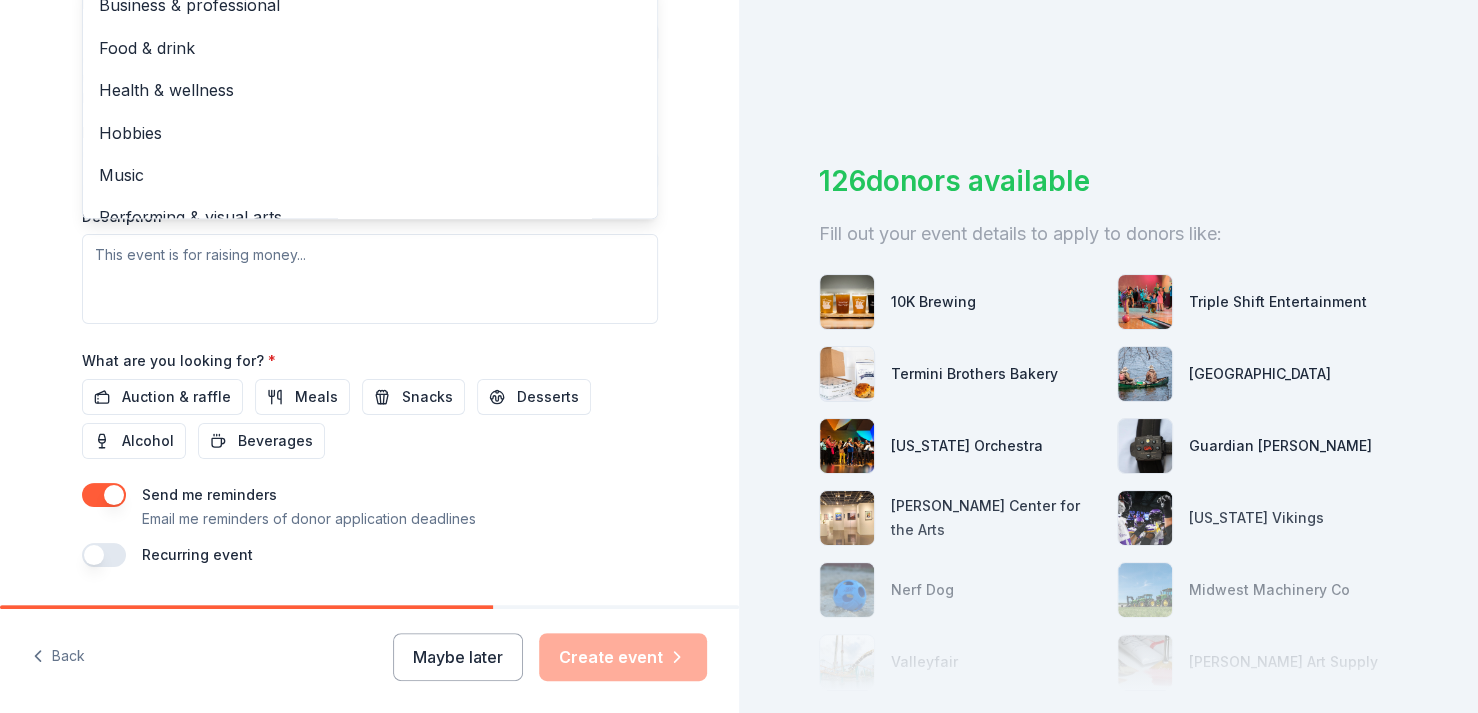 scroll, scrollTop: 700, scrollLeft: 0, axis: vertical 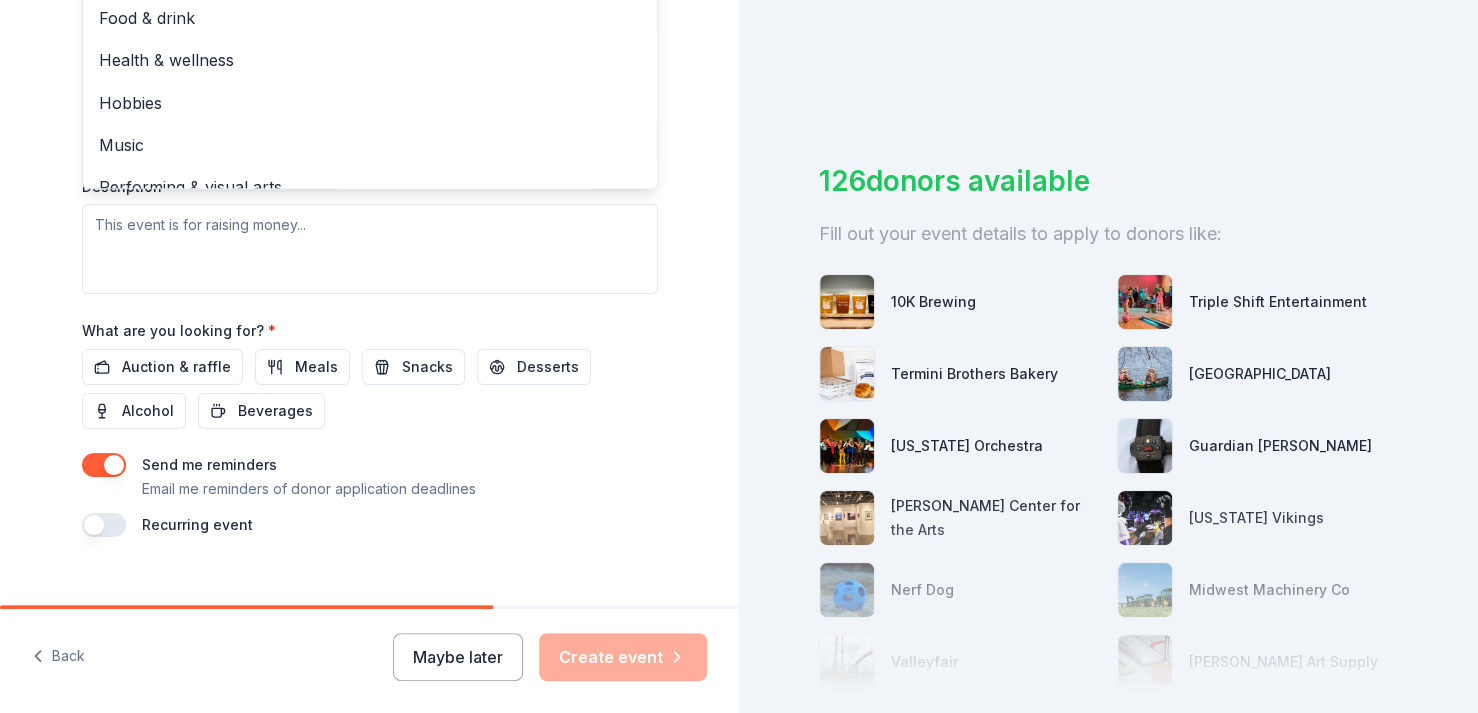 click on "Event name * Fall Silent Auction Event 25 /100 Event website www.linolakeslegion.com Attendance * 100 Date * 10/18/2025 ZIP code * 55014 Event type * Fundraiser Business & professional Food & drink Health & wellness Hobbies Music Performing & visual arts Demographic Select We use this information to help brands find events with their target demographic to sponsor their products. Mailing address Apt/unit Description What are you looking for? * Auction & raffle Meals Snacks Desserts Alcohol Beverages Send me reminders Email me reminders of donor application deadlines Recurring event" at bounding box center [370, 74] 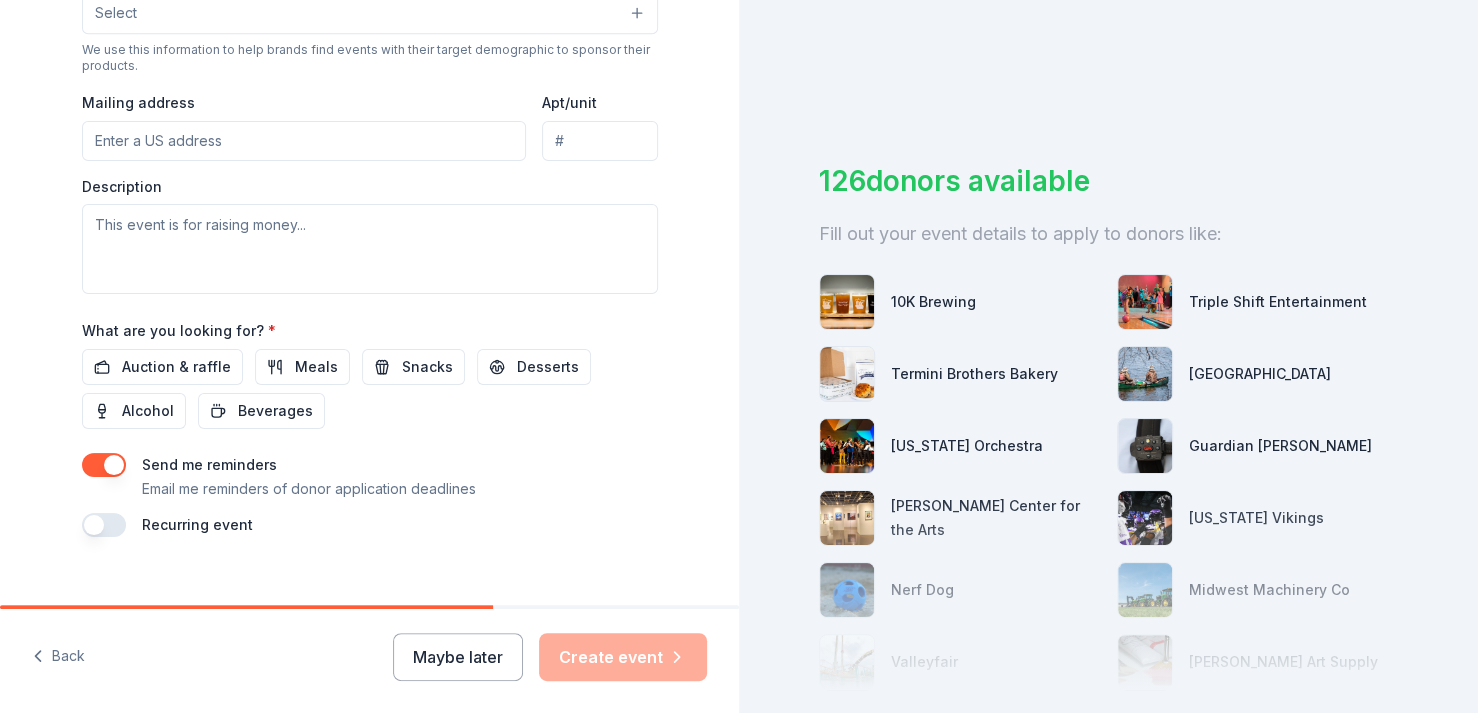 click on "Mailing address" at bounding box center [304, 141] 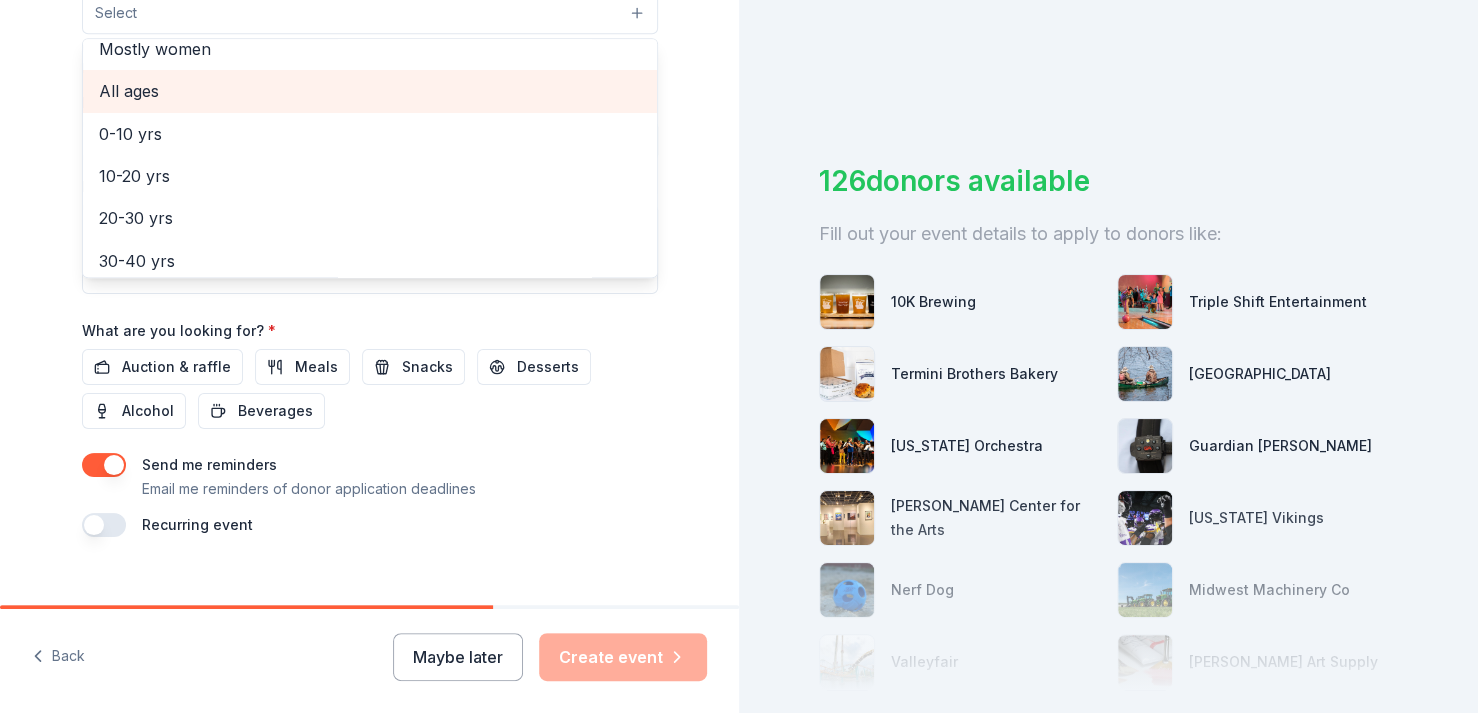 scroll, scrollTop: 0, scrollLeft: 0, axis: both 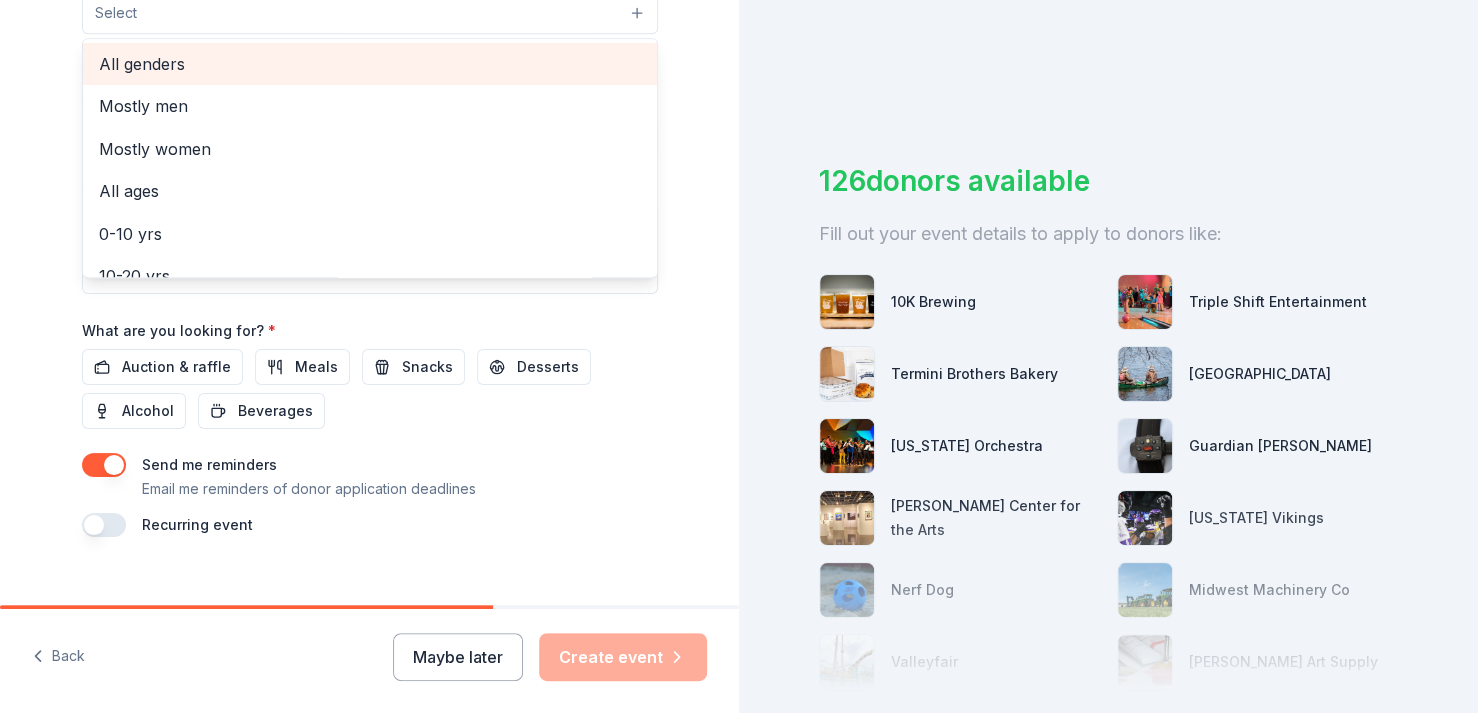 click on "All genders" at bounding box center (370, 64) 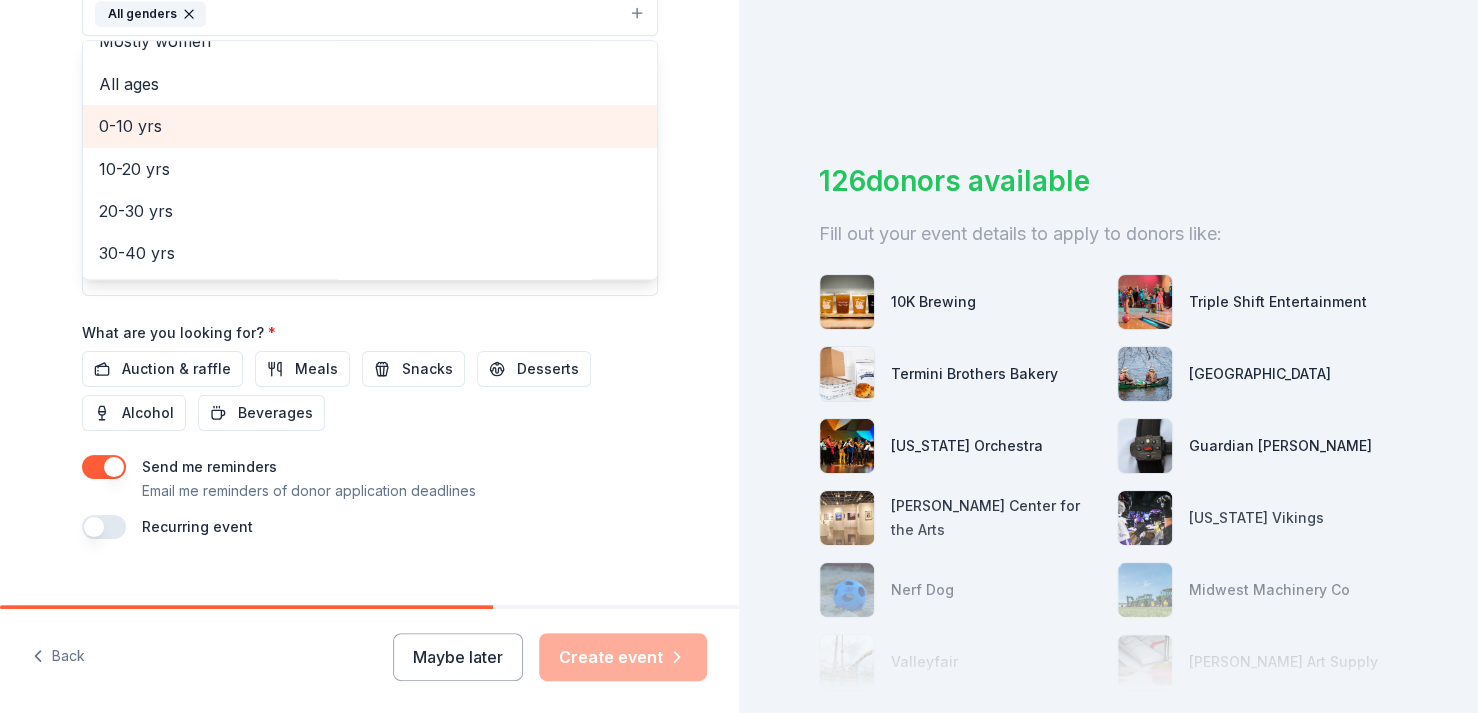 scroll, scrollTop: 100, scrollLeft: 0, axis: vertical 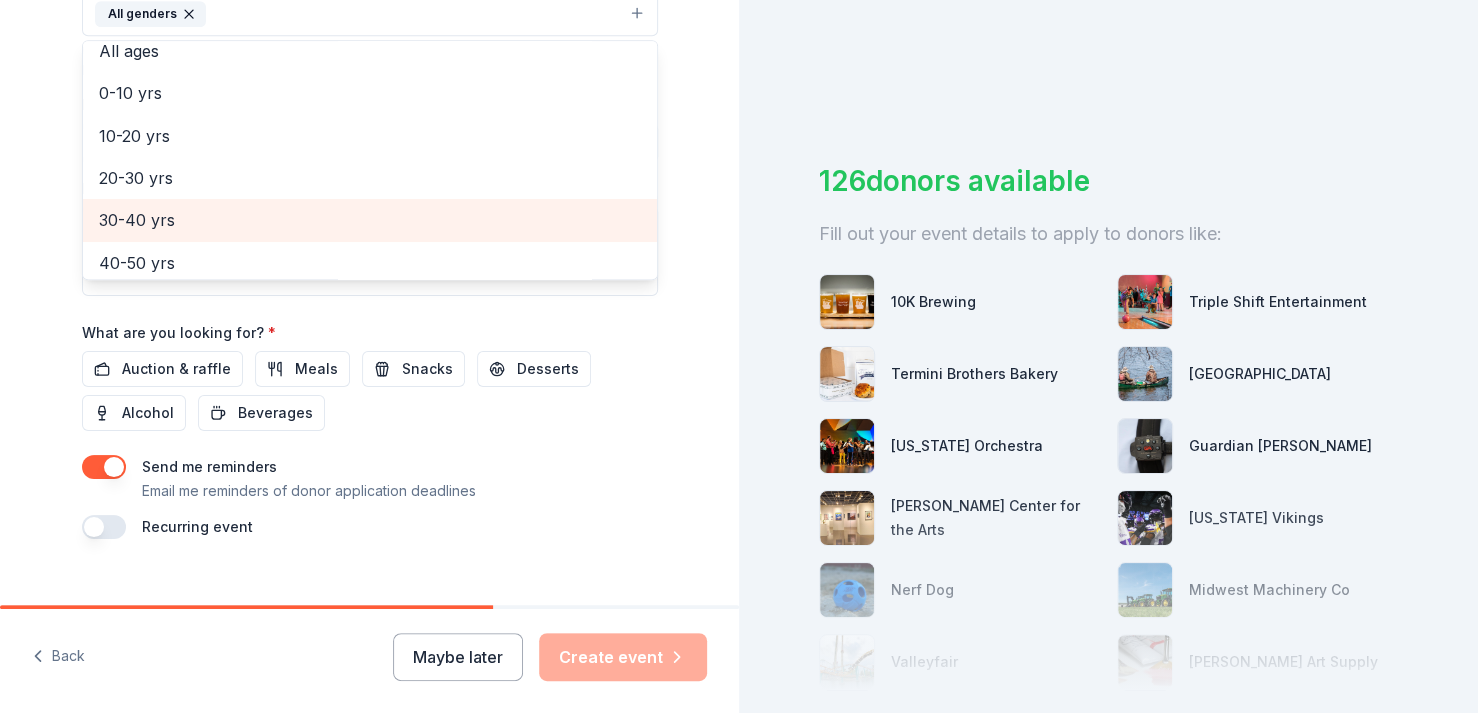 click on "30-40 yrs" at bounding box center [370, 220] 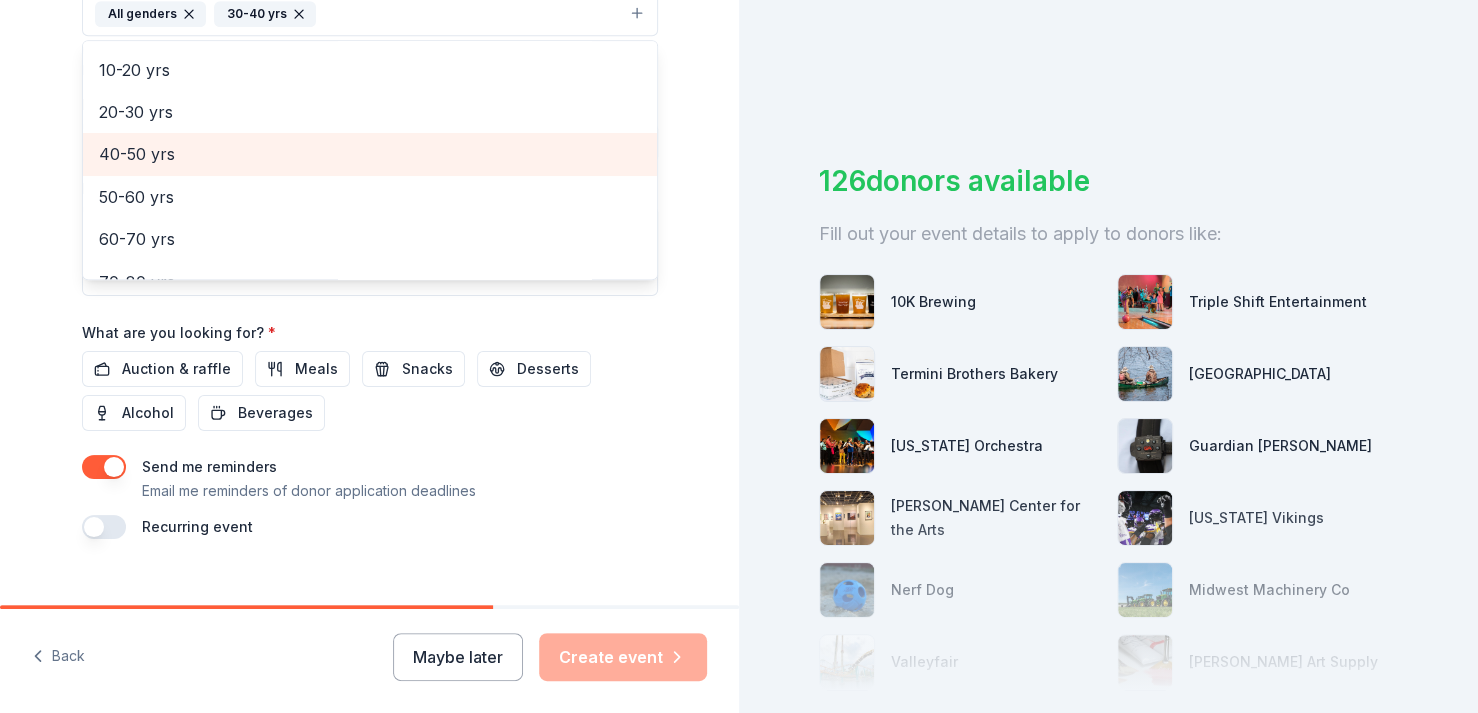 scroll, scrollTop: 200, scrollLeft: 0, axis: vertical 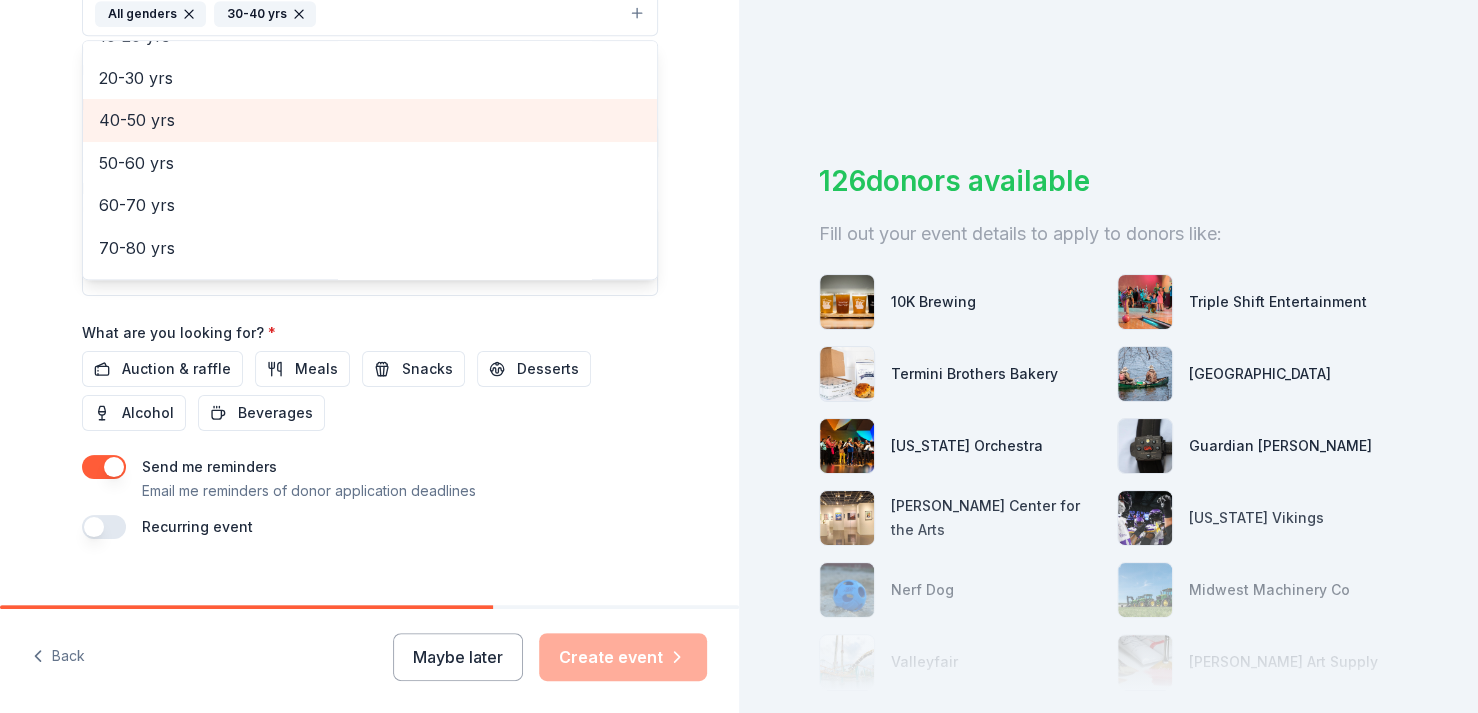 click on "40-50 yrs" at bounding box center [370, 120] 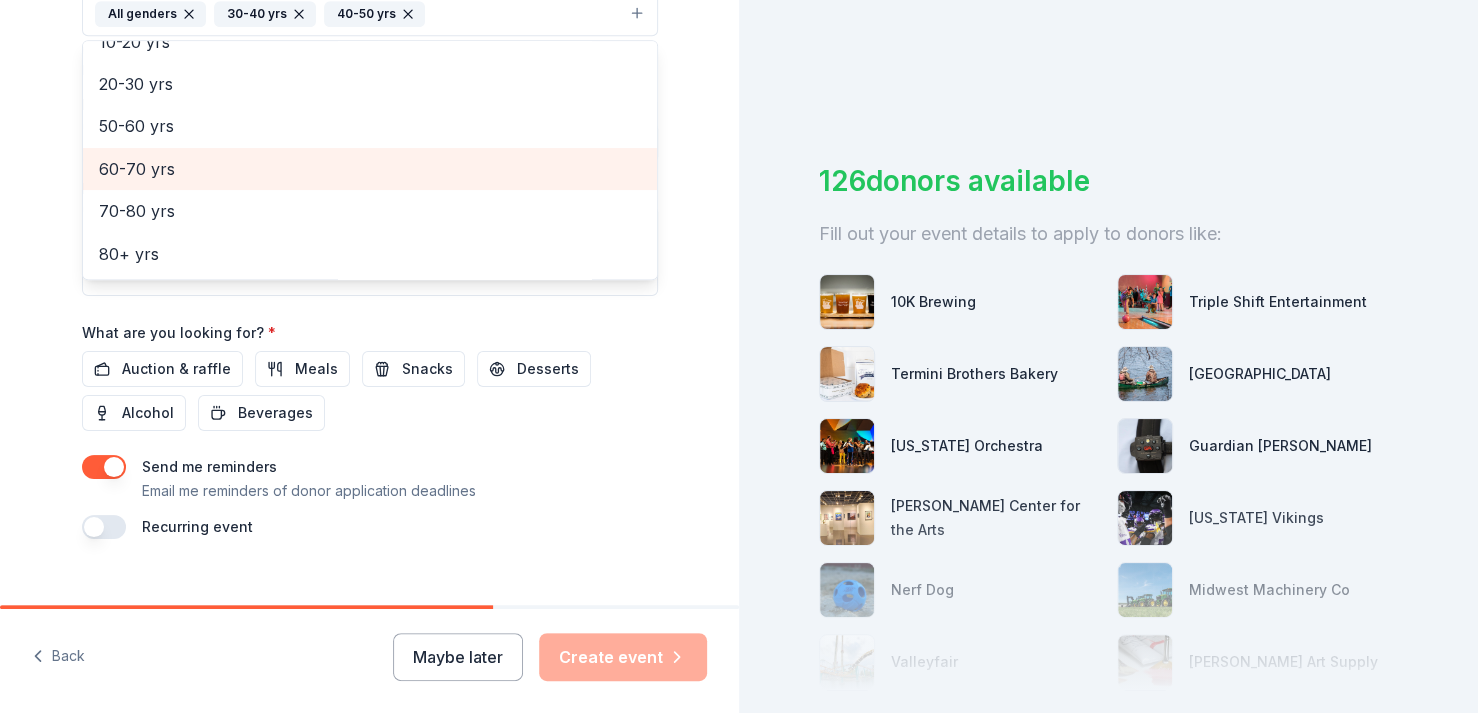 click on "60-70 yrs" at bounding box center [370, 169] 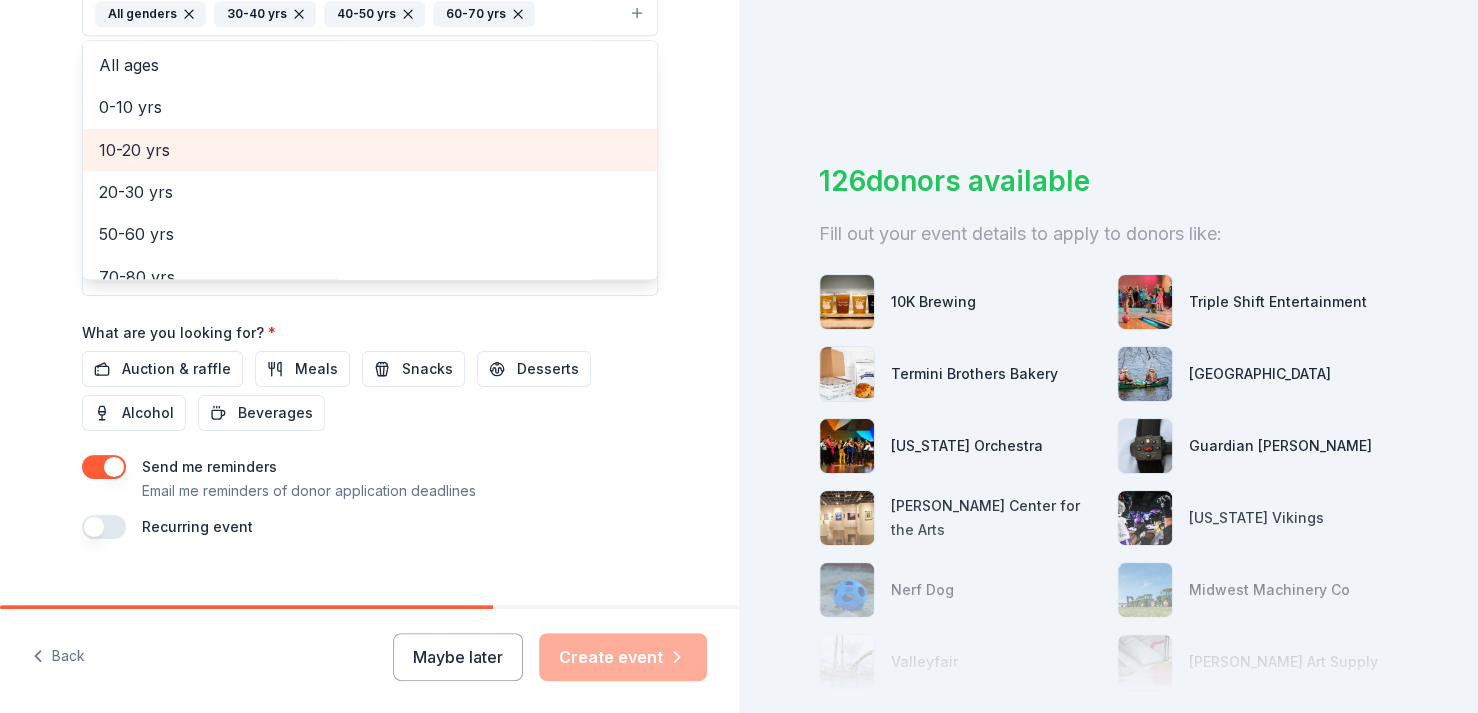scroll, scrollTop: 100, scrollLeft: 0, axis: vertical 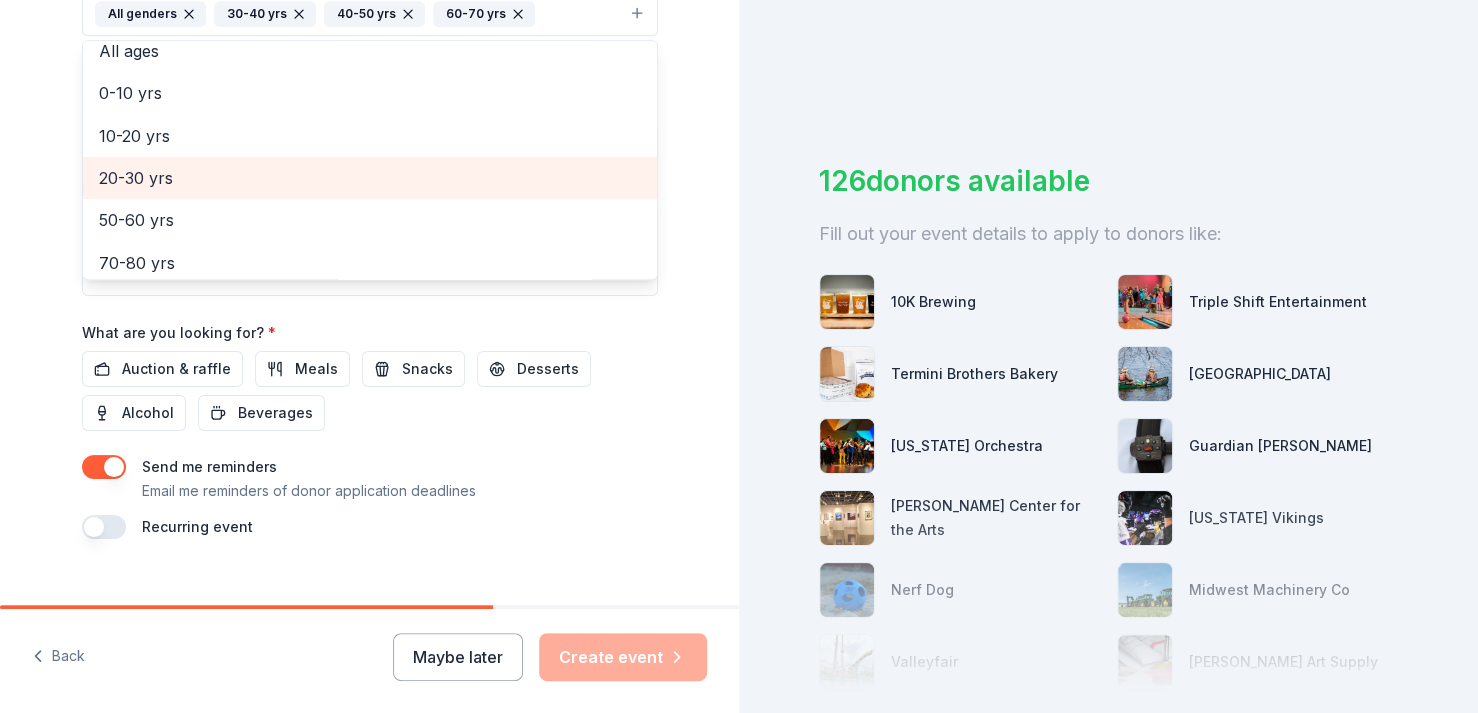 click on "20-30 yrs" at bounding box center (370, 178) 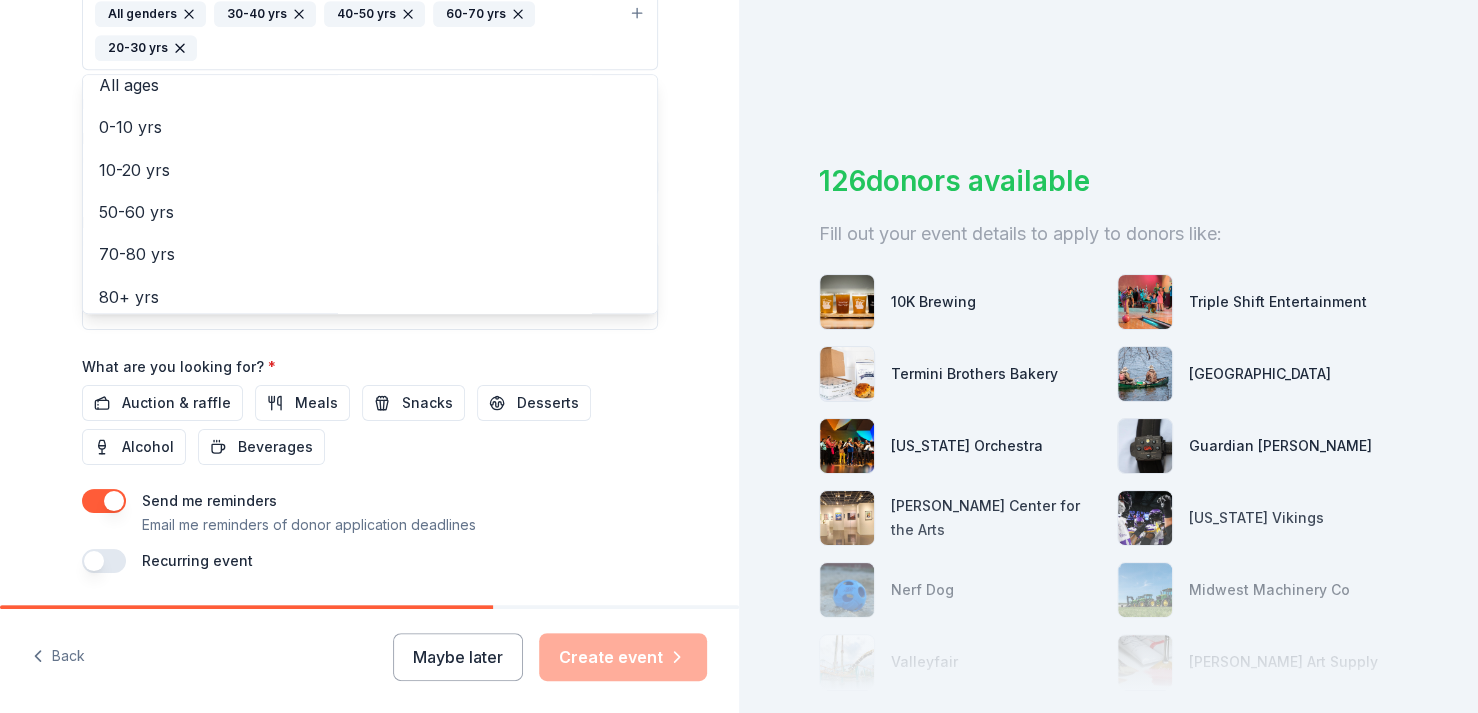 click on "Tell us about your event. We'll find in-kind donations you can apply for. Event name * Fall Silent Auction Event 25 /100 Event website www.linolakeslegion.com Attendance * 100 Date * 10/18/2025 ZIP code * 55014 Event type * Fundraiser Demographic All genders 30-40 yrs 40-50 yrs 60-70 yrs 20-30 yrs Mostly men Mostly women All ages 0-10 yrs 10-20 yrs 50-60 yrs 70-80 yrs 80+ yrs We use this information to help brands find events with their target demographic to sponsor their products. Mailing address Apt/unit Description What are you looking for? * Auction & raffle Meals Snacks Desserts Alcohol Beverages Send me reminders Email me reminders of donor application deadlines Recurring event" at bounding box center [370, -16] 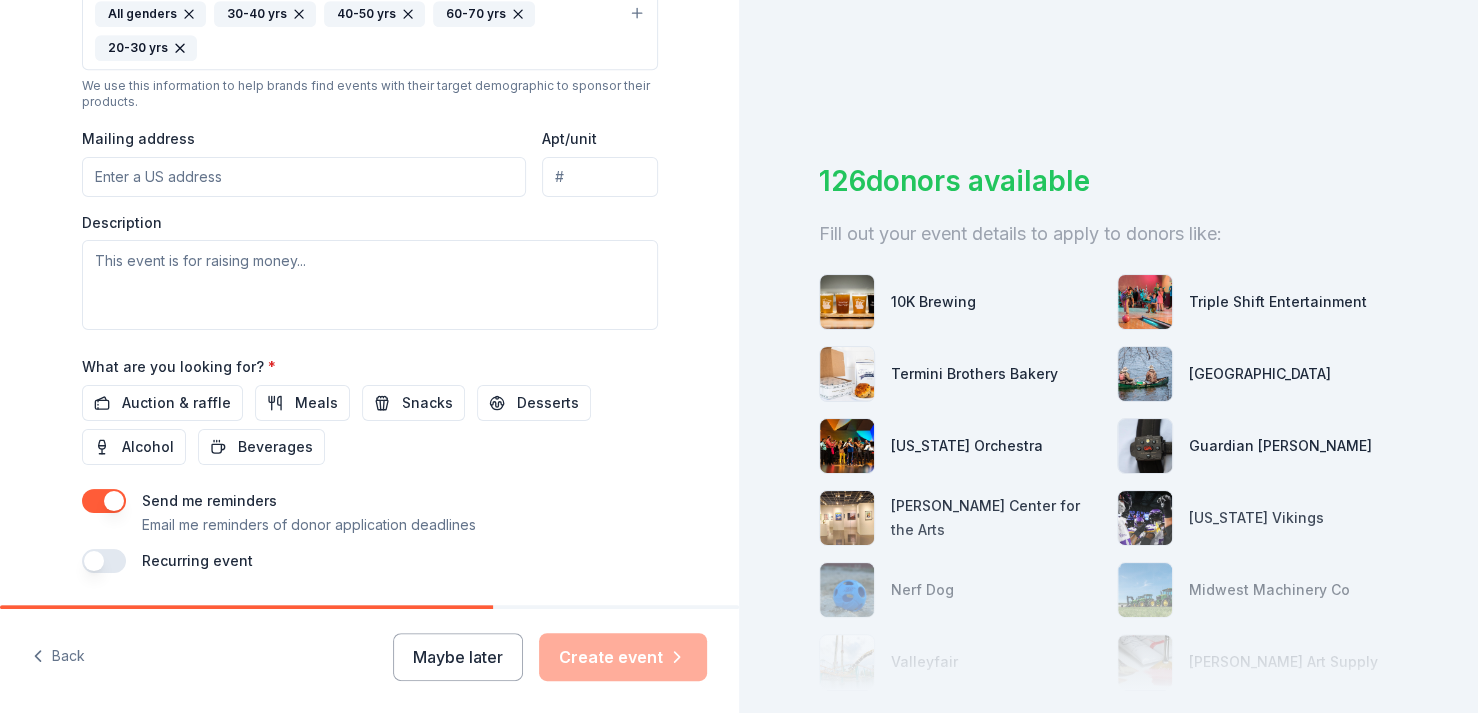 click on "Mailing address" at bounding box center (304, 177) 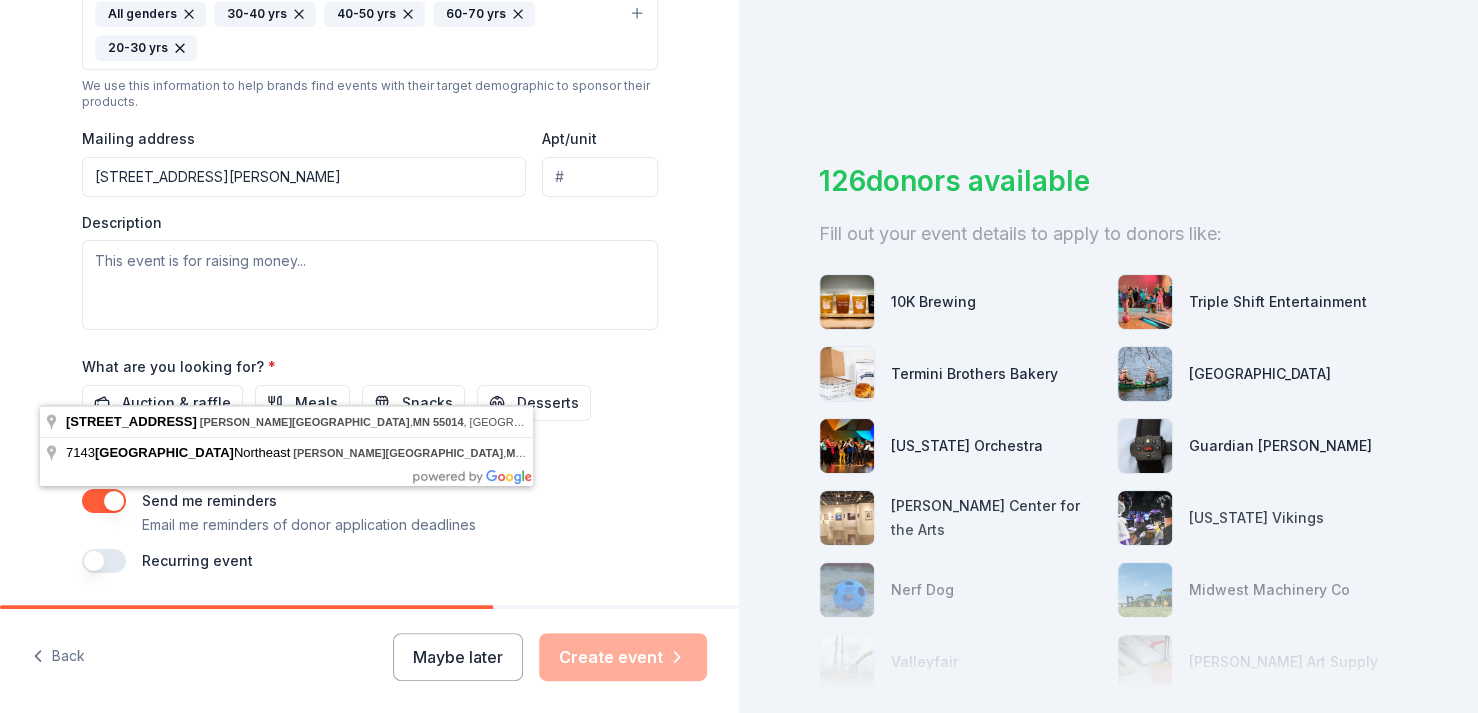 drag, startPoint x: 66, startPoint y: 378, endPoint x: 90, endPoint y: 379, distance: 24.020824 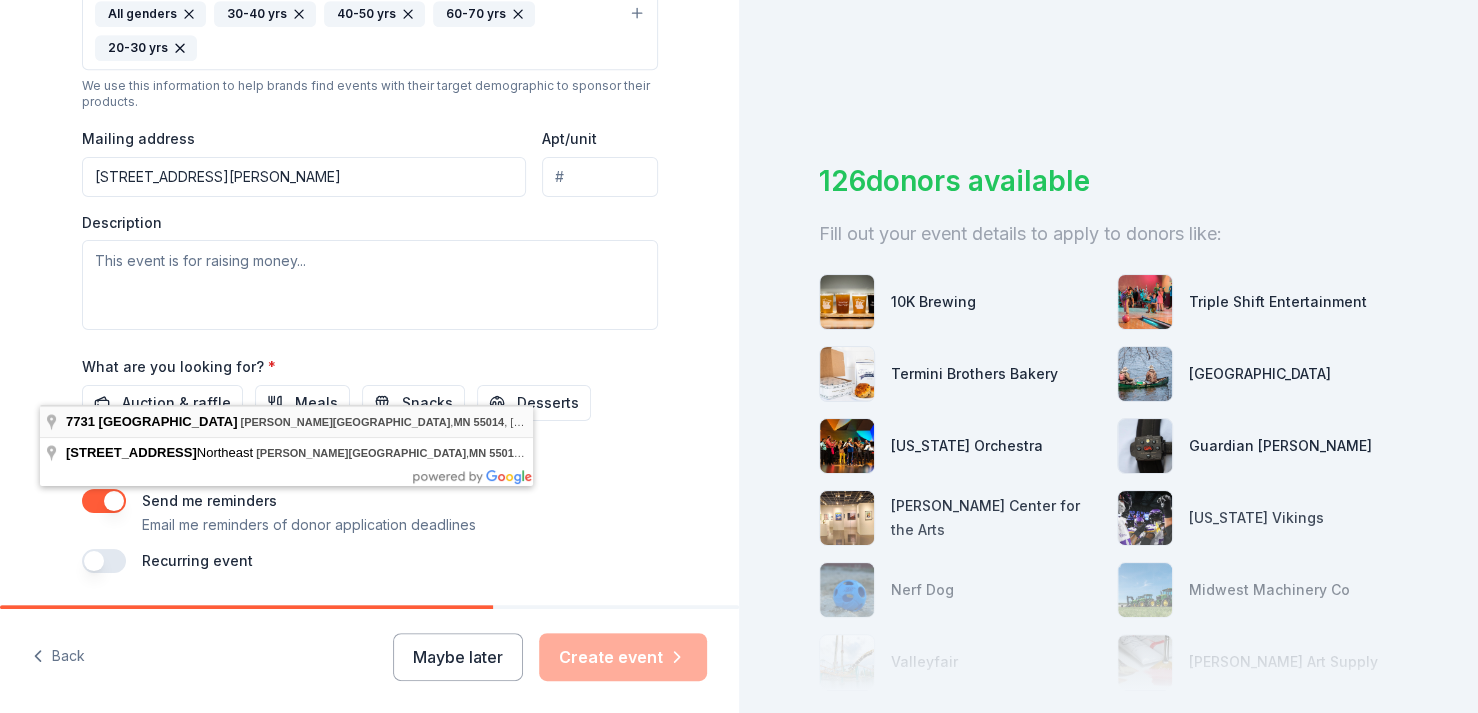 type on "7731 Lake Drive, Lino Lakes, MN, 55014" 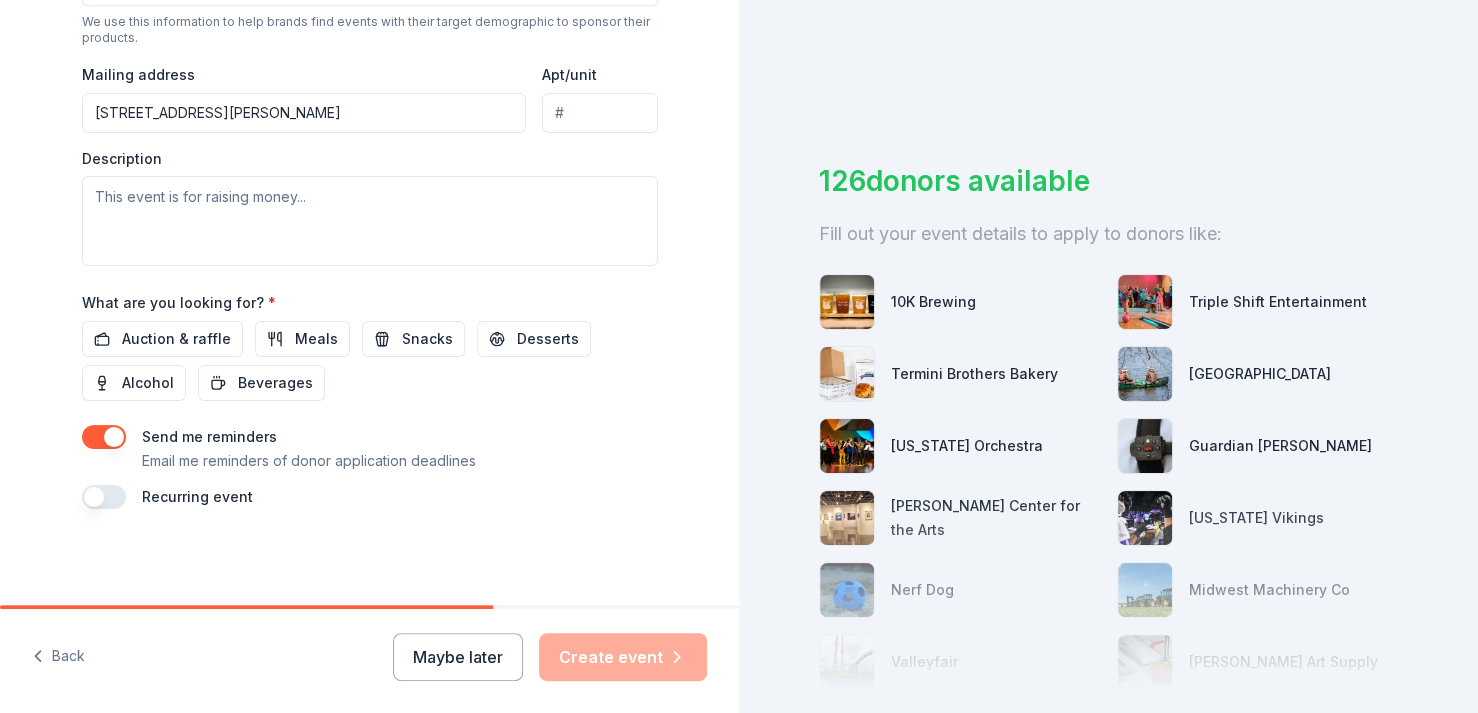 scroll, scrollTop: 900, scrollLeft: 0, axis: vertical 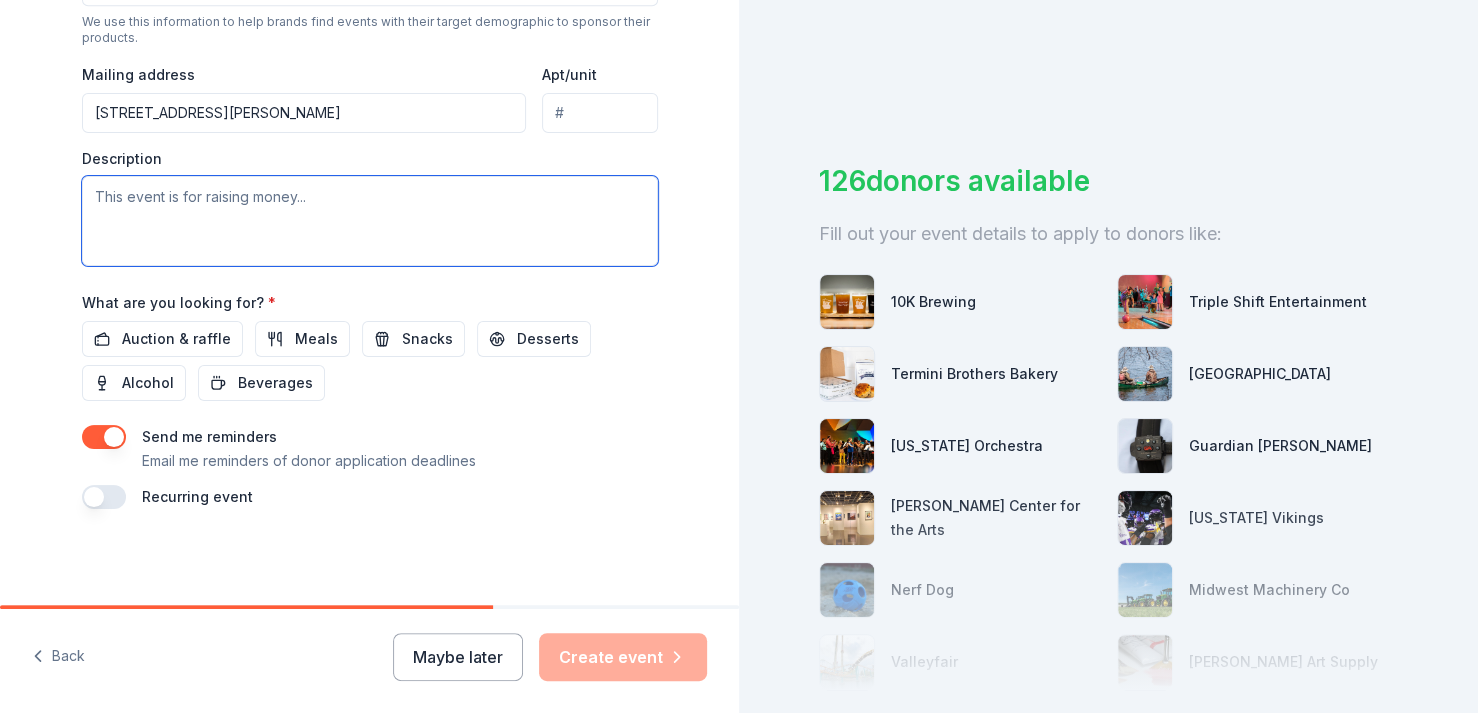 click at bounding box center [370, 221] 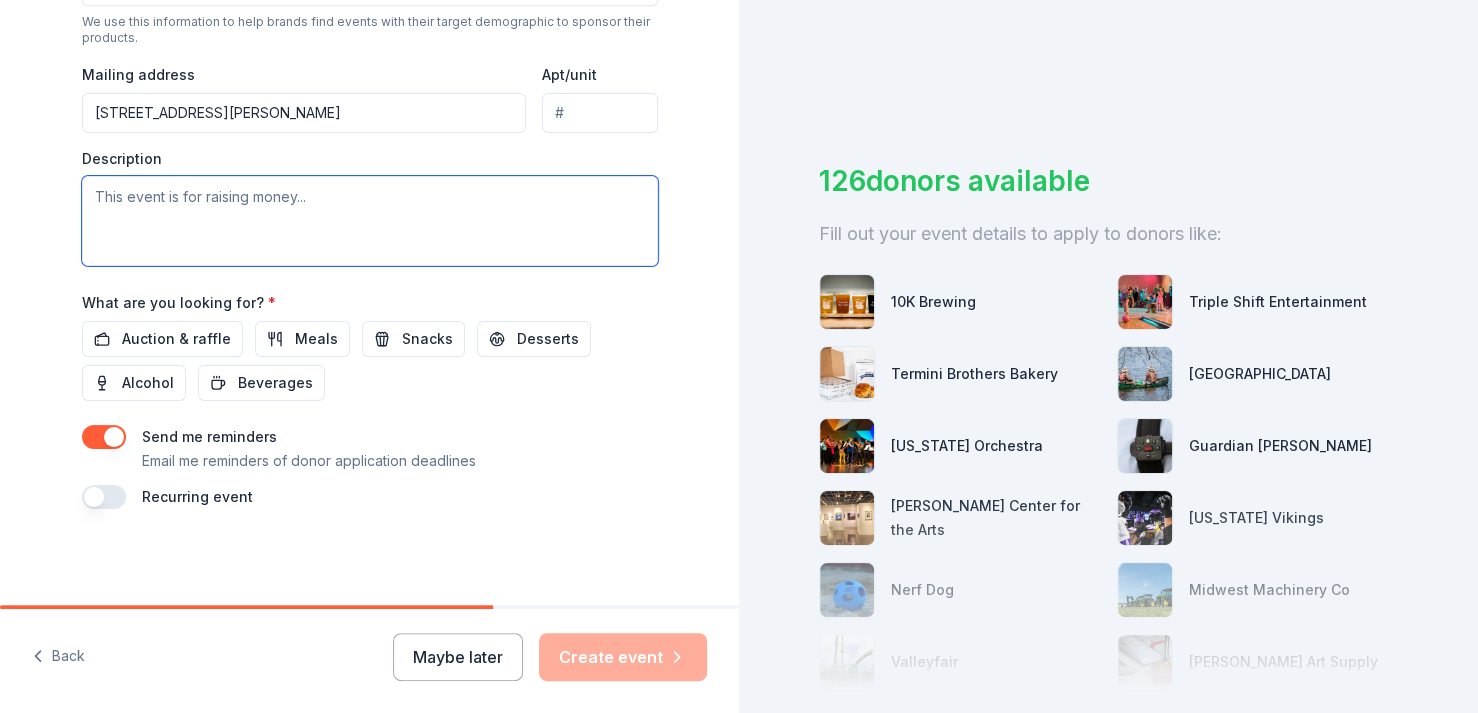 paste on "Lino Lake American Legion Post 566 serves and supports veterans and the communities of Lino Lakes, Circle Pines, Blaine, Lexington, and other surrounding communities. We are committed to helping these heroes by providing financial assistance with Transportation for Medical appointments, Medical Equipment, Dentures, and home improvements (such as new roofs), among other needs." 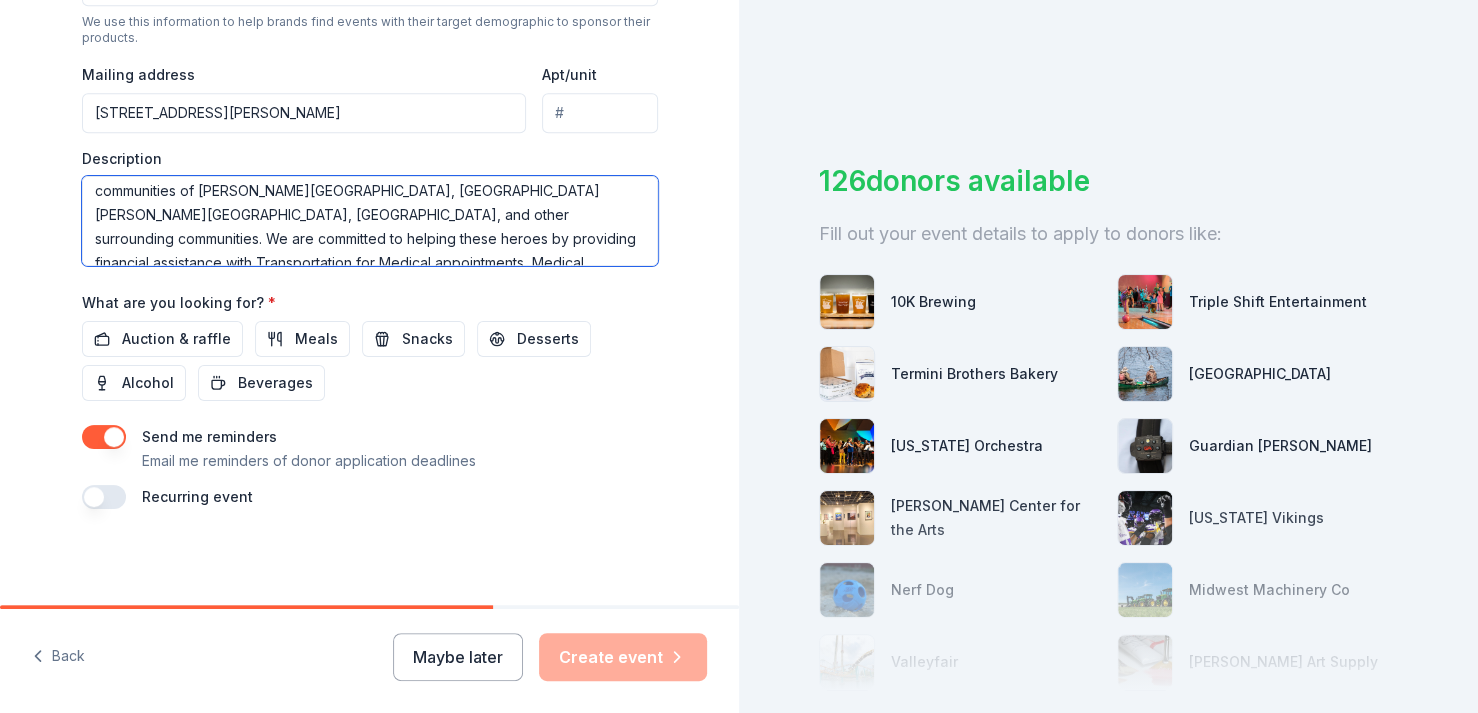 scroll, scrollTop: 0, scrollLeft: 0, axis: both 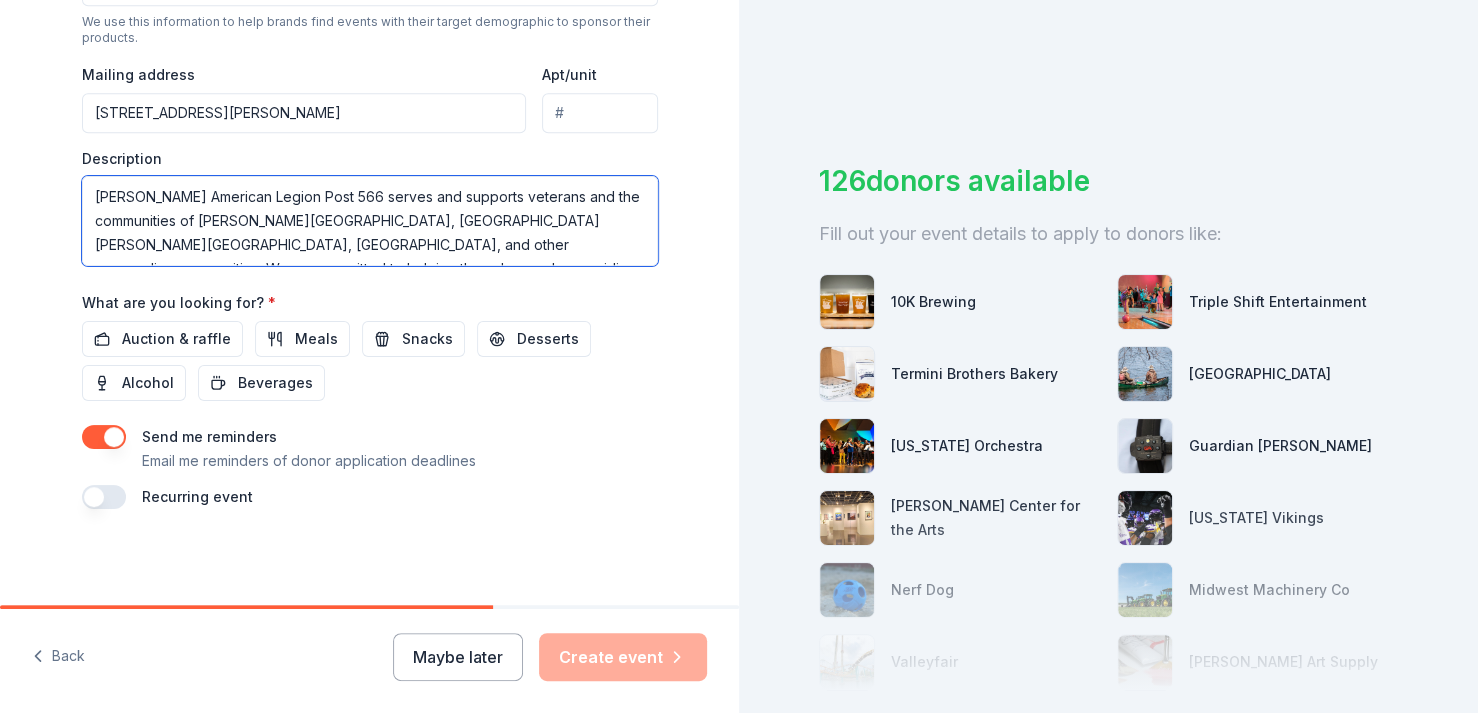 drag, startPoint x: 609, startPoint y: 283, endPoint x: 329, endPoint y: 340, distance: 285.7429 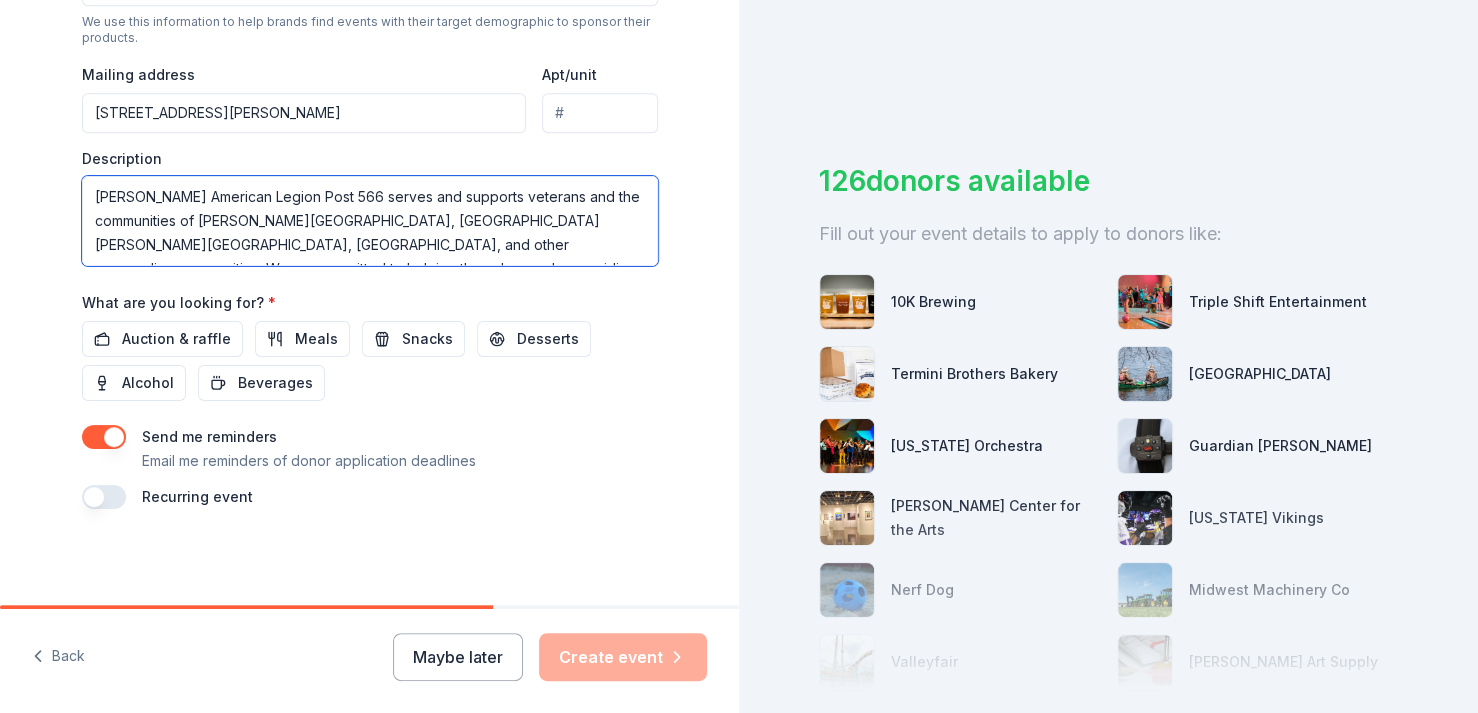 click on "Lino Lake American Legion Post 566 serves and supports veterans and the communities of Lino Lakes, Circle Pines, Blaine, Lexington, and other surrounding communities. We are committed to helping these heroes by providing financial assistance with Transportation for Medical appointments, Medical Equipment, Dentures, and home improvements (such as new roofs), among other needs." at bounding box center [370, 221] 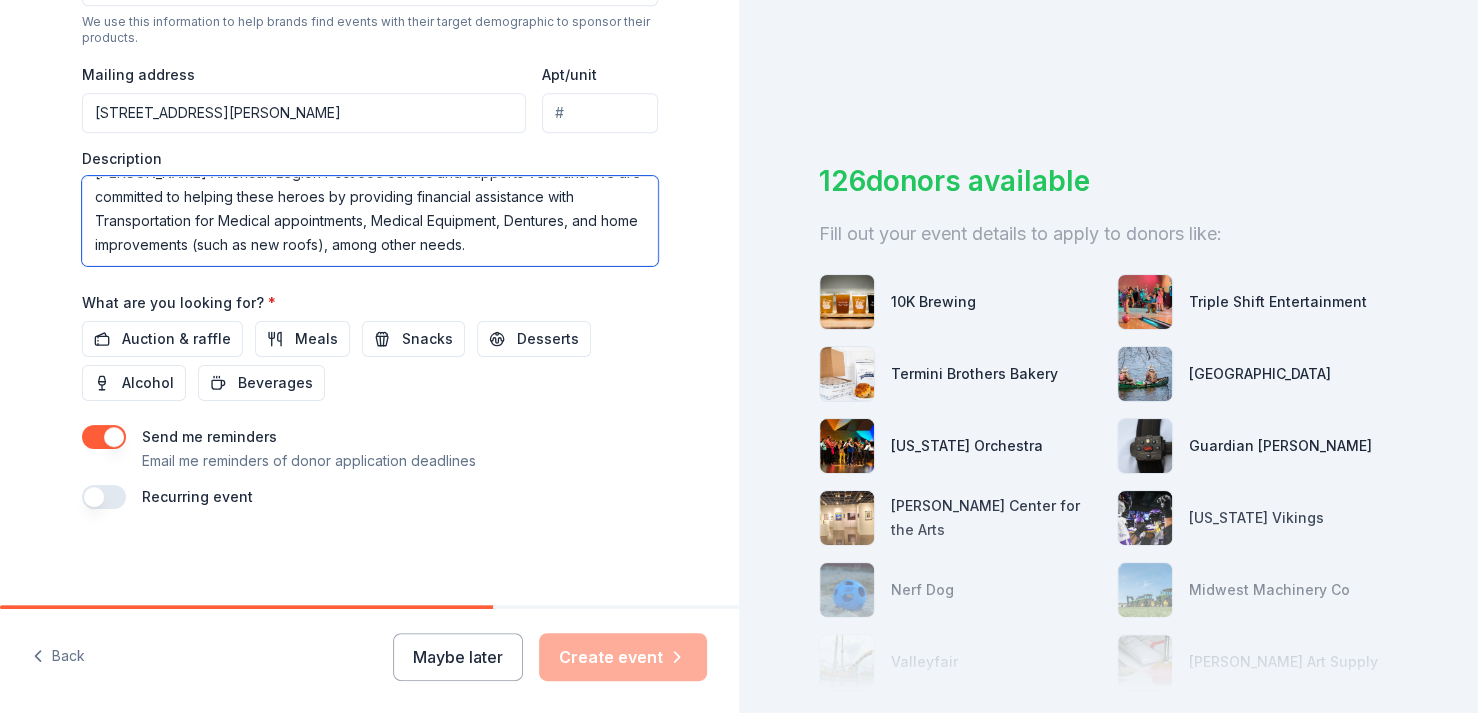 scroll, scrollTop: 60, scrollLeft: 0, axis: vertical 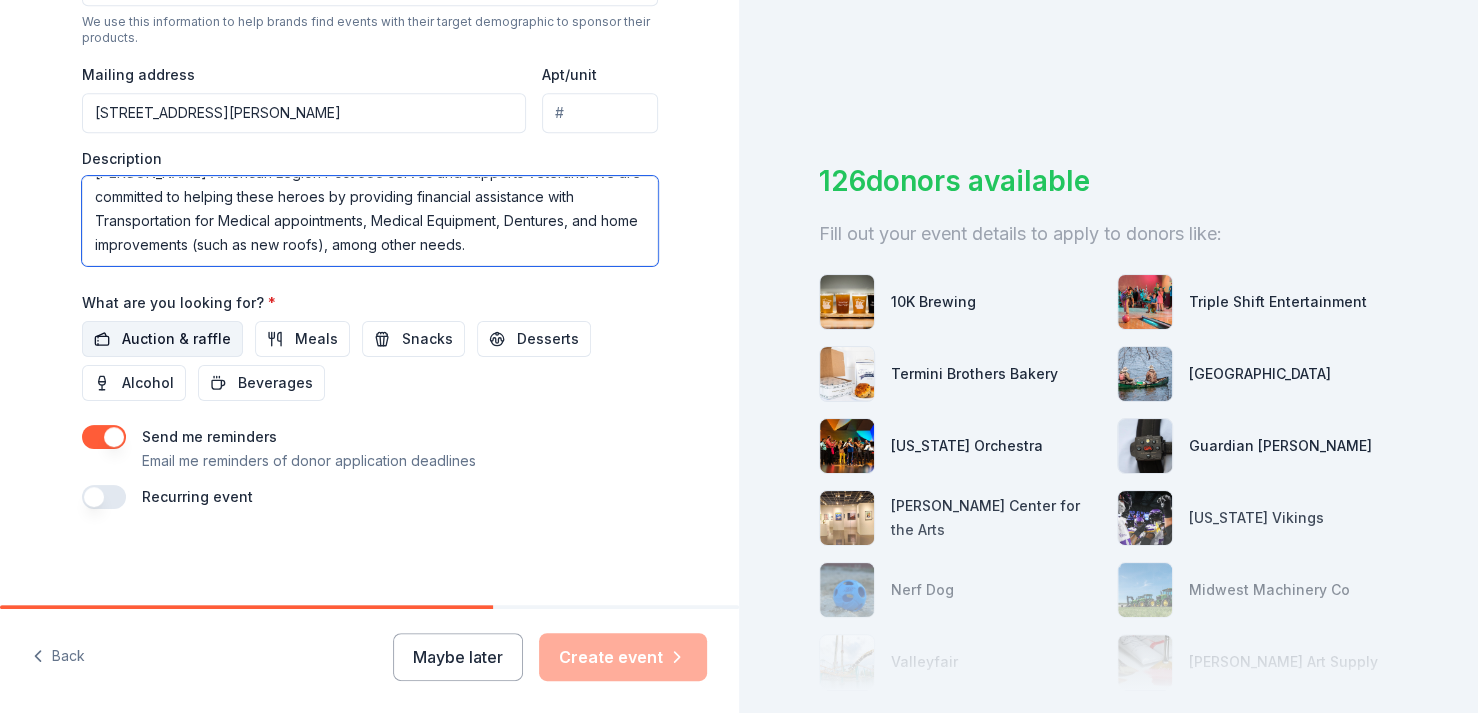 type on "Lino Lake American Legion Post 566 serves and supports veterans. We are committed to helping these heroes by providing financial assistance with Transportation for Medical appointments, Medical Equipment, Dentures, and home improvements (such as new roofs), among other needs." 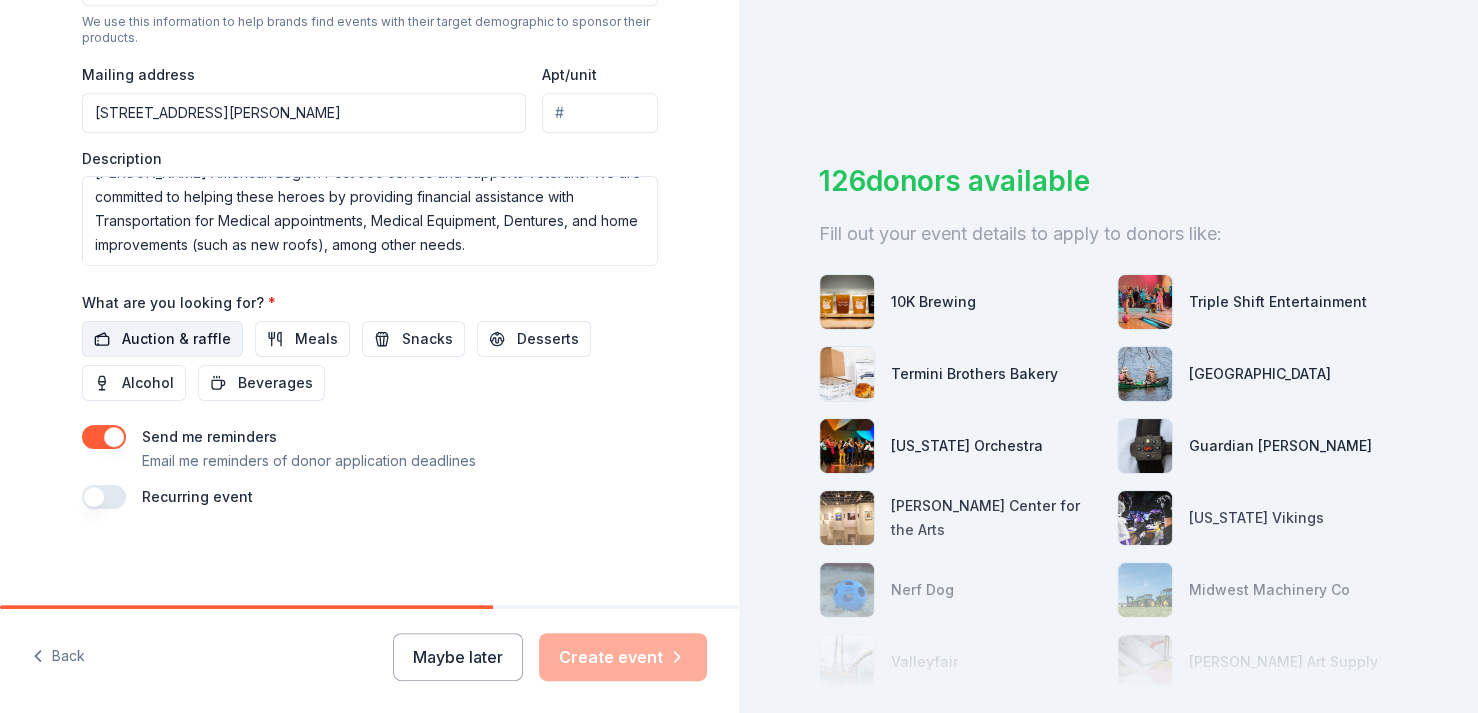 click on "Auction & raffle" at bounding box center (176, 339) 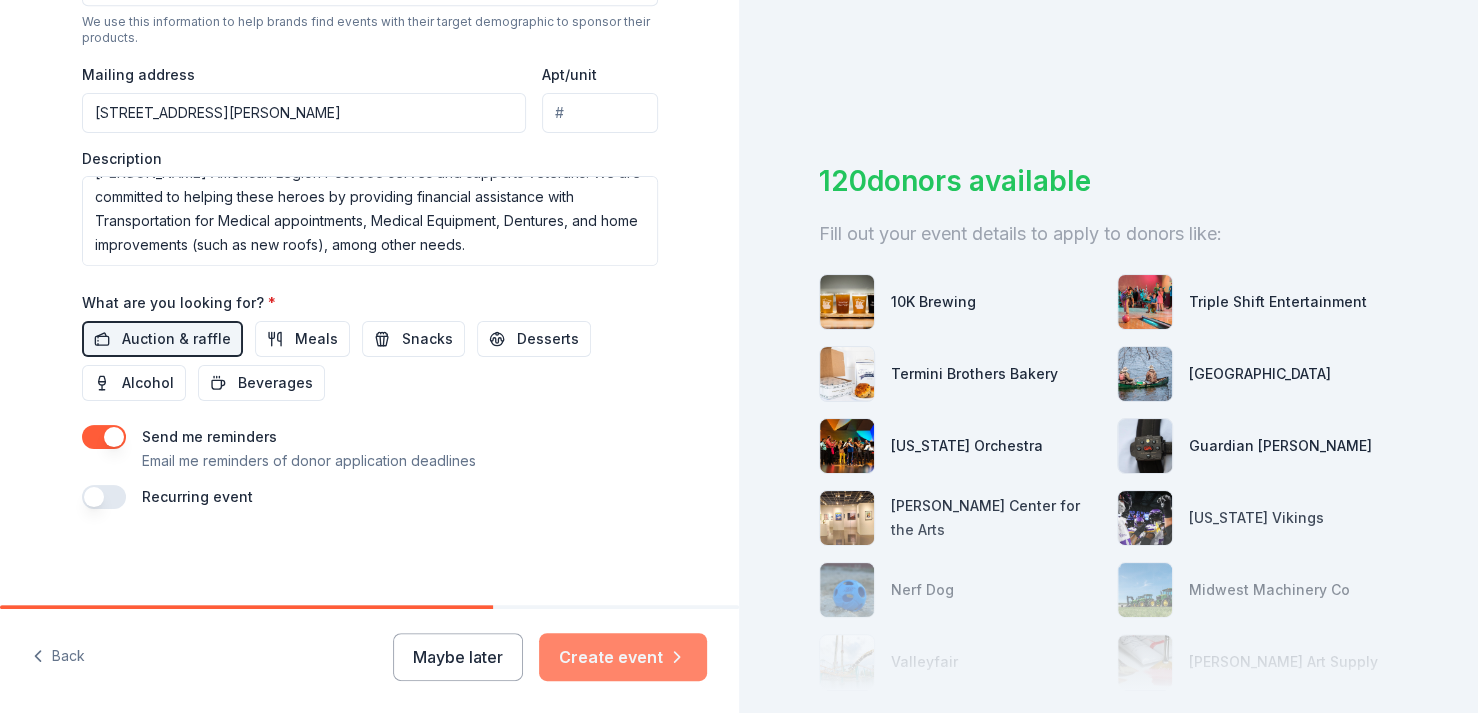 click on "Create event" at bounding box center (623, 657) 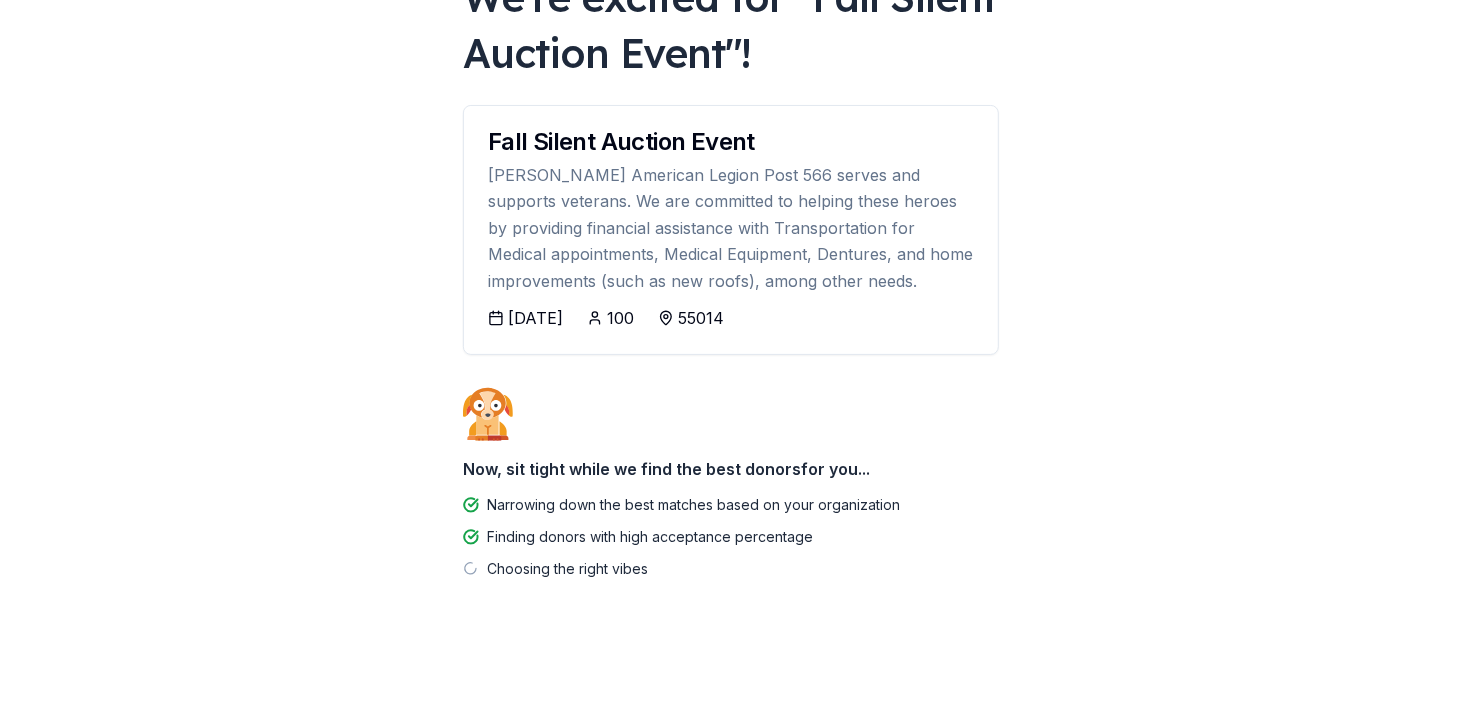 scroll, scrollTop: 380, scrollLeft: 0, axis: vertical 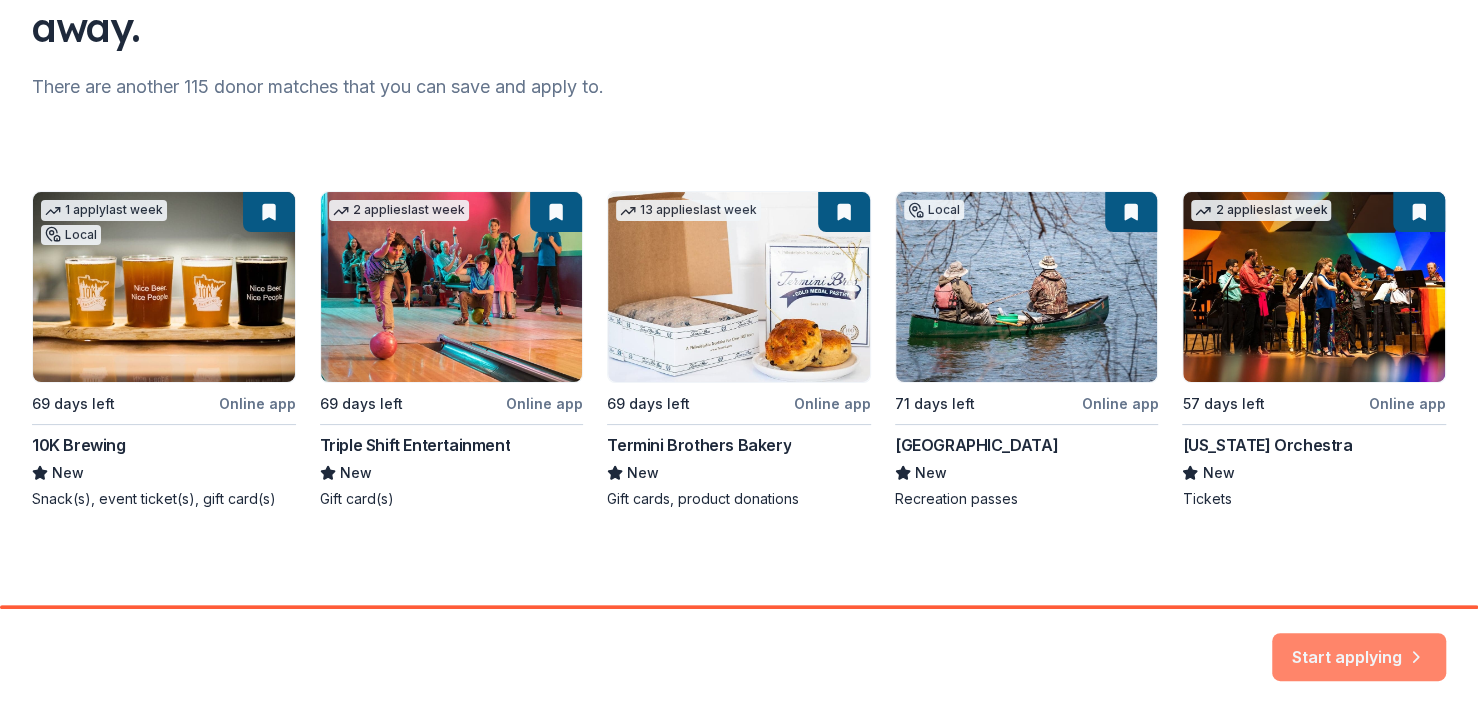 click on "Start applying" at bounding box center [1359, 646] 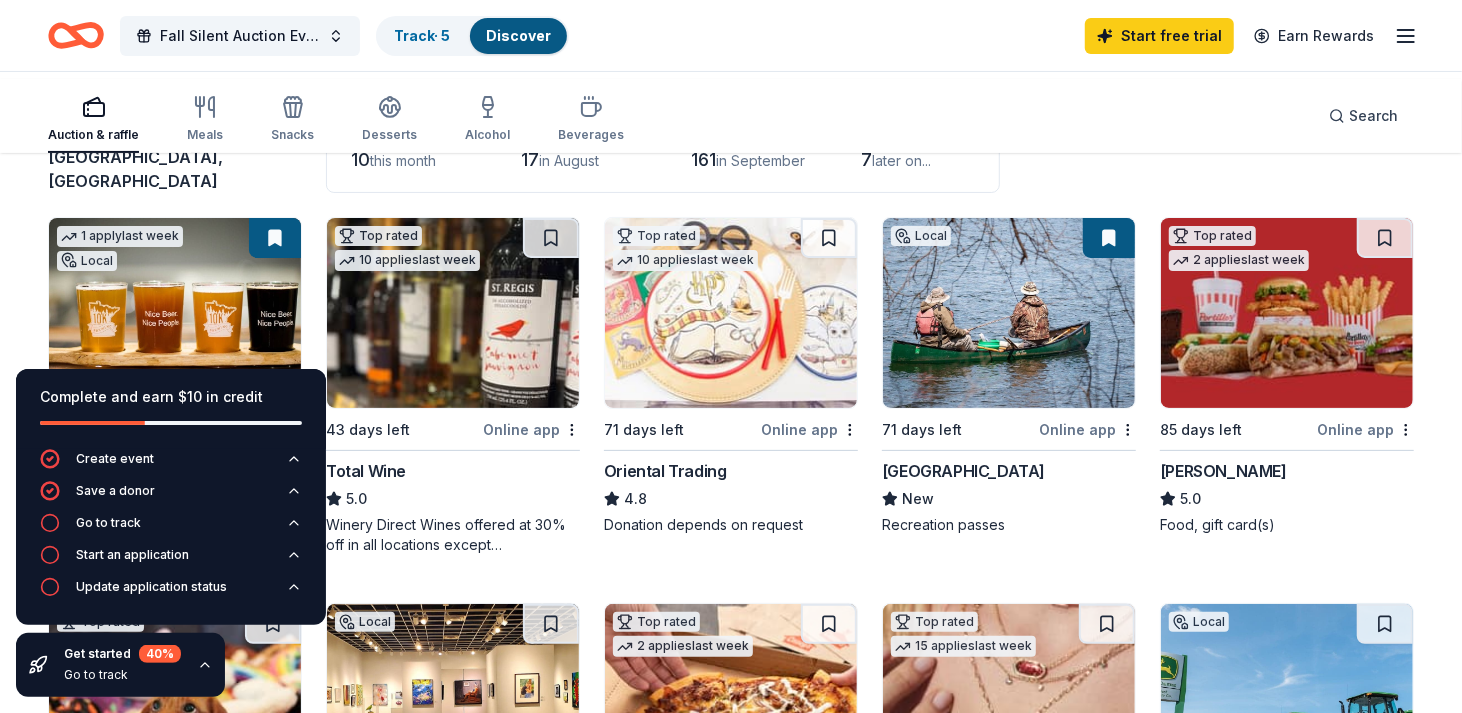 scroll, scrollTop: 200, scrollLeft: 0, axis: vertical 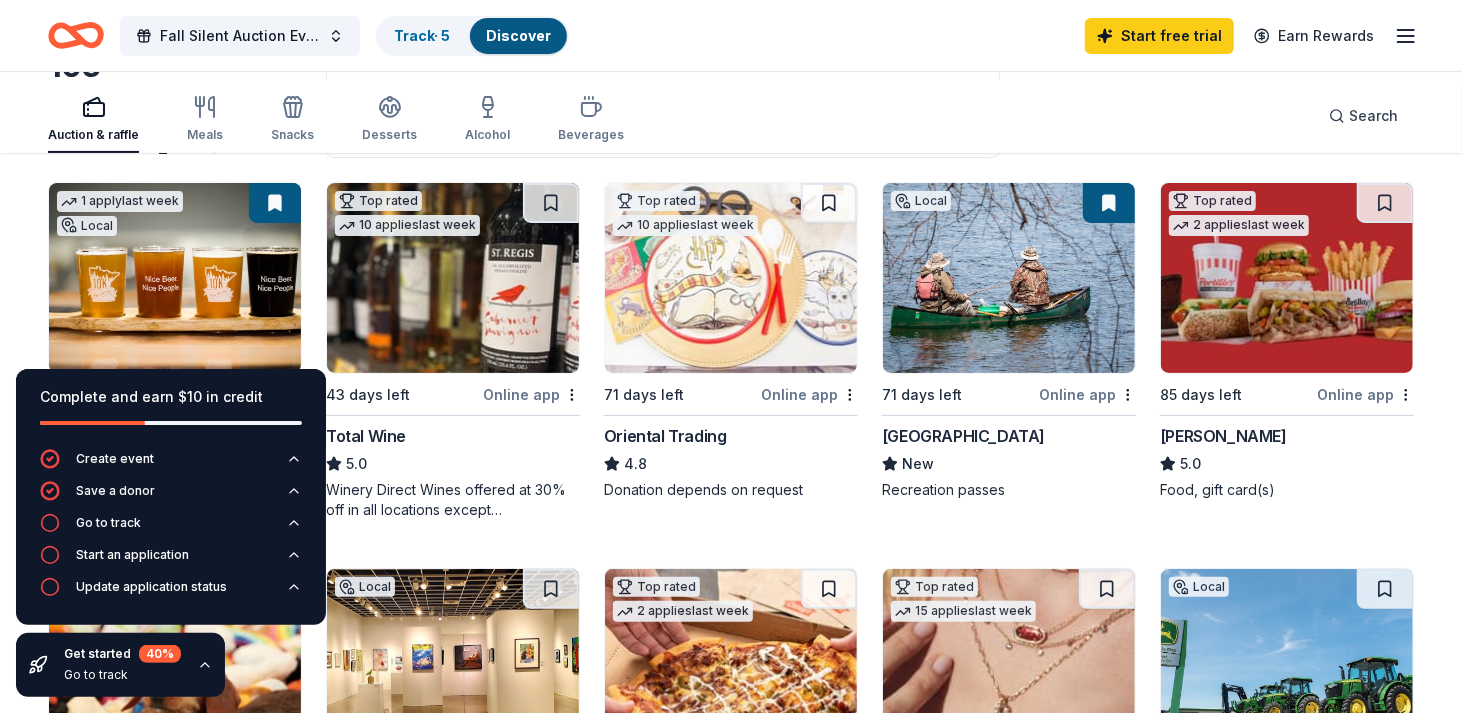 click on "10  this month" at bounding box center [408, 125] 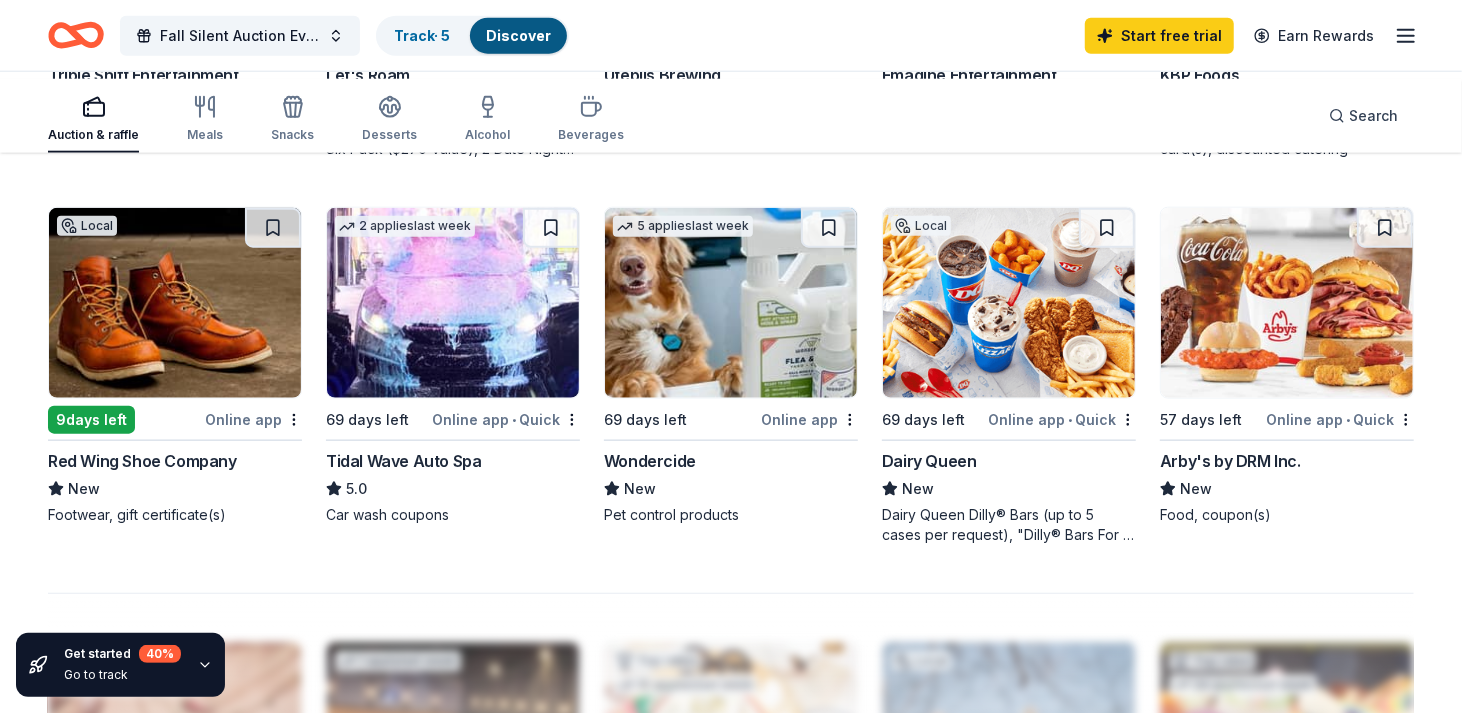 scroll, scrollTop: 1300, scrollLeft: 0, axis: vertical 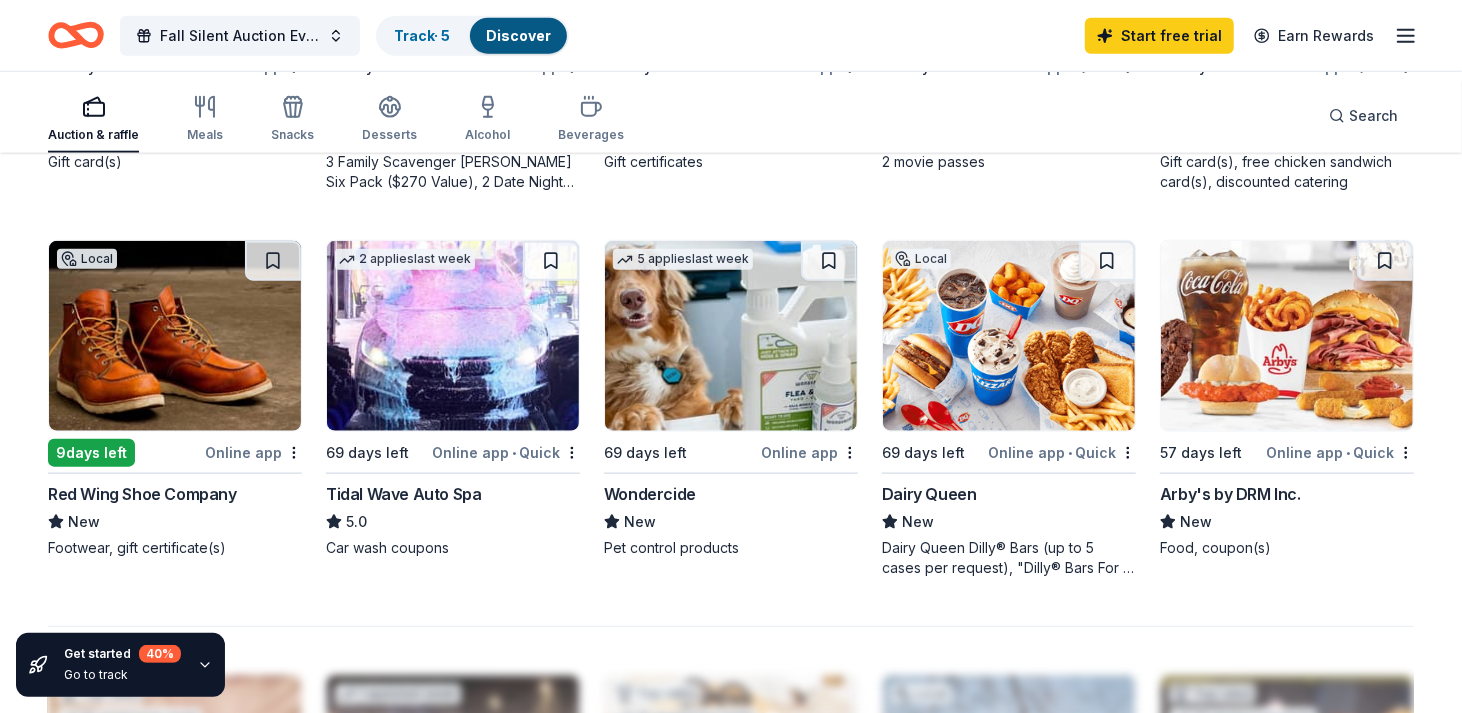 click on "Let's Roam" at bounding box center (368, 108) 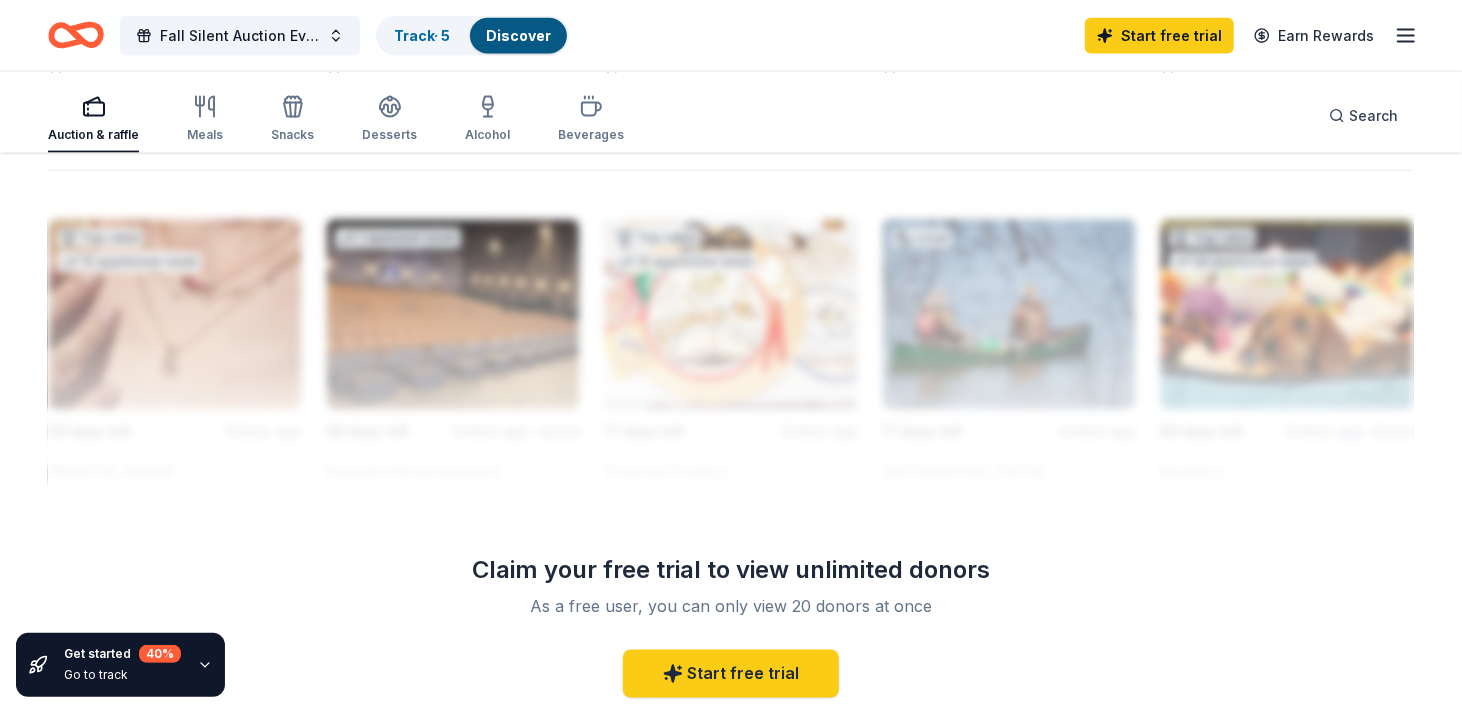 scroll, scrollTop: 1800, scrollLeft: 0, axis: vertical 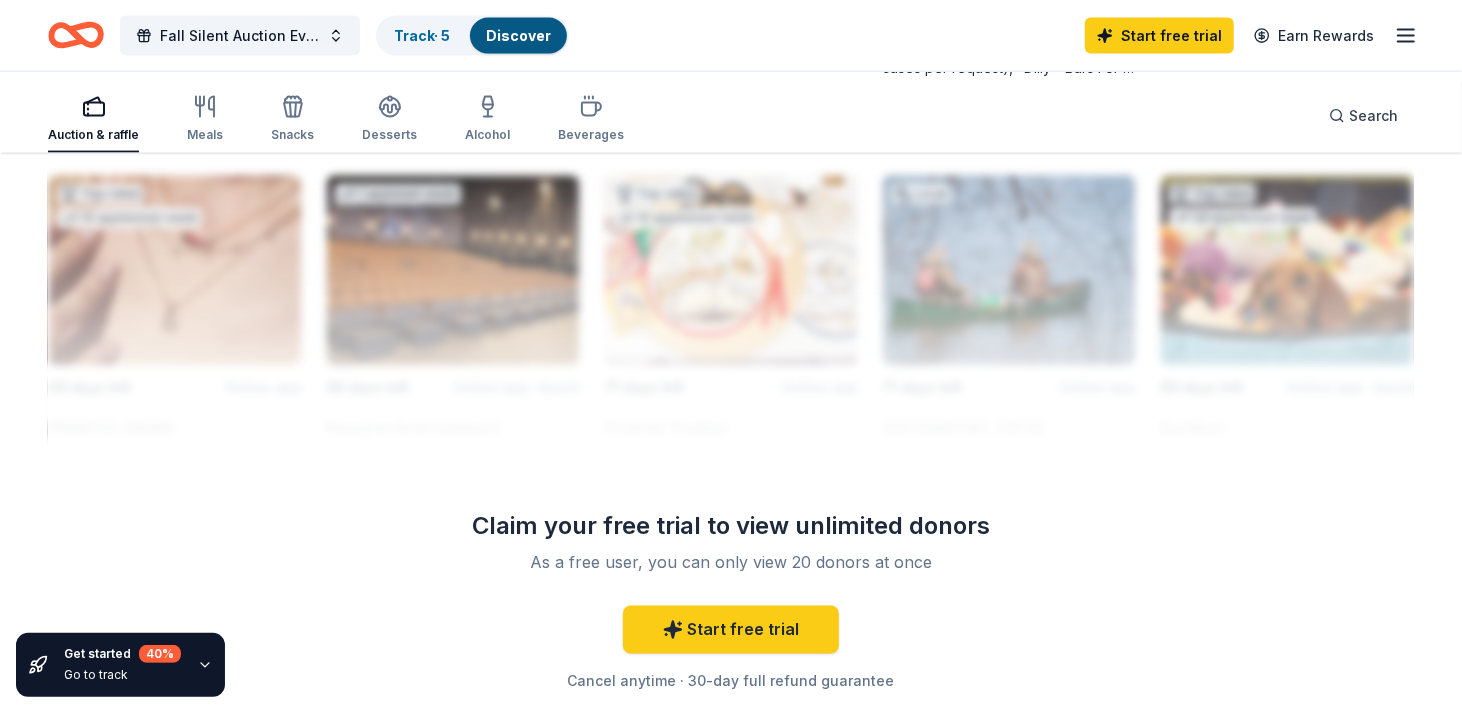 click on "Online app" at bounding box center [253, -48] 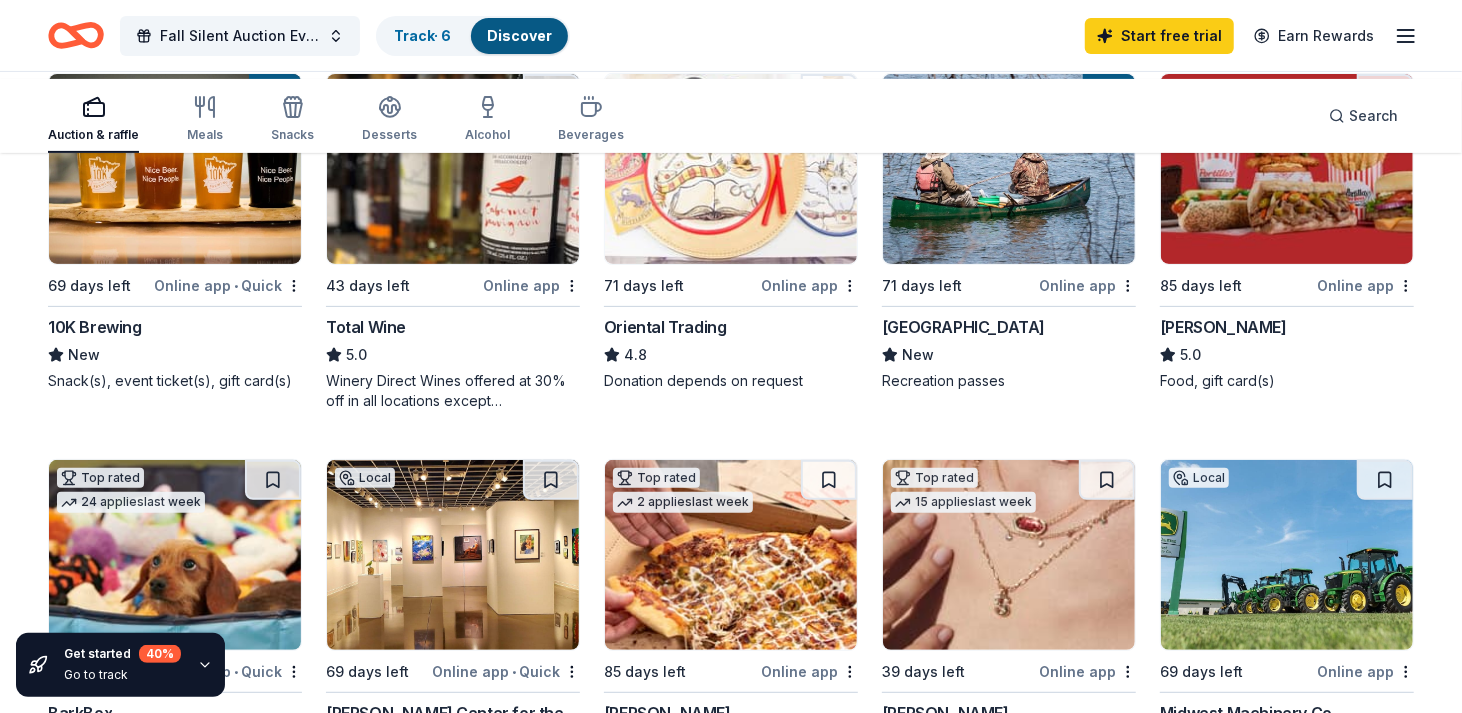 scroll, scrollTop: 400, scrollLeft: 0, axis: vertical 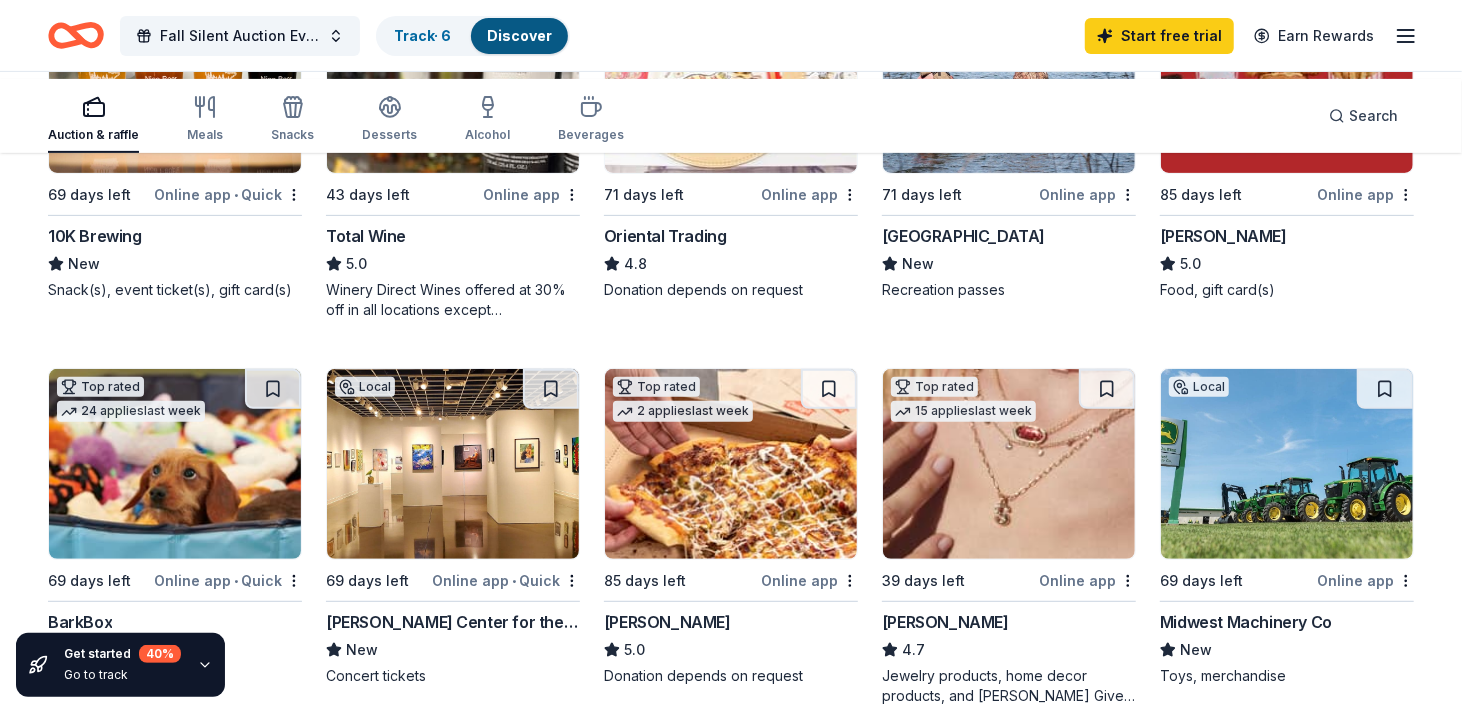click at bounding box center (175, 78) 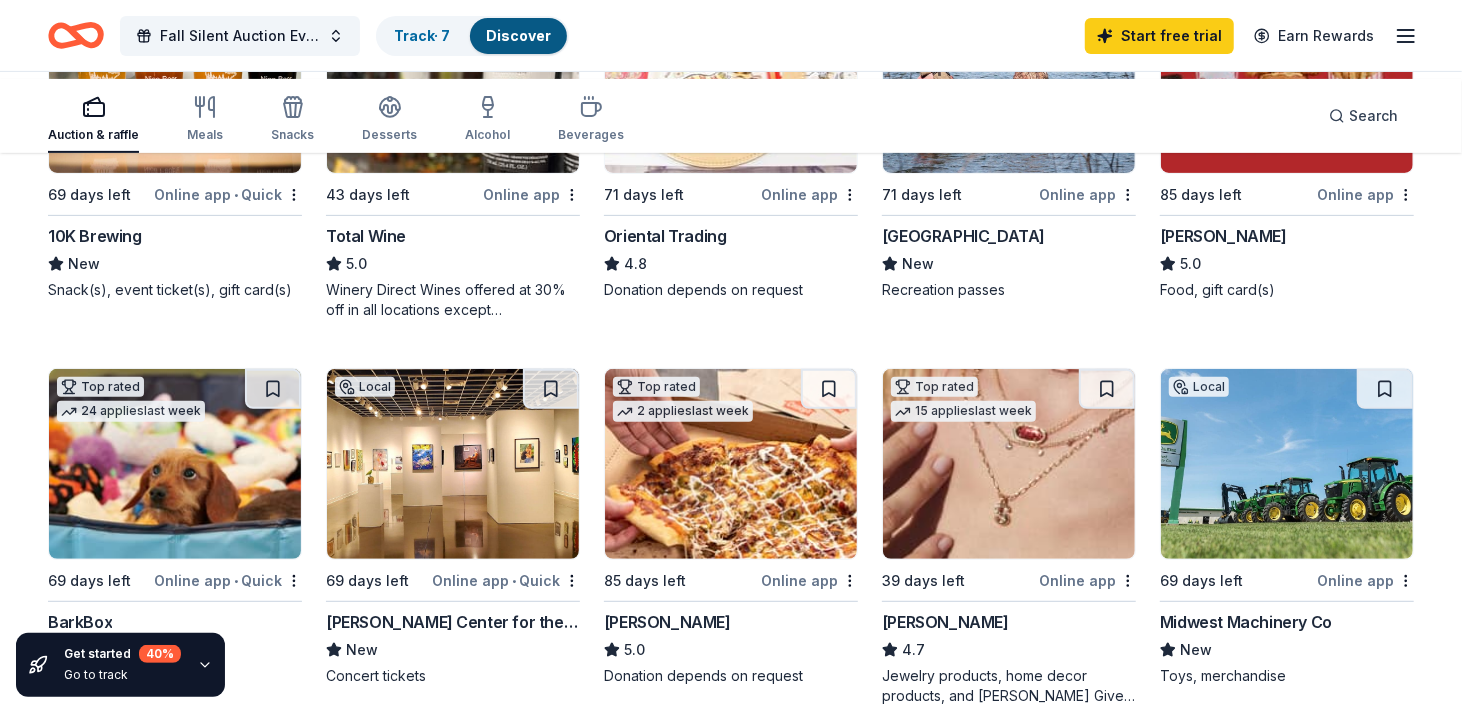 click on "Three Rivers Park District" at bounding box center [963, 236] 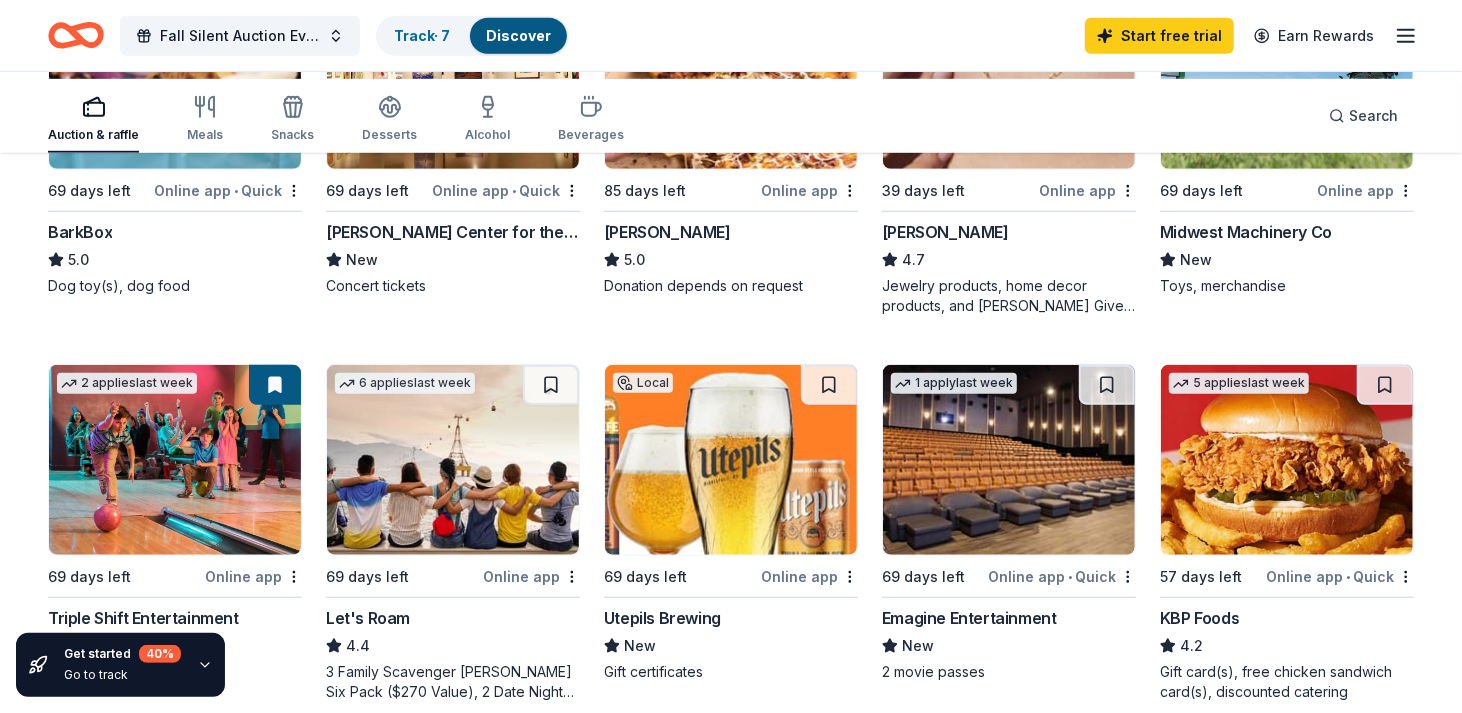 scroll, scrollTop: 800, scrollLeft: 0, axis: vertical 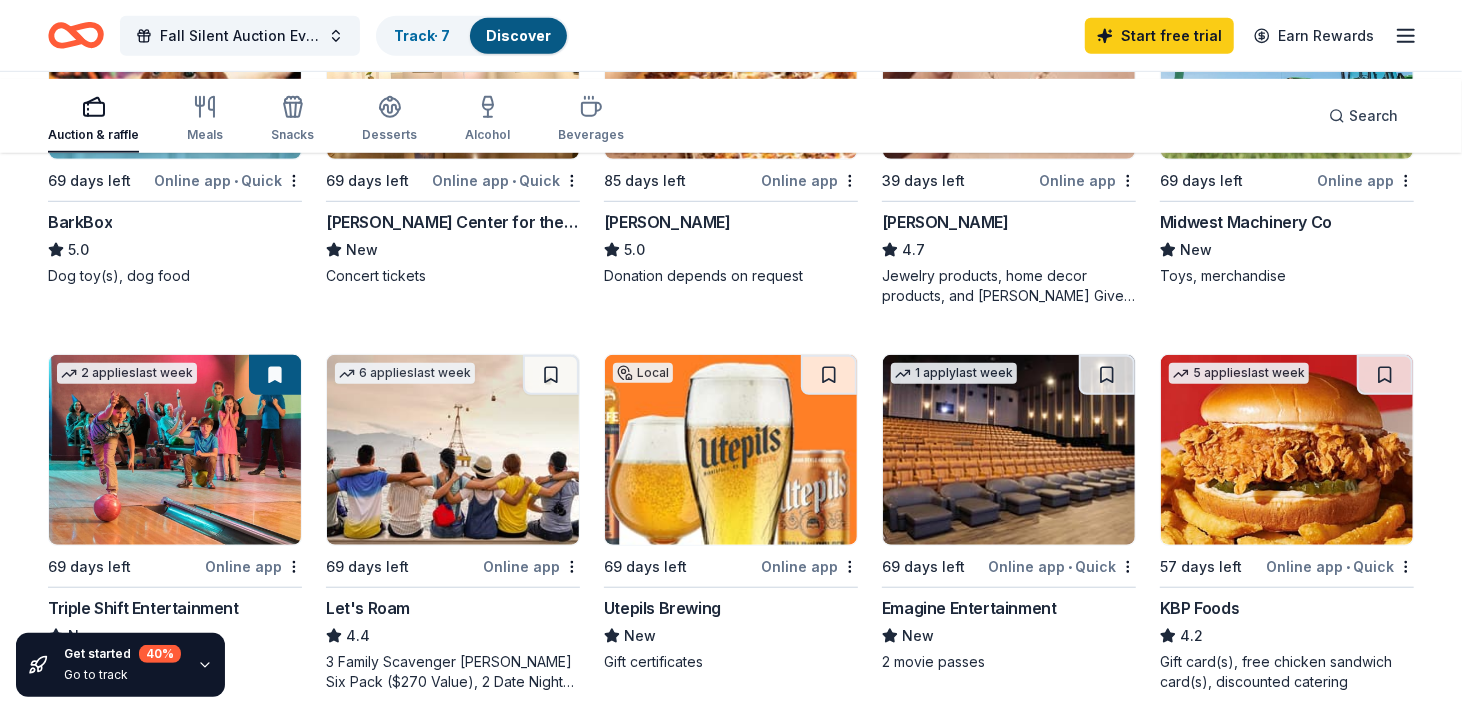 click on "Online app" at bounding box center [1087, 180] 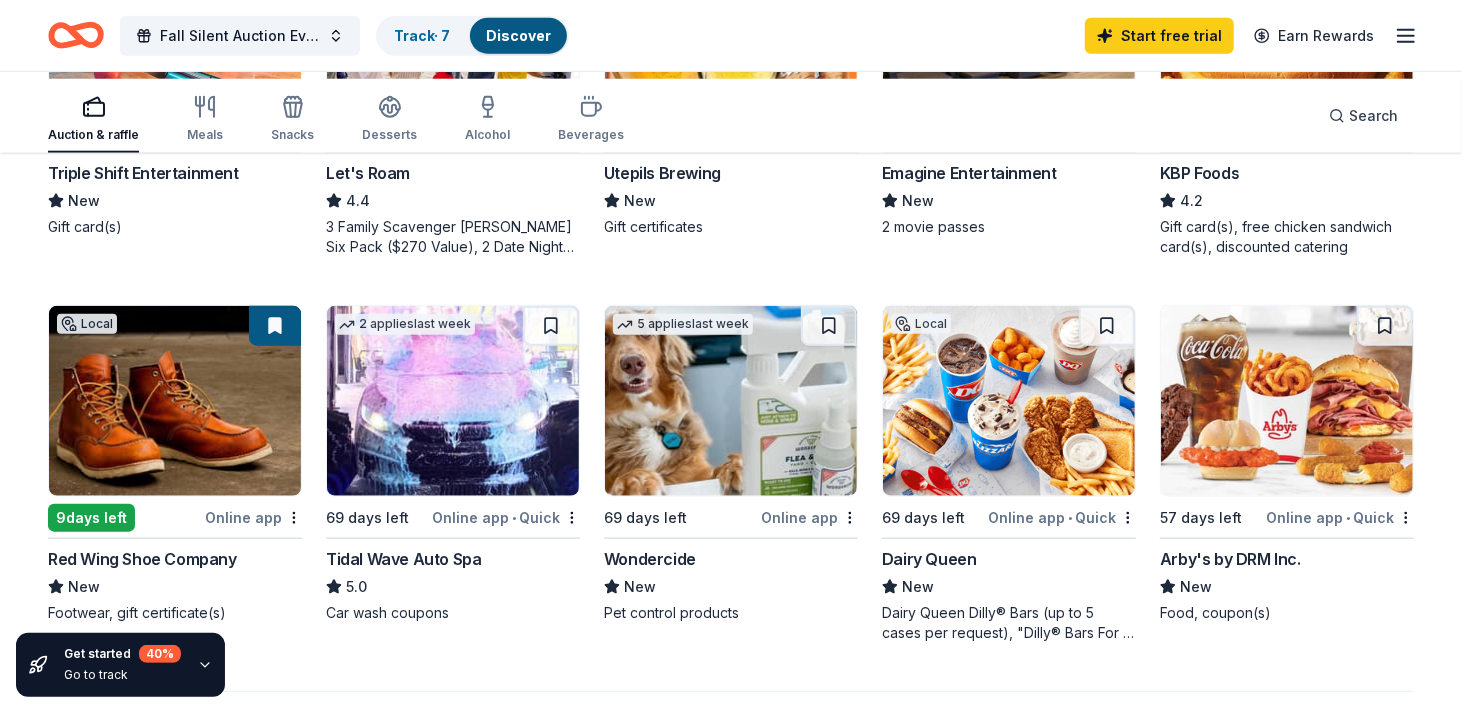 scroll, scrollTop: 1300, scrollLeft: 0, axis: vertical 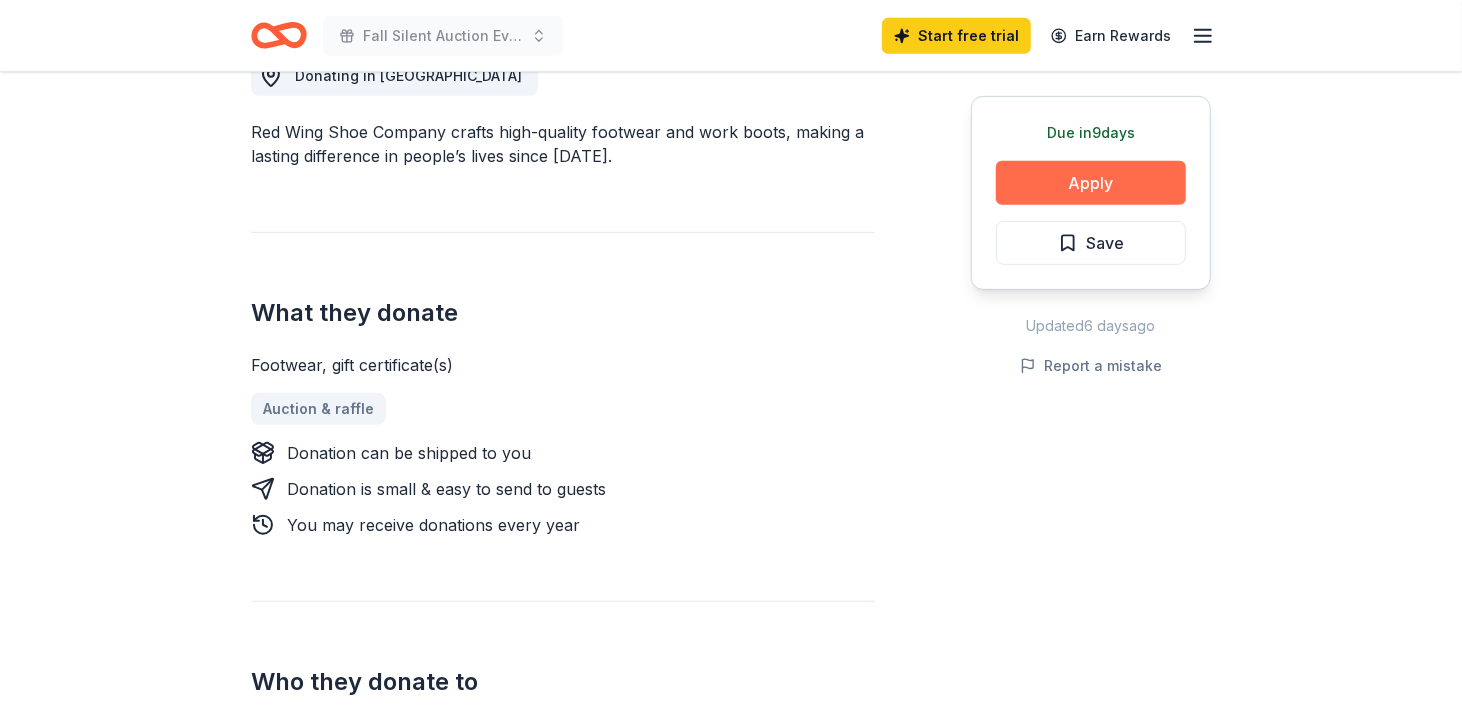 click on "Apply" at bounding box center [1091, 183] 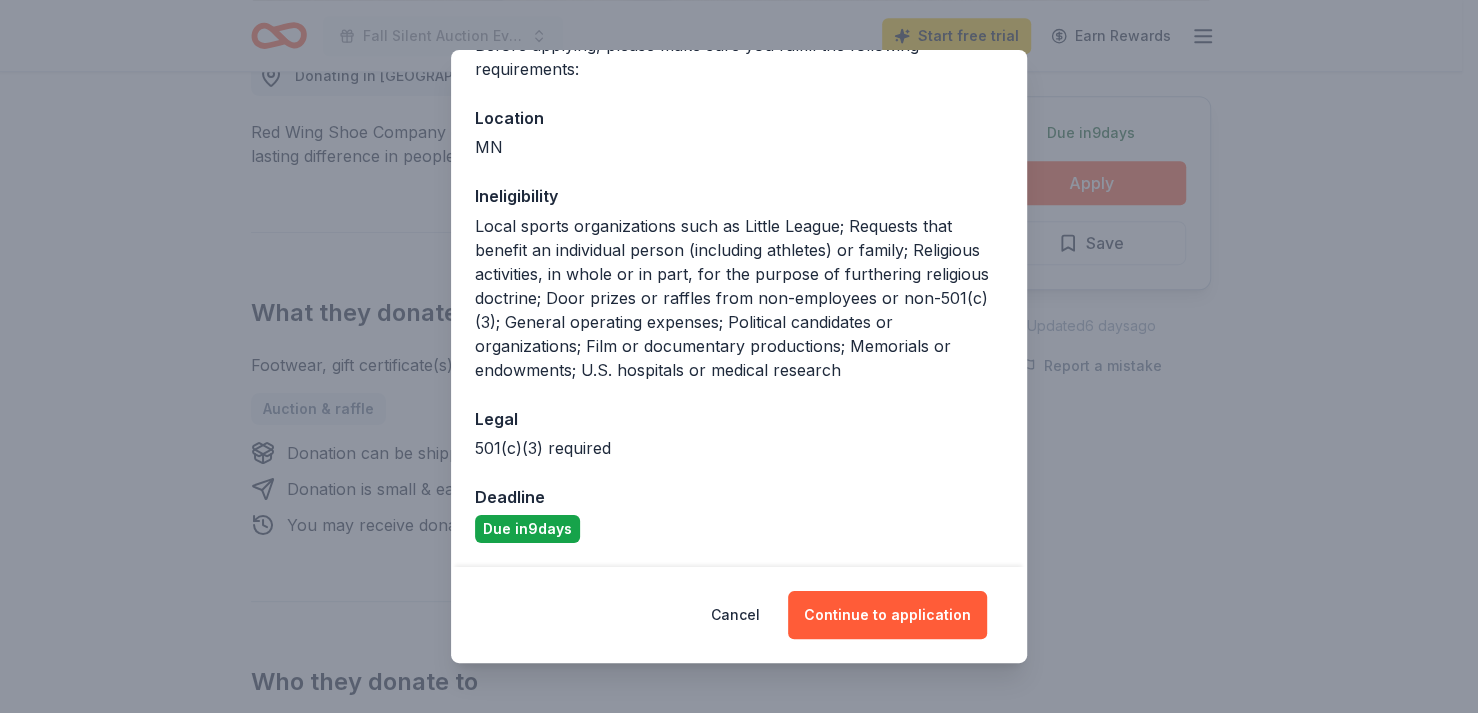 scroll, scrollTop: 292, scrollLeft: 0, axis: vertical 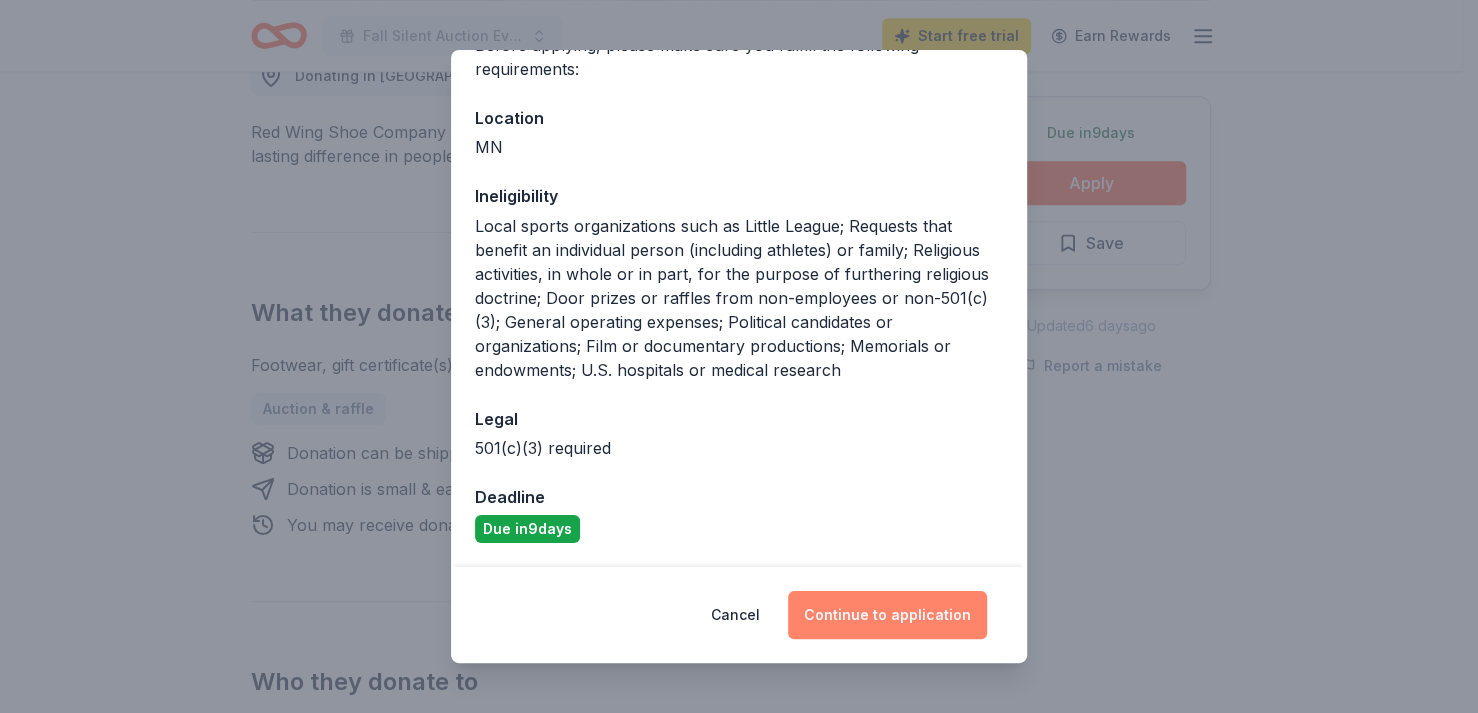 click on "Continue to application" at bounding box center (887, 615) 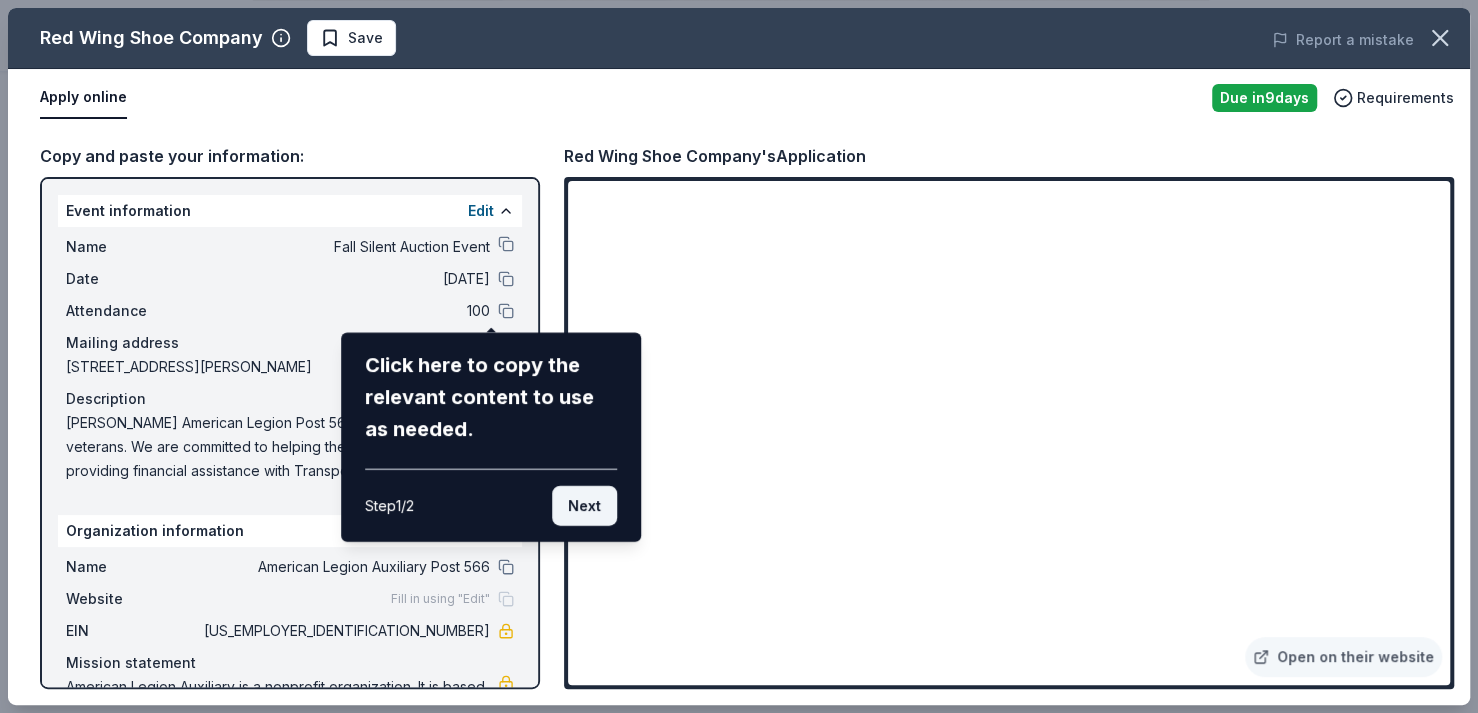 click on "Next" at bounding box center (584, 506) 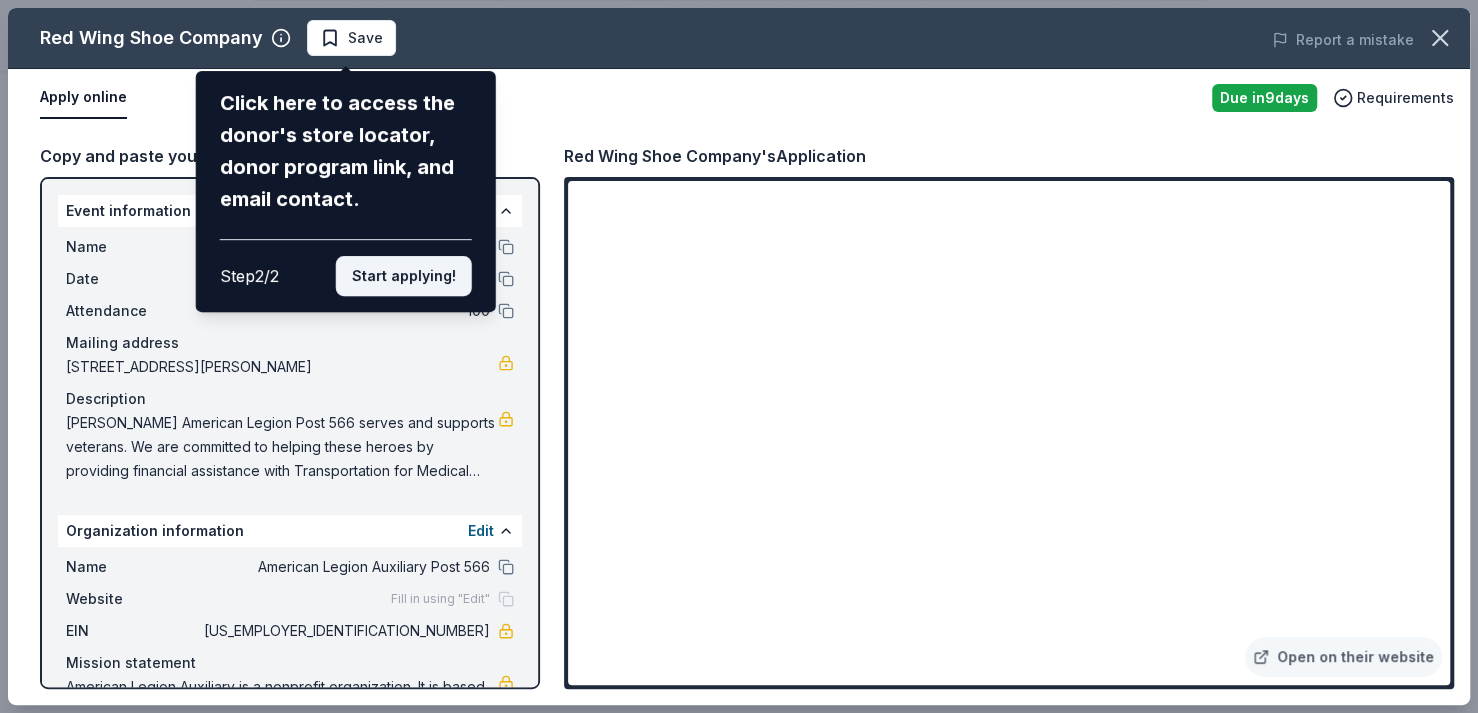 click on "Start applying!" at bounding box center [404, 276] 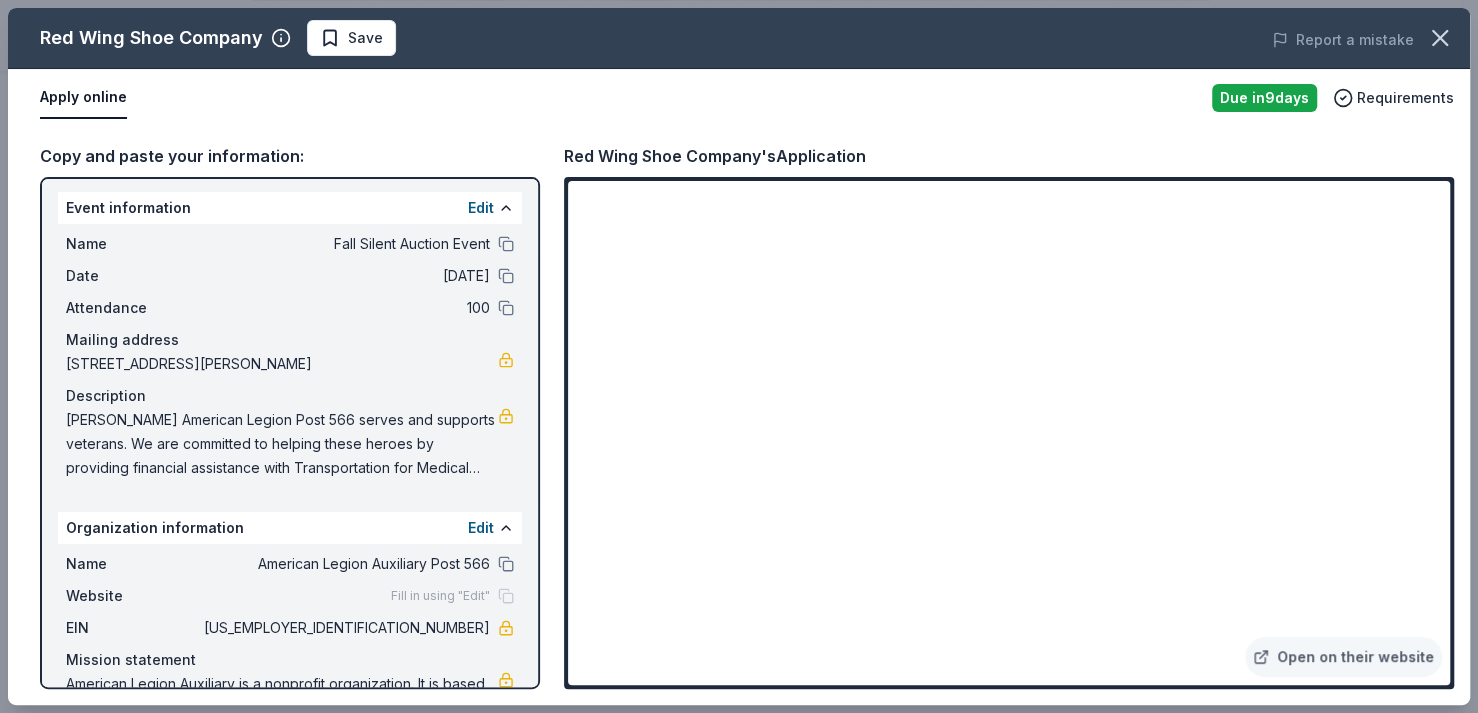 scroll, scrollTop: 0, scrollLeft: 0, axis: both 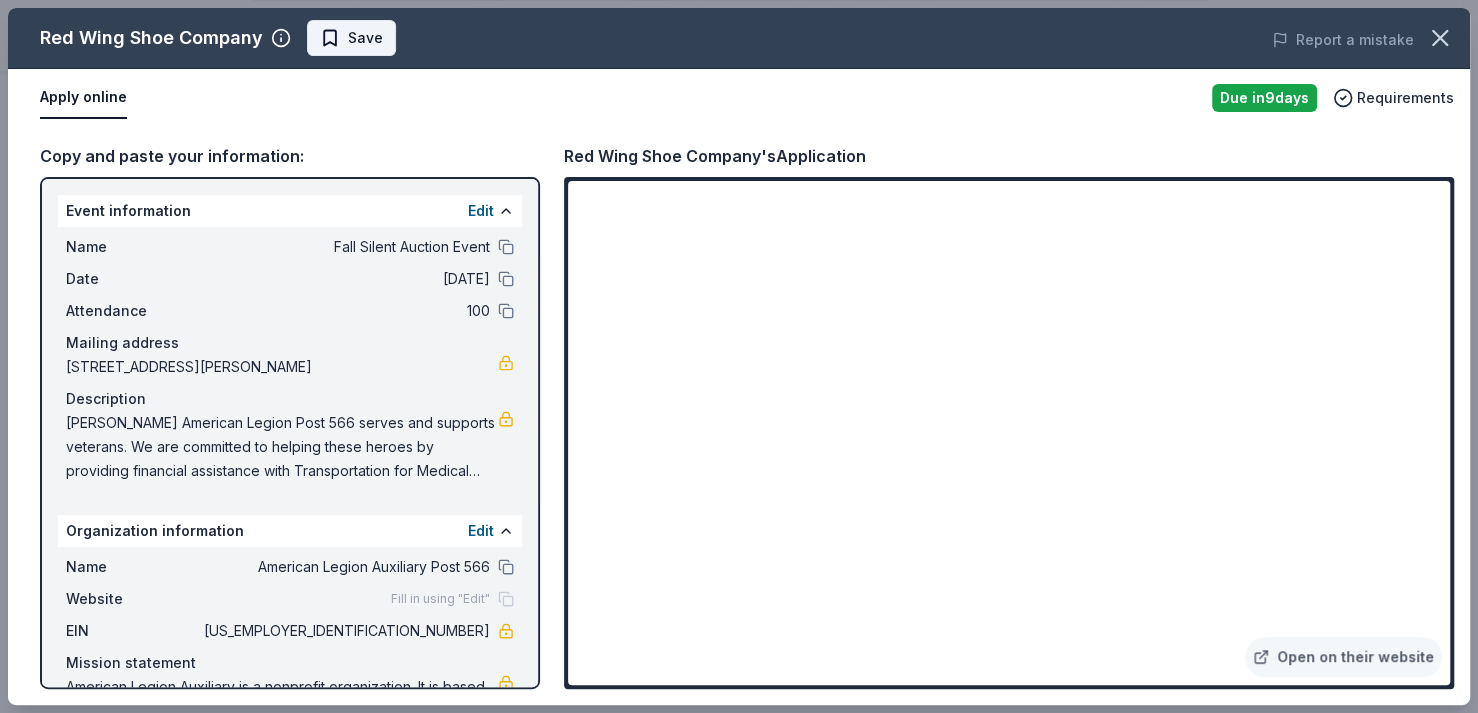 click on "Save" at bounding box center (365, 38) 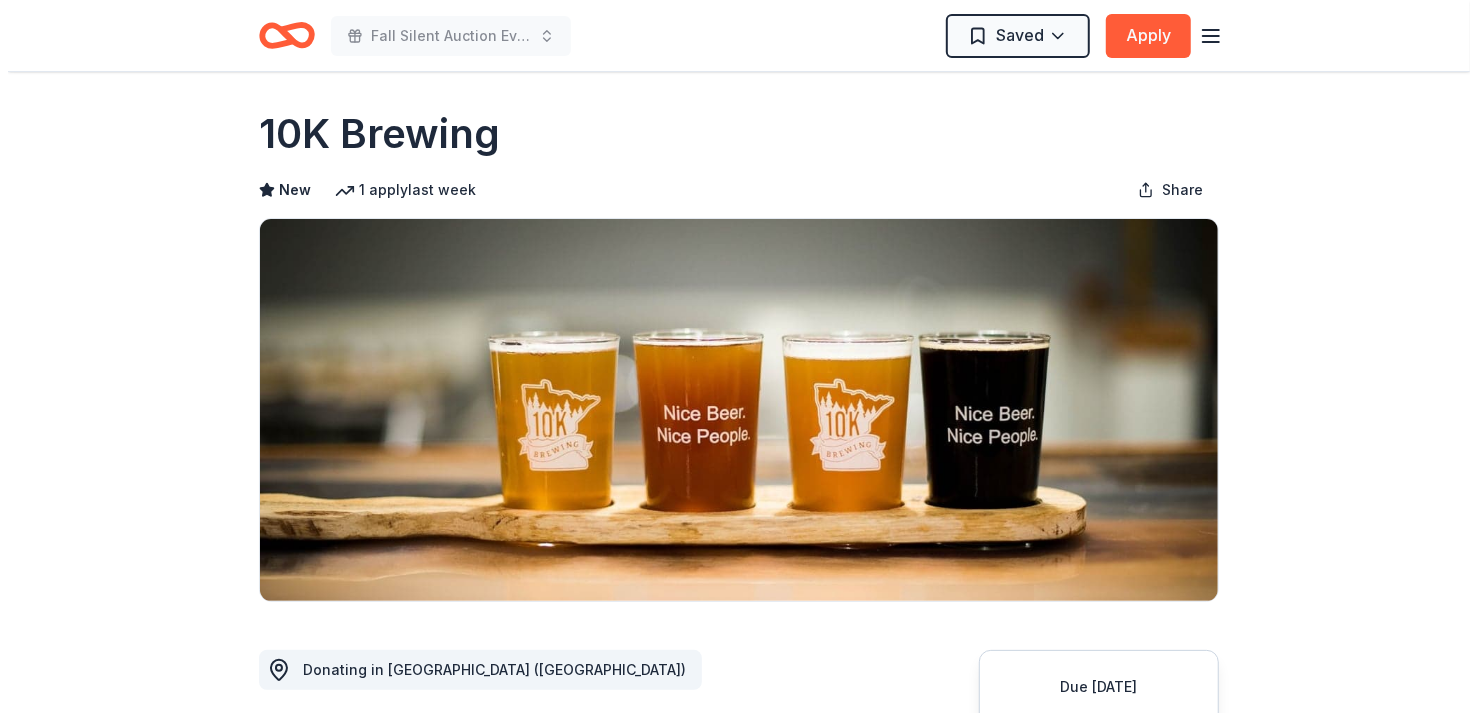 scroll, scrollTop: 5, scrollLeft: 0, axis: vertical 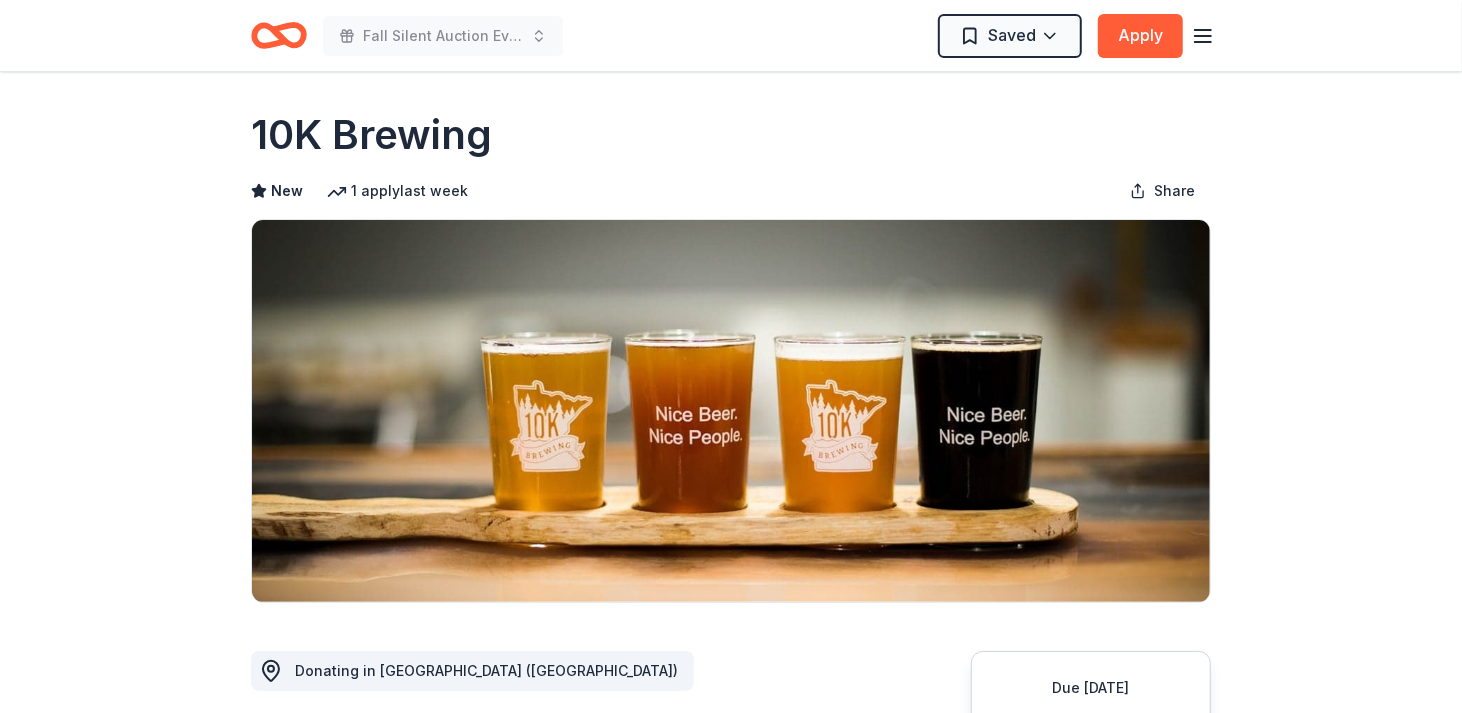 click at bounding box center (731, 411) 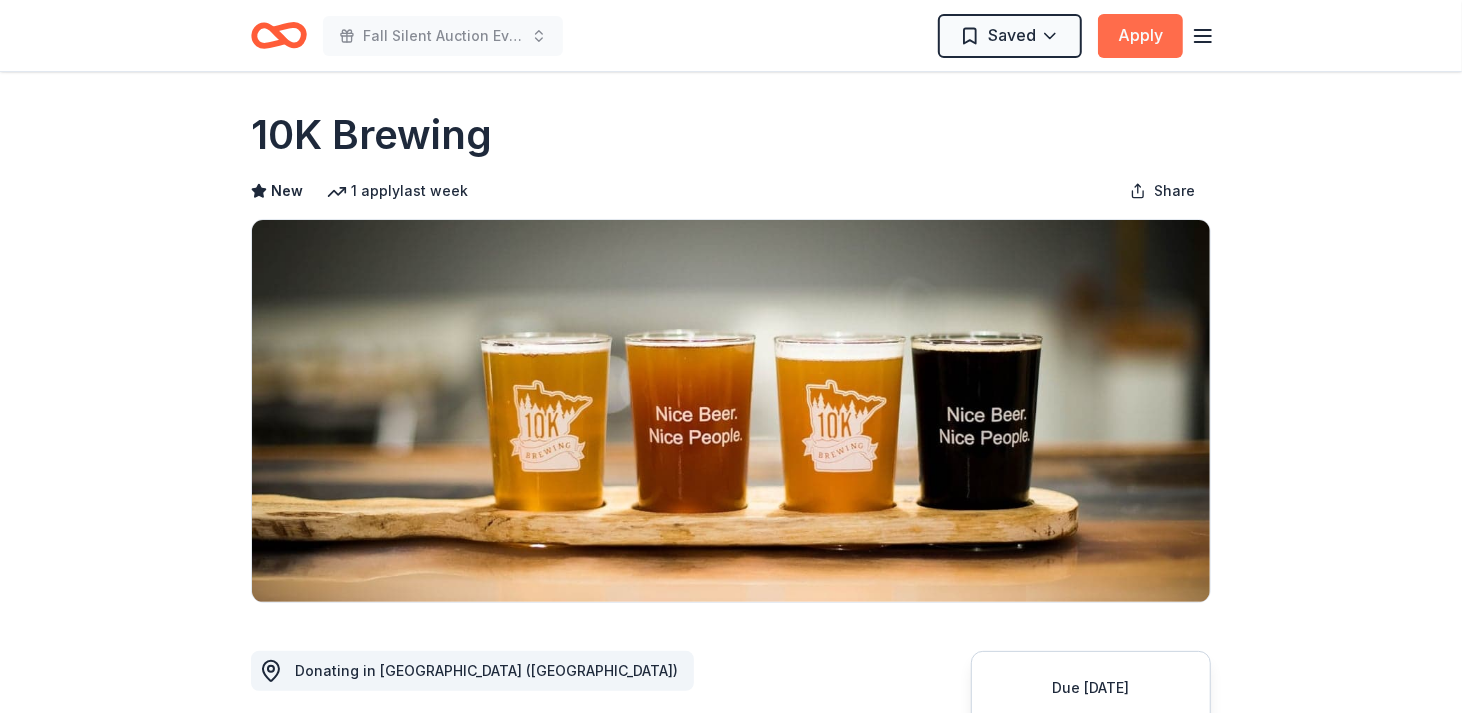 click on "Apply" at bounding box center (1140, 36) 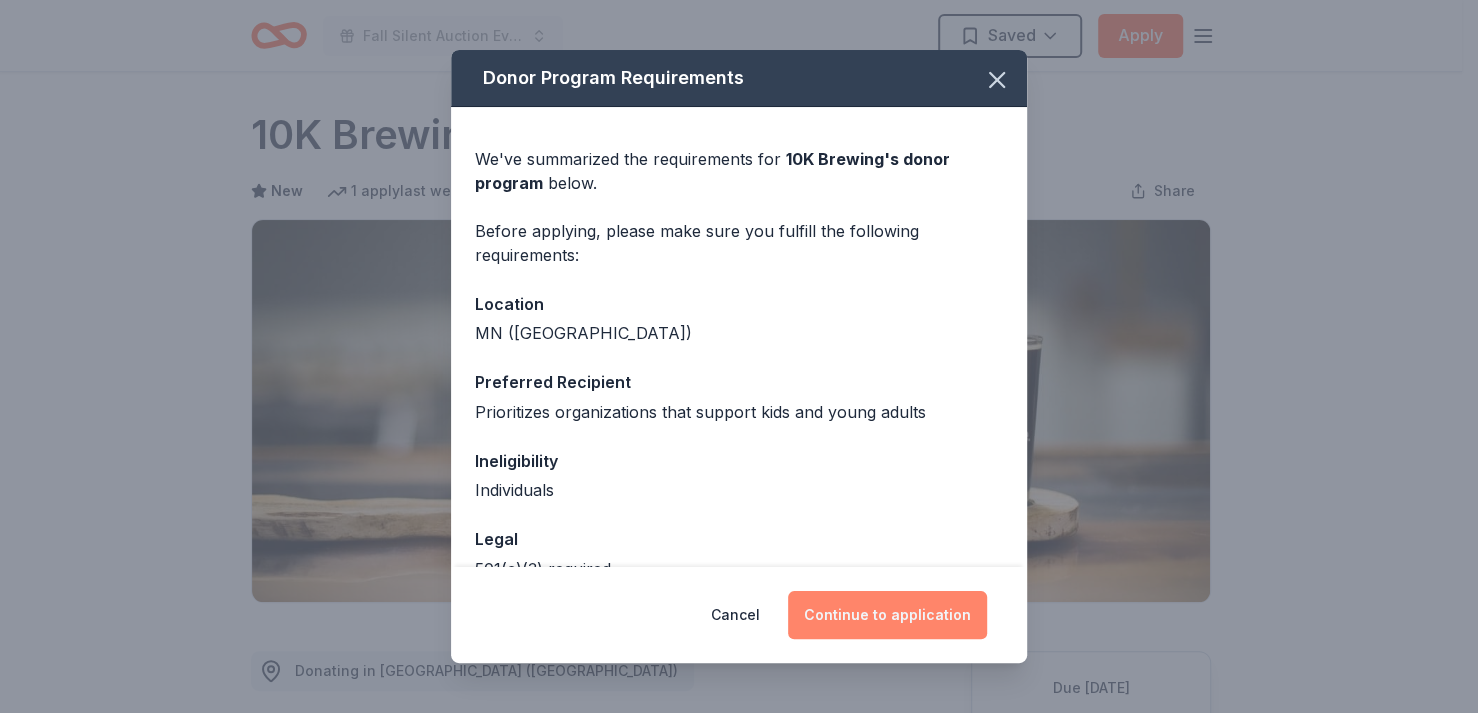 click on "Continue to application" at bounding box center [887, 615] 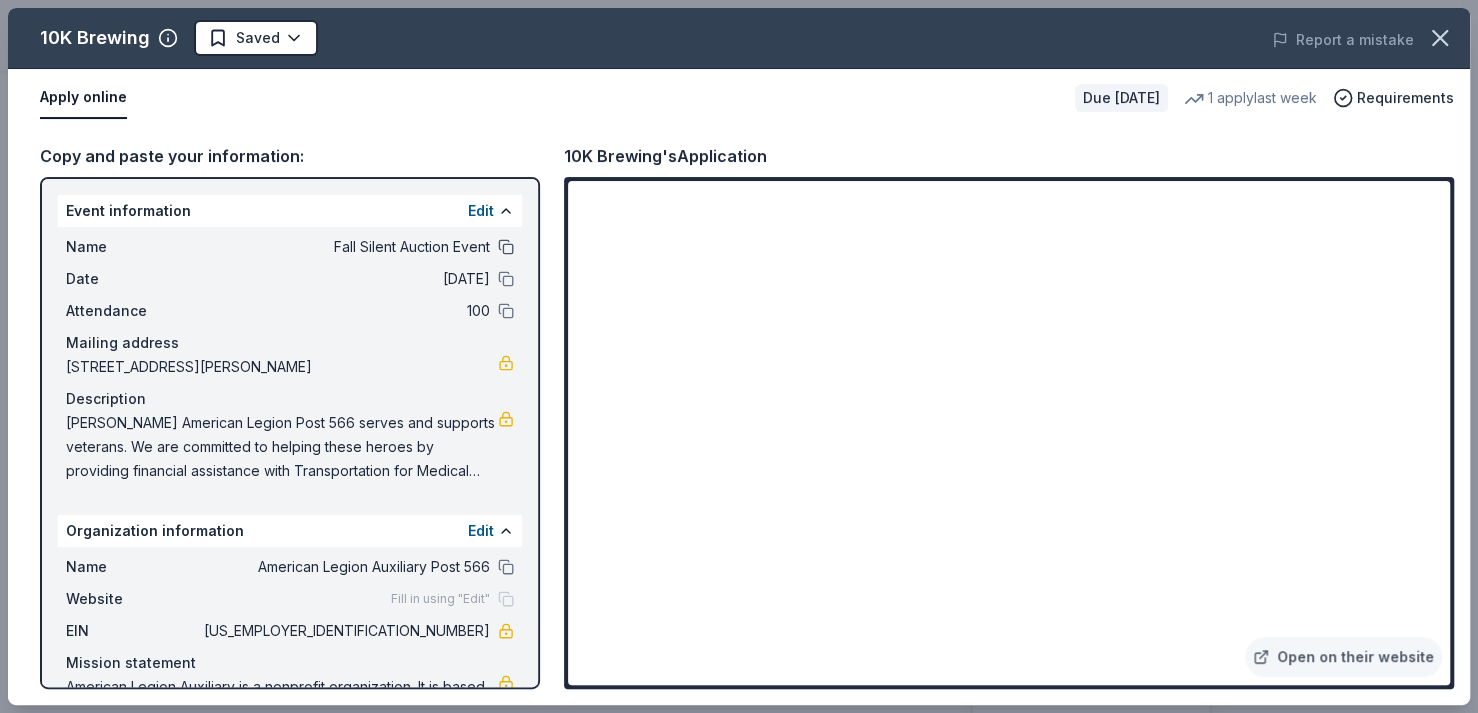 click at bounding box center [506, 247] 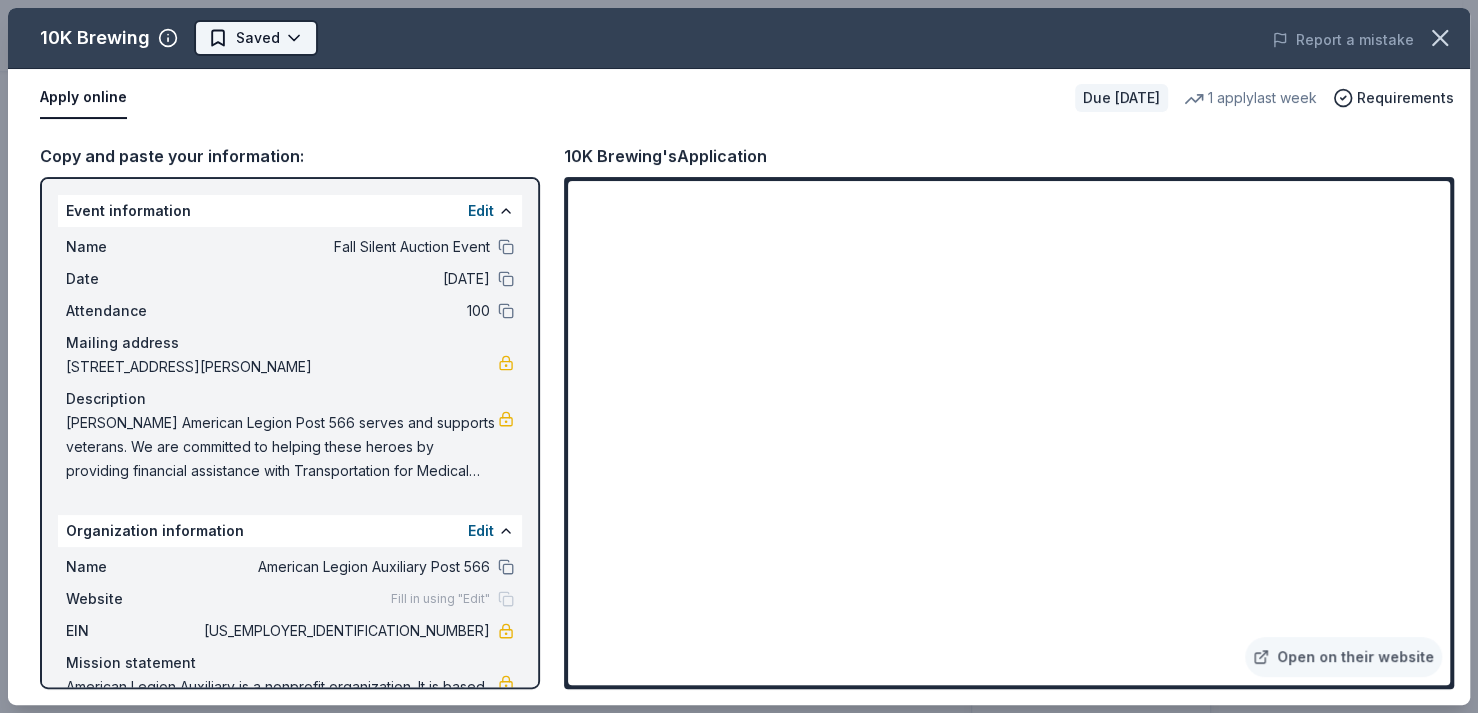 click on "Fall Silent Auction Event Saved Apply Due in 69 days Share 10K Brewing New 1   apply  last week Share Donating in MN (Anoka County) 10K Brewing crafts small-batch beers with a focus on creativity and community, offering a diverse range of styles that celebrate quality and local collaboration. Their mission is to provide an inclusive space where everyone can enjoy unique brews and meaningful connections. What they donate Snack(s), event ticket(s), gift card(s) Alcohol Auction & raffle Snacks Donation is small & easy to send to guests Who they donate to  Preferred Prioritizes organizations that support kids and young adults Children 501(c)(3) required  Ineligible Individuals Individuals Start free Pro trial to view approval rates and average donation values Due in 69 days Apply Saved ⚡️ Quick application Updated  about 1 month  ago Report a mistake New Be the first to review this company! Leave a review Similar donors 1   apply  last week 69 days left Walmart 4.3 Gift card(s), products sold at Walmart 13" at bounding box center (739, 351) 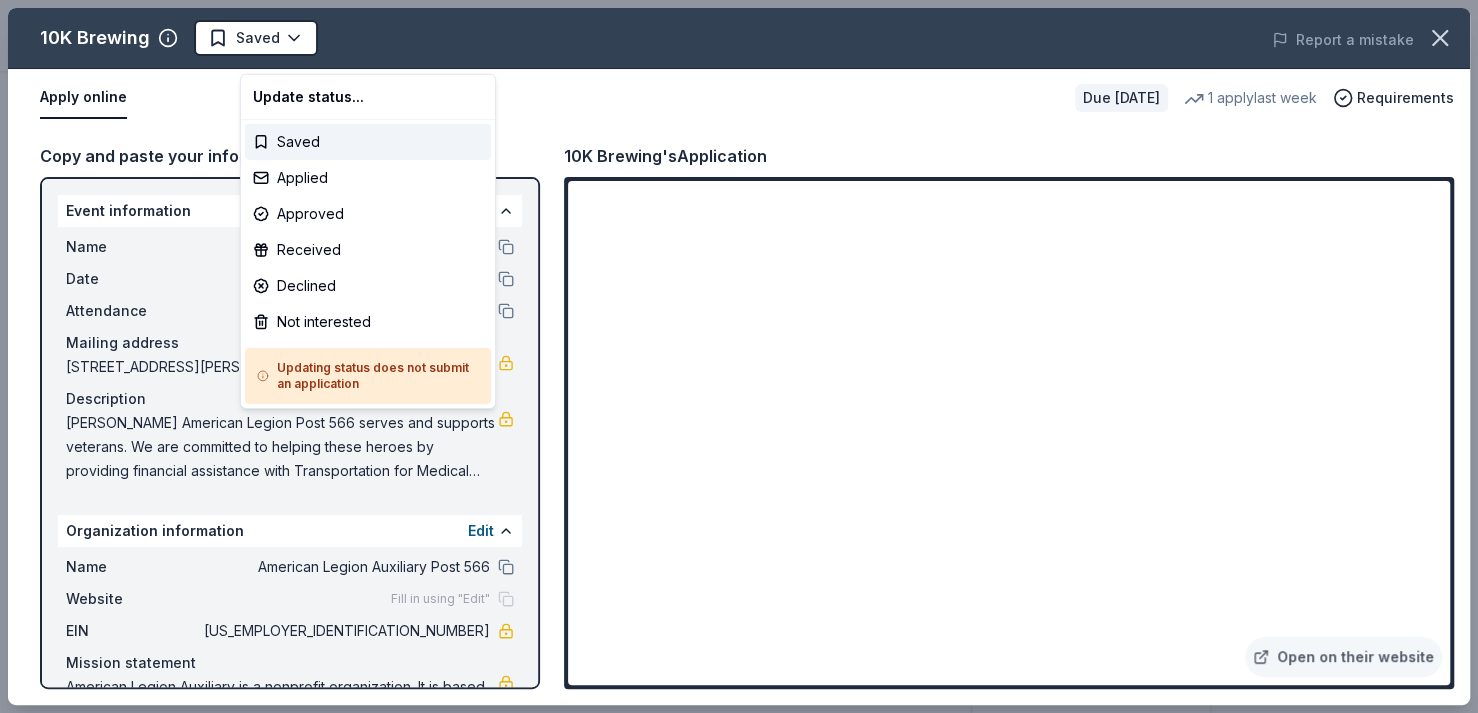 scroll, scrollTop: 0, scrollLeft: 0, axis: both 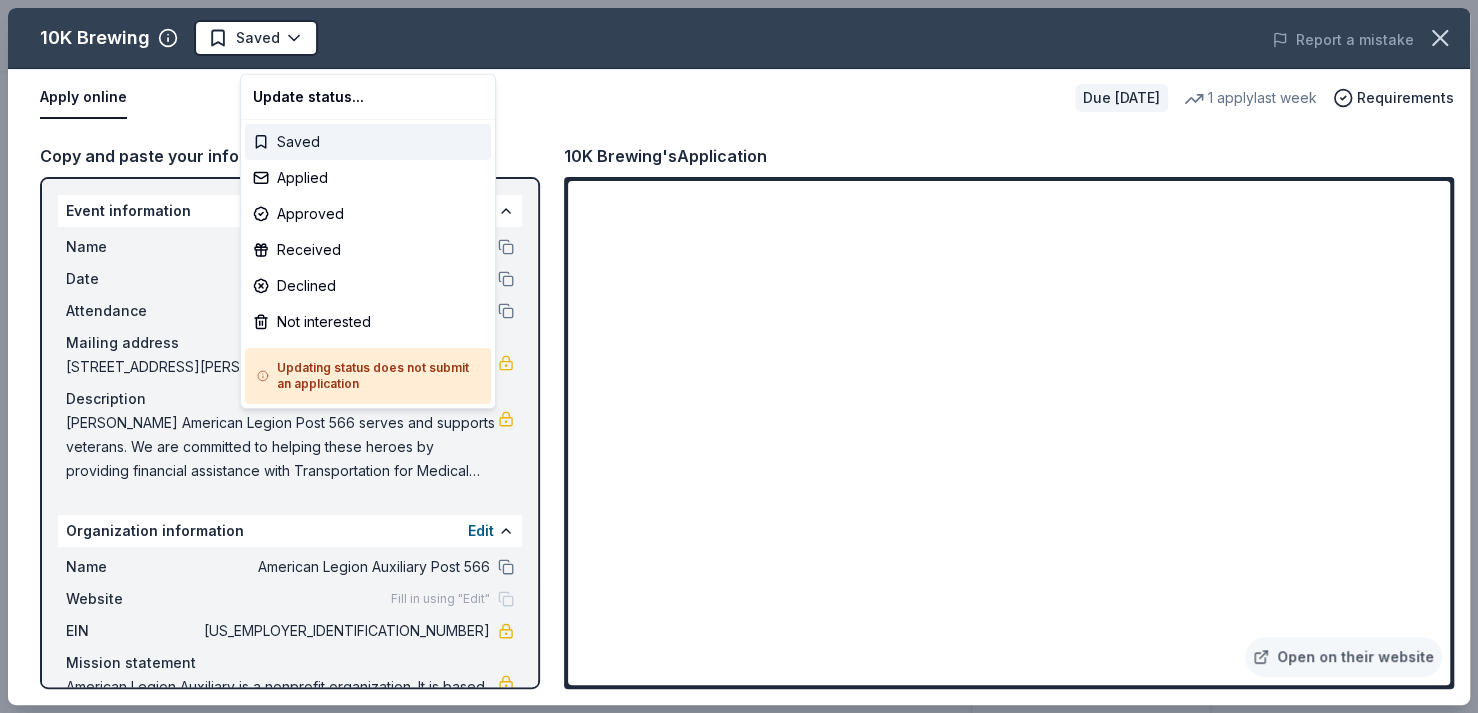 click on "Saved" at bounding box center (368, 142) 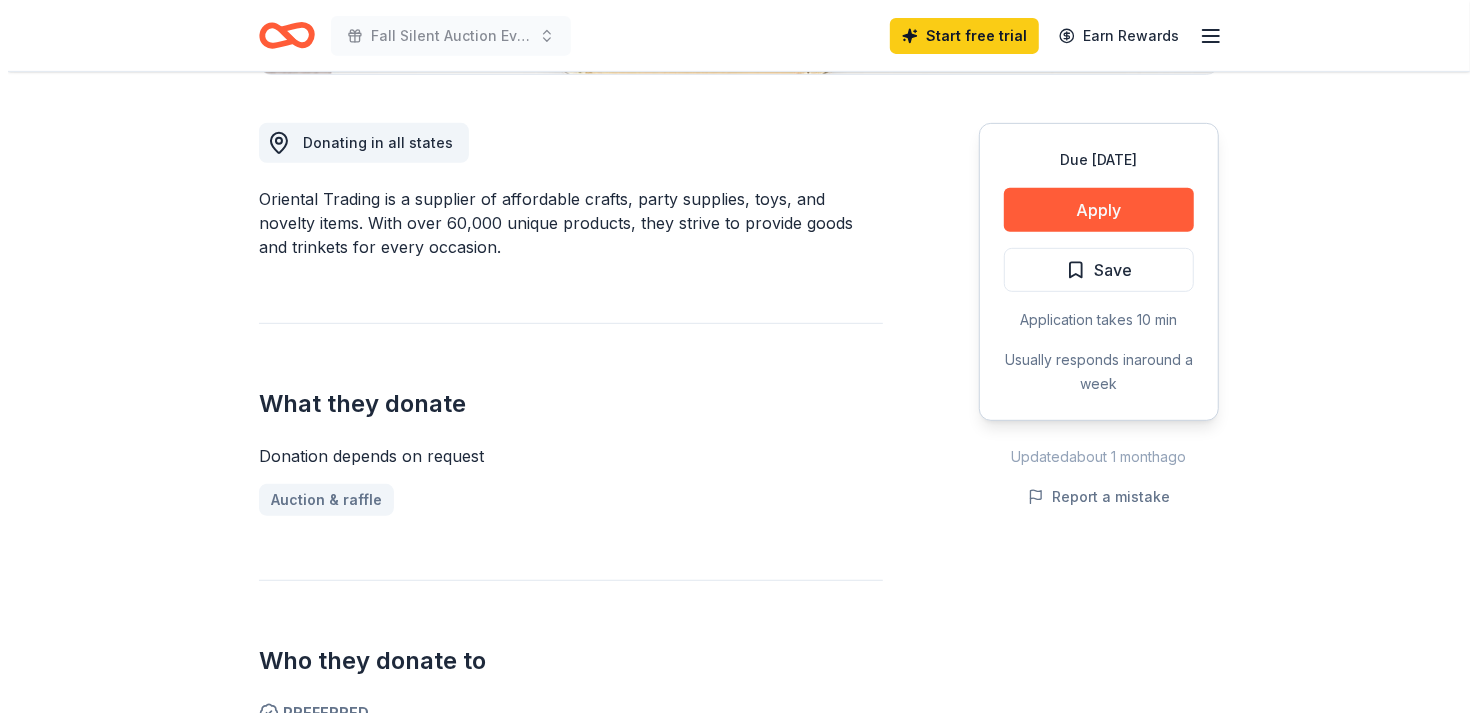 scroll, scrollTop: 500, scrollLeft: 0, axis: vertical 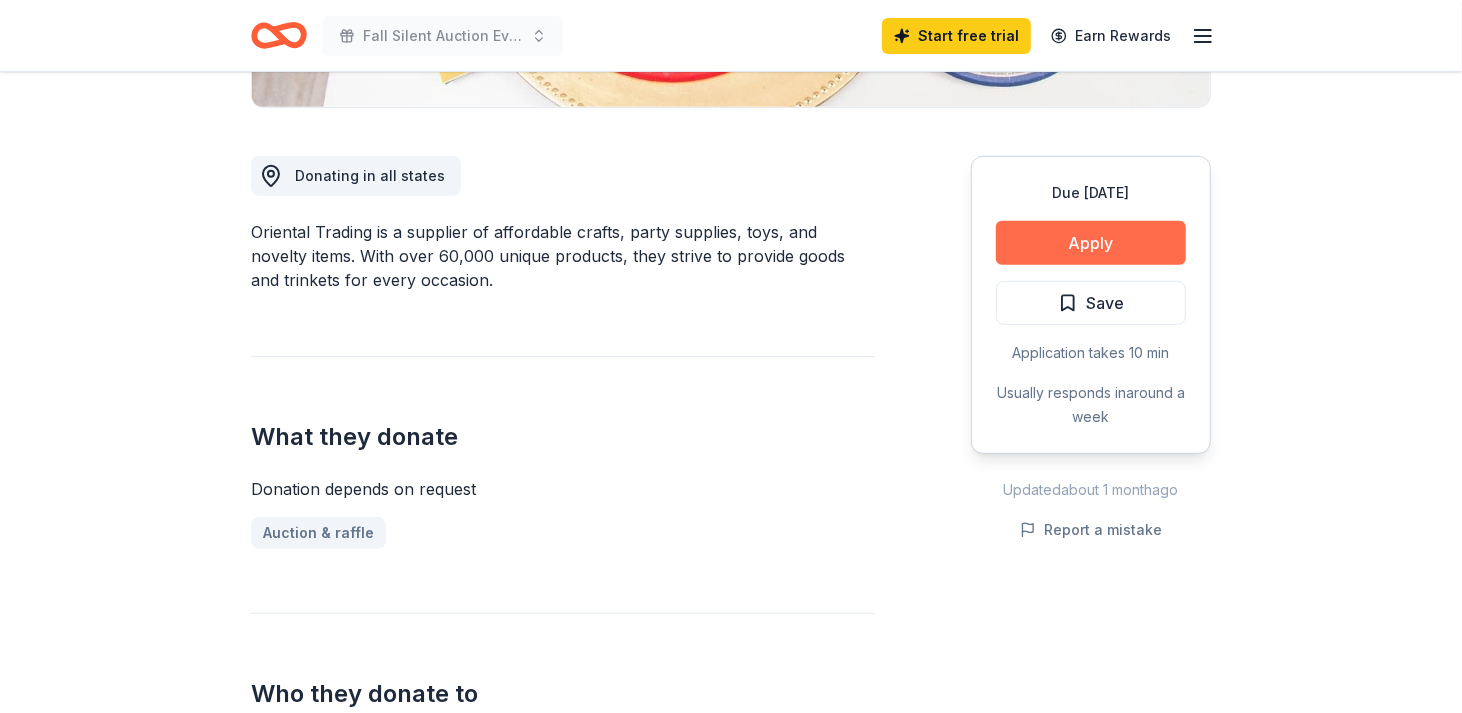 click on "Apply" at bounding box center [1091, 243] 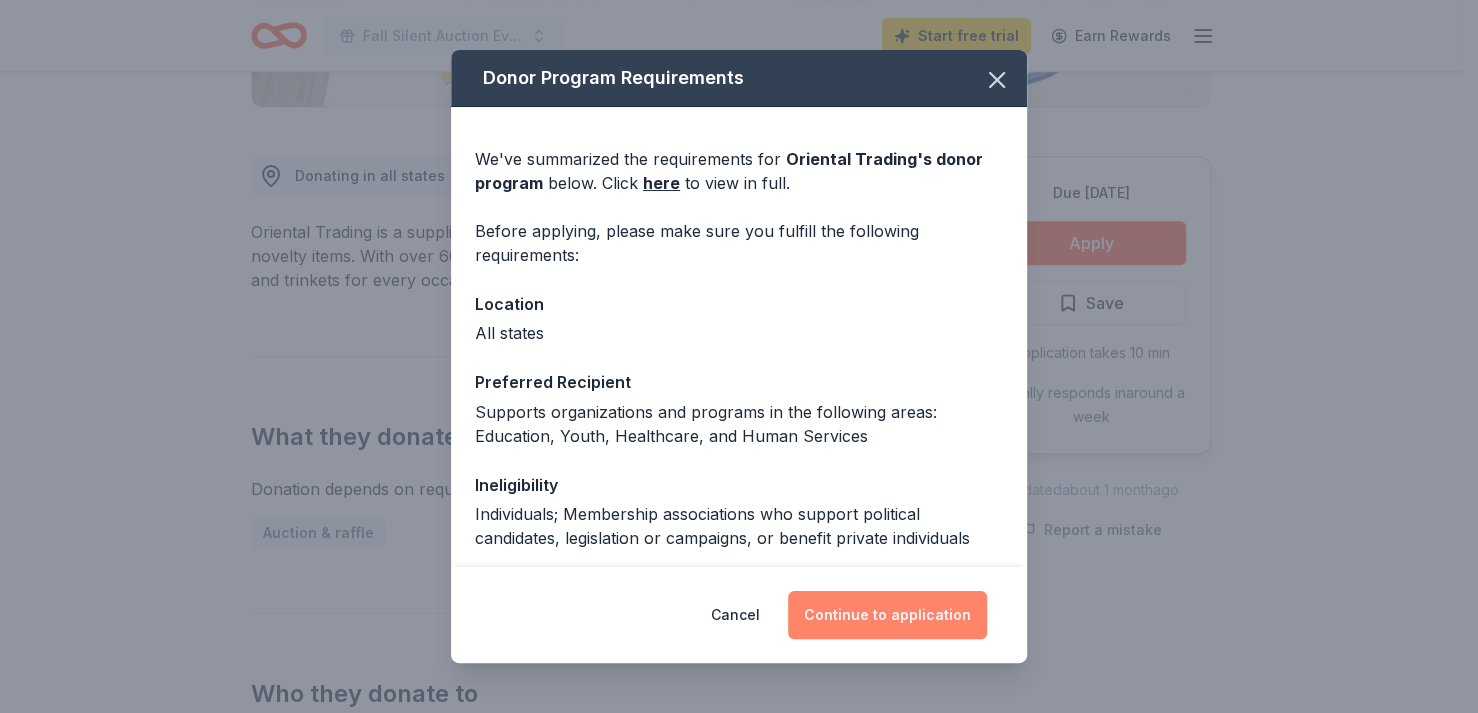 click on "Continue to application" at bounding box center [887, 615] 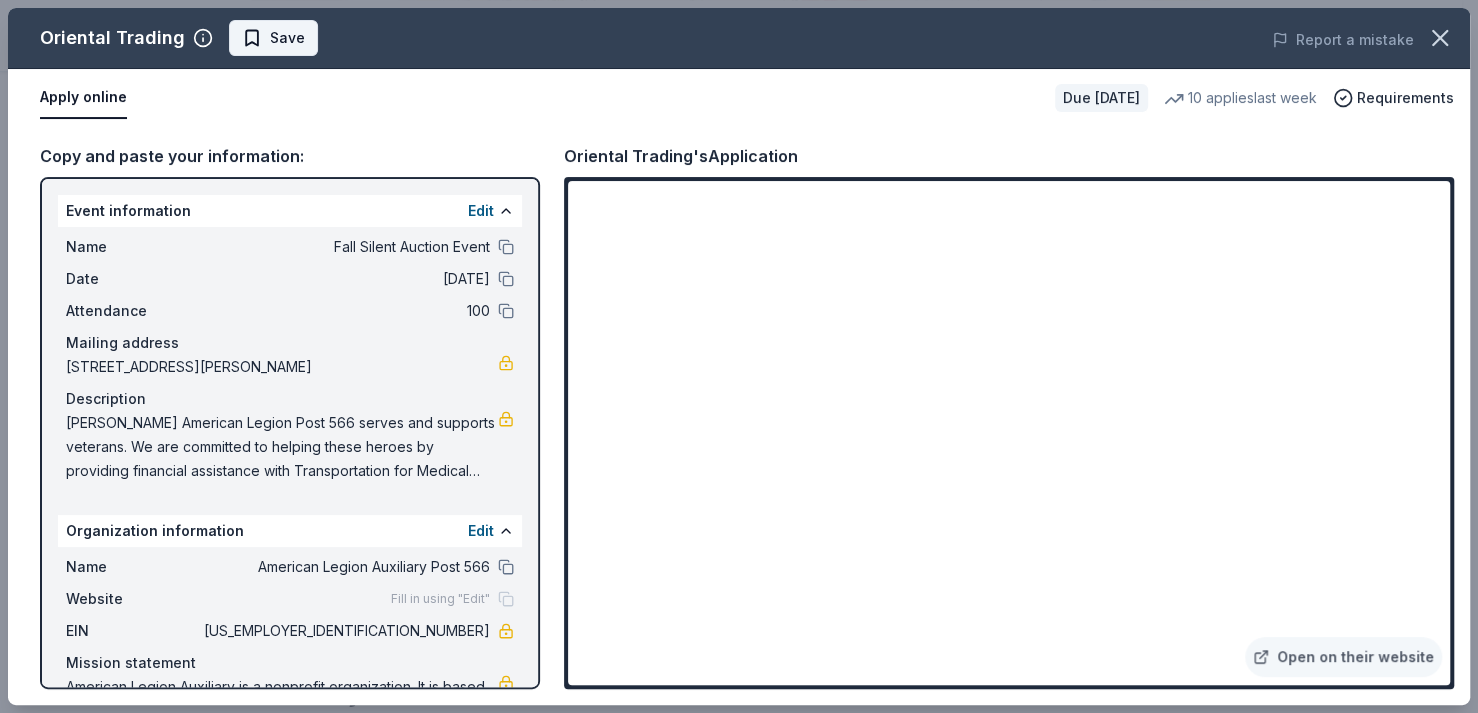click on "Save" at bounding box center [273, 38] 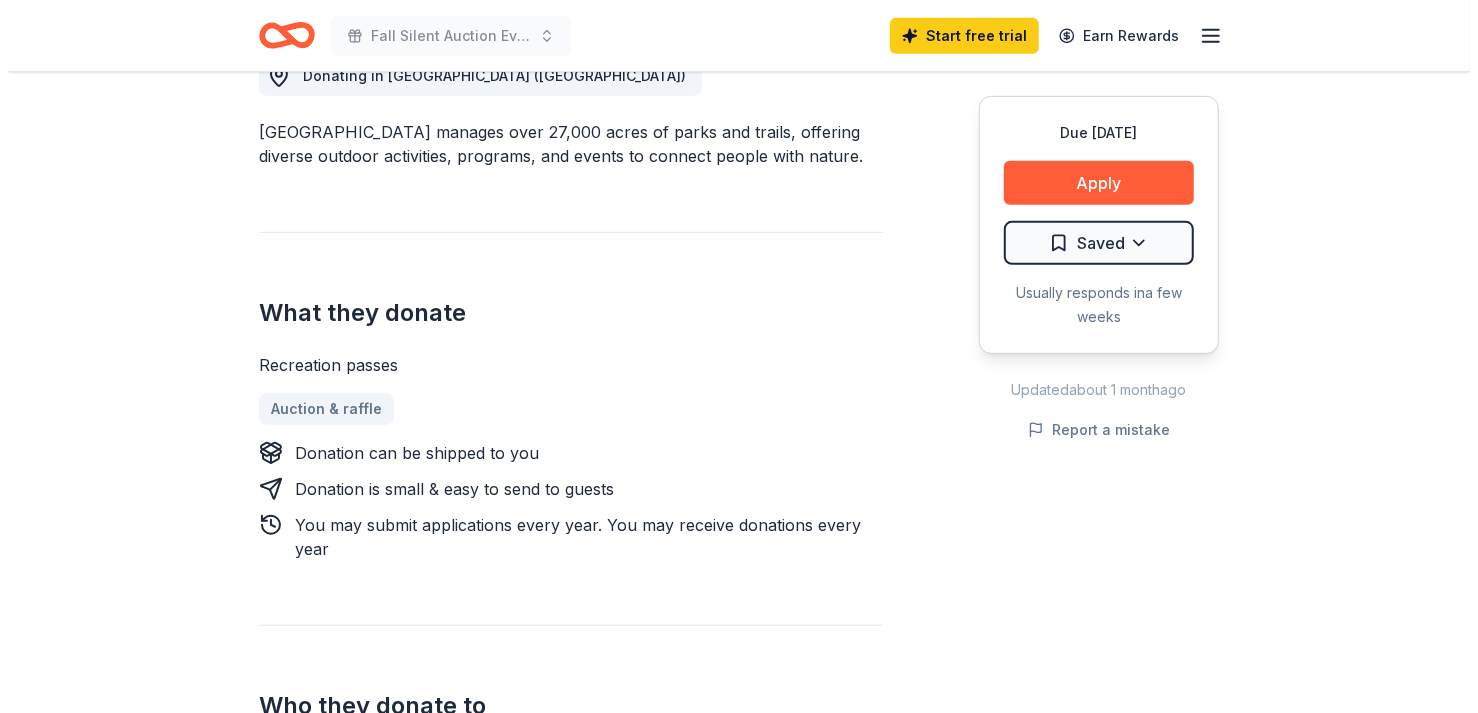 scroll, scrollTop: 800, scrollLeft: 0, axis: vertical 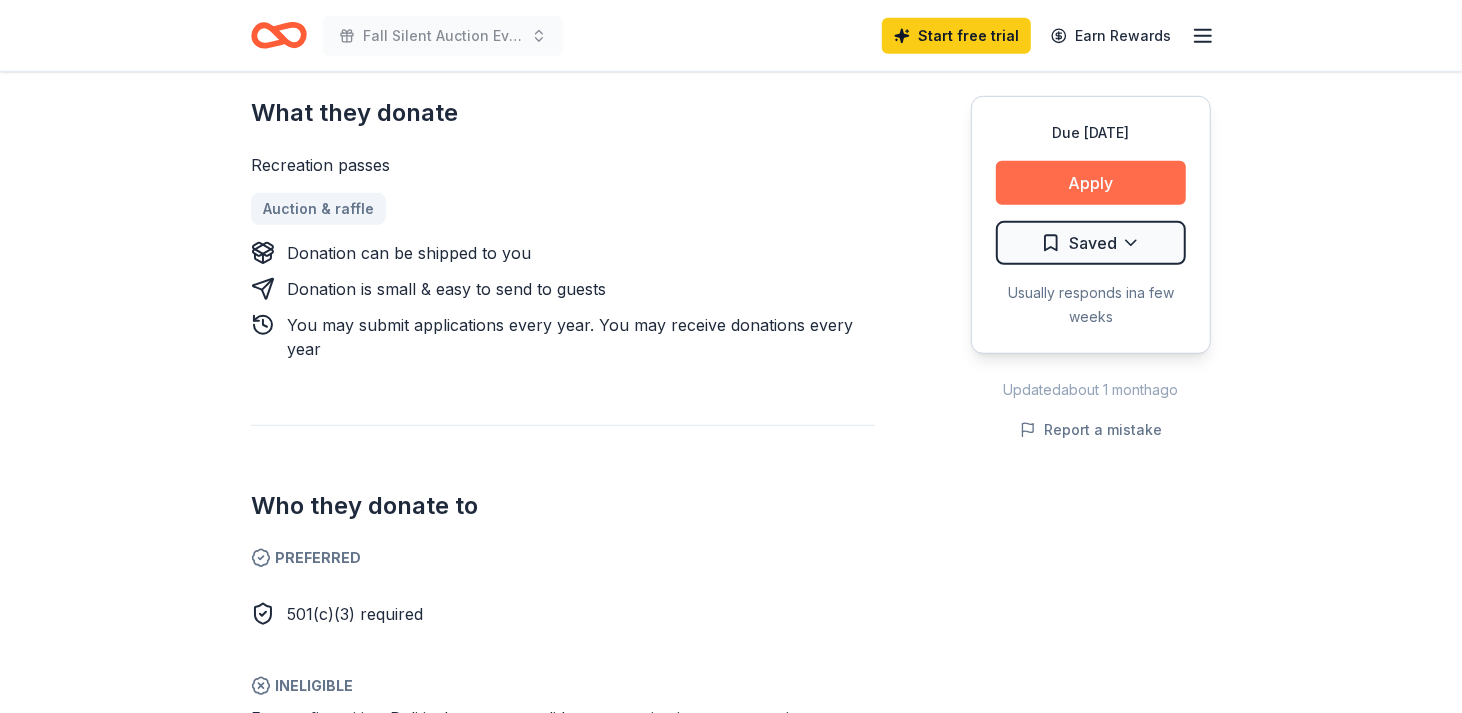 click on "Apply" at bounding box center [1091, 183] 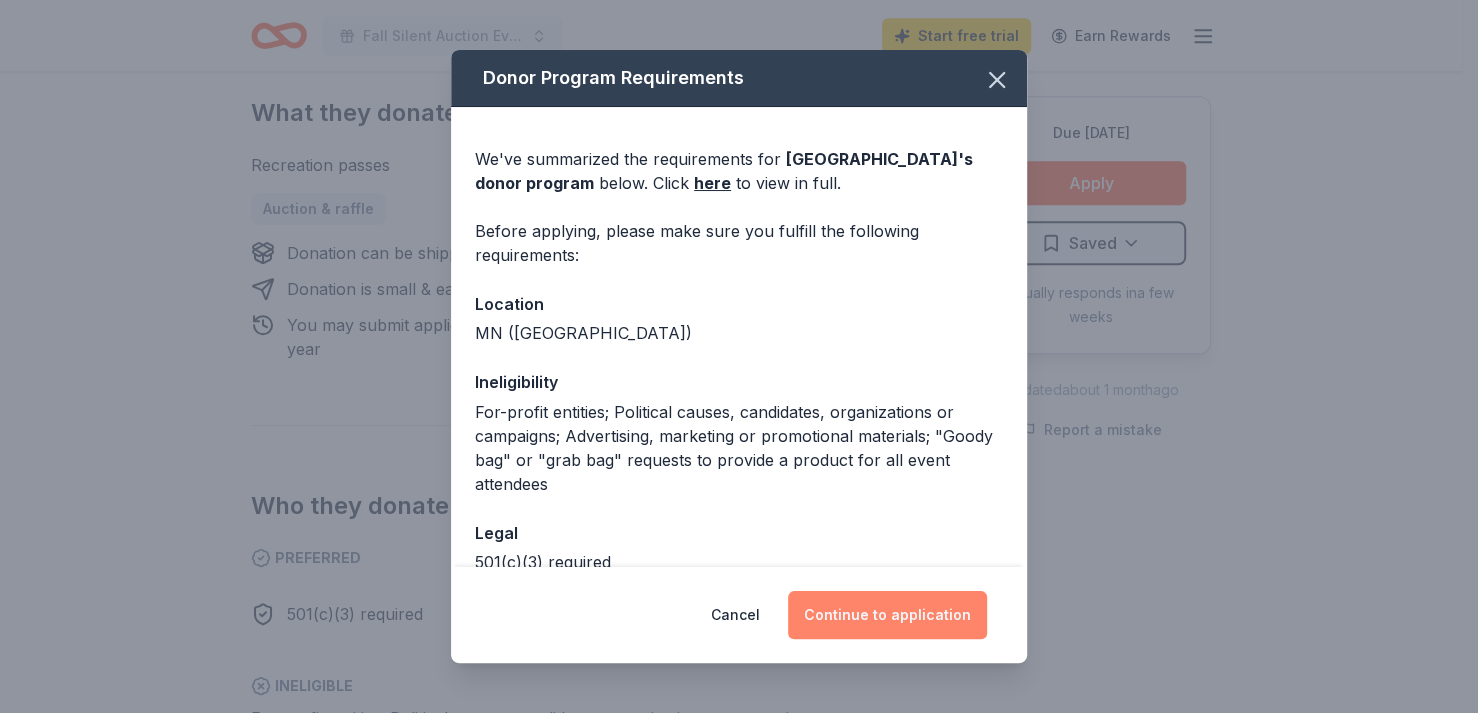 click on "Continue to application" at bounding box center (887, 615) 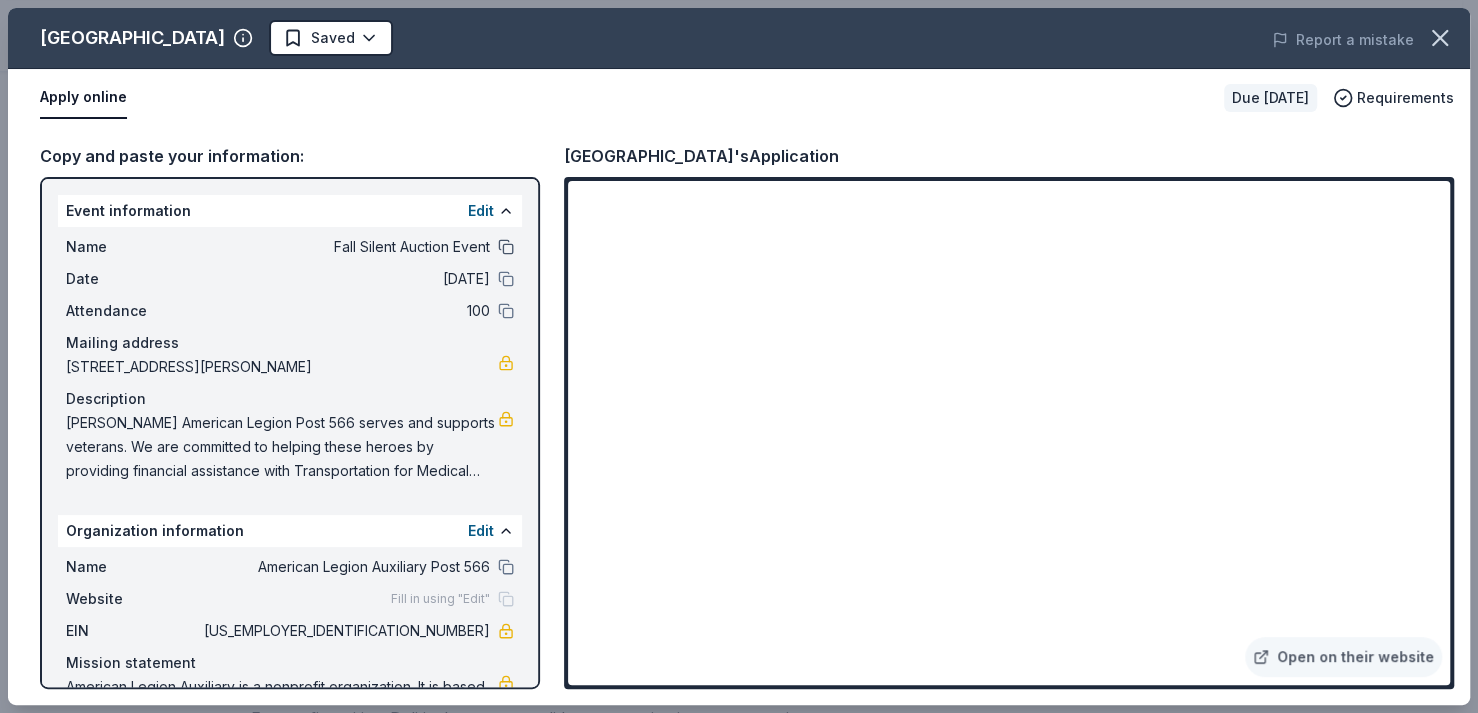 click at bounding box center (506, 247) 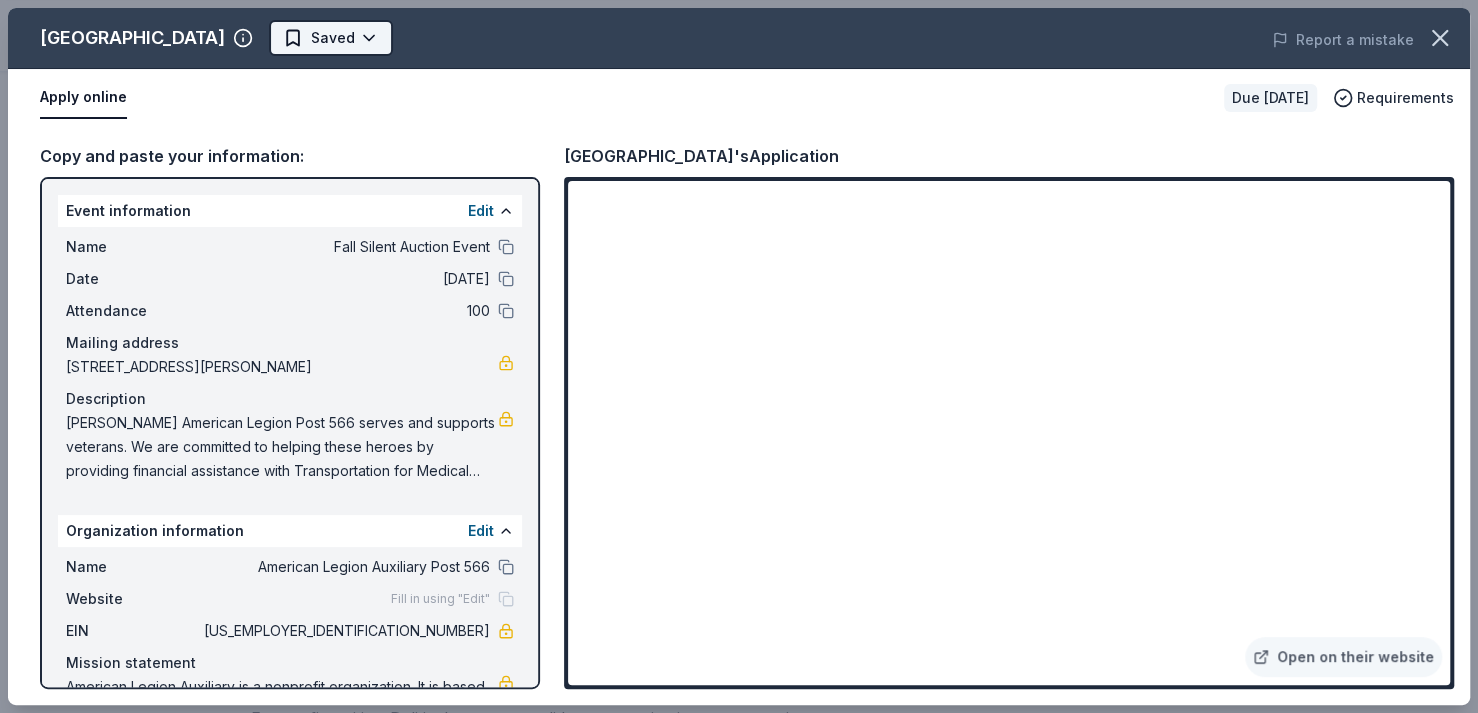 click on "Fall Silent Auction Event Start free  trial Earn Rewards Due in 71 days Share Three Rivers Park District New Share Donating in MN (Twin Cities) Three Rivers Park District manages over 27,000 acres of parks and trails, offering diverse outdoor activities, programs, and events to connect people with nature. What they donate Recreation passes Auction & raffle Donation can be shipped to you Donation is small & easy to send to guests You may submit applications every   year .    You may receive donations every   year Who they donate to  Preferred 501(c)(3) required  Ineligible For-profit entities; Political causes, candidates, organizations or campaigns; Advertising, marketing or promotional materials; "Goody bag" or "grab bag" requests to provide a product for all event attendees For profit Political Start free Pro trial to view approval rates and average donation values Due in 71 days Apply Saved Usually responds in  a few weeks Updated  about 1 month  ago Report a mistake New Leave a review Similar donors 10" at bounding box center [731, -444] 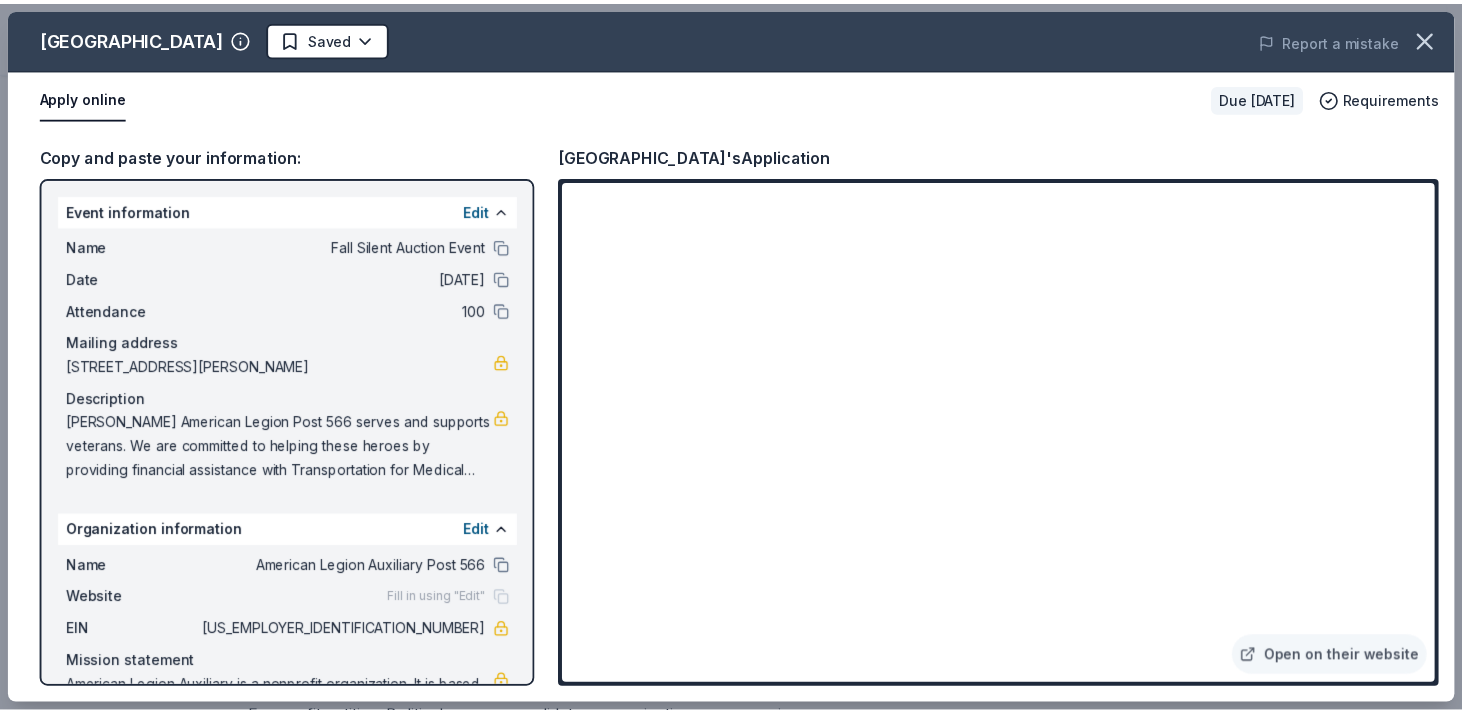 scroll, scrollTop: 0, scrollLeft: 0, axis: both 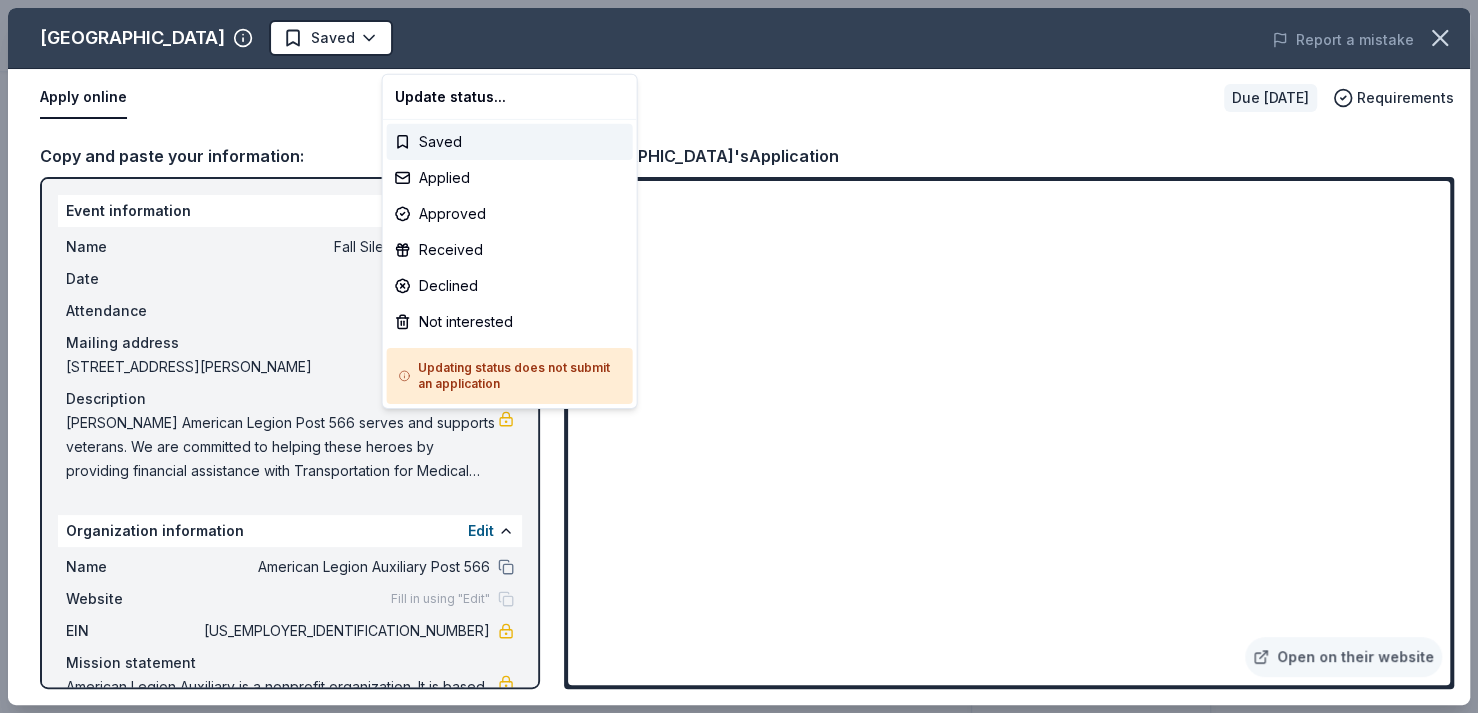 click on "Fall Silent Auction Event Saved Apply Due in 71 days Share Three Rivers Park District New Share Donating in MN (Twin Cities) Three Rivers Park District manages over 27,000 acres of parks and trails, offering diverse outdoor activities, programs, and events to connect people with nature. What they donate Recreation passes Auction & raffle Donation can be shipped to you Donation is small & easy to send to guests You may submit applications every   year .    You may receive donations every   year Who they donate to  Preferred 501(c)(3) required  Ineligible For-profit entities; Political causes, candidates, organizations or campaigns; Advertising, marketing or promotional materials; "Goody bag" or "grab bag" requests to provide a product for all event attendees For profit Political Start free Pro trial to view approval rates and average donation values Due in 71 days Apply Saved Usually responds in  a few weeks Updated  about 1 month  ago Report a mistake New Be the first to review this company! Leave a review 10" at bounding box center (739, 356) 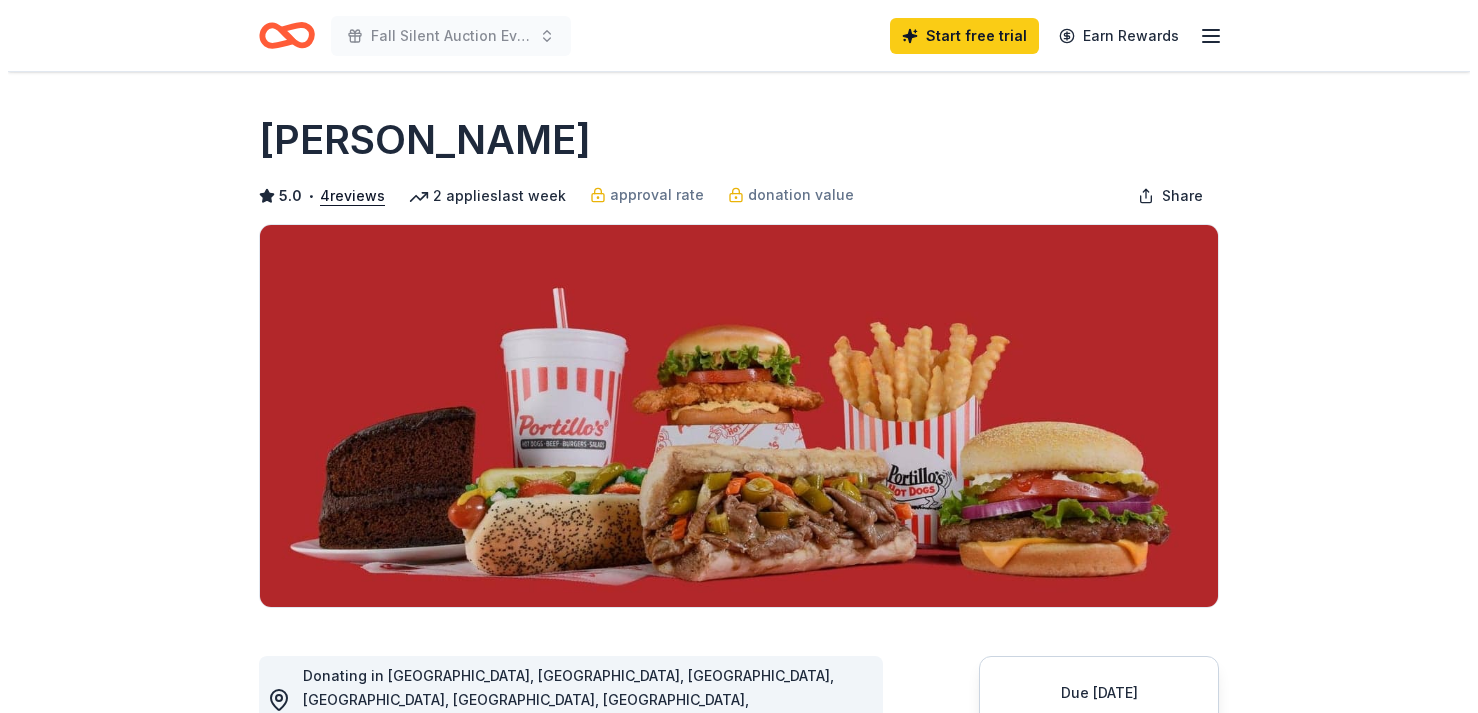 scroll, scrollTop: 0, scrollLeft: 0, axis: both 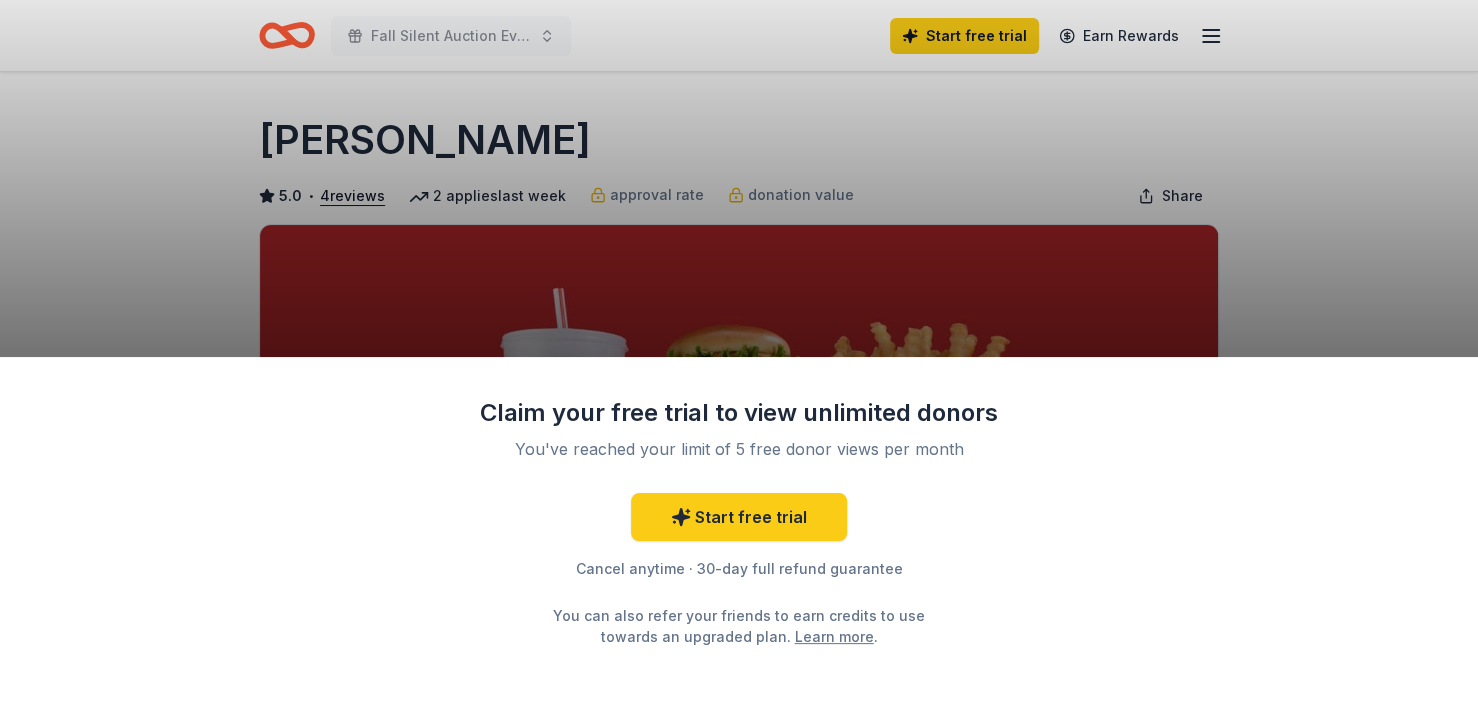 click on "Learn more" at bounding box center [834, 636] 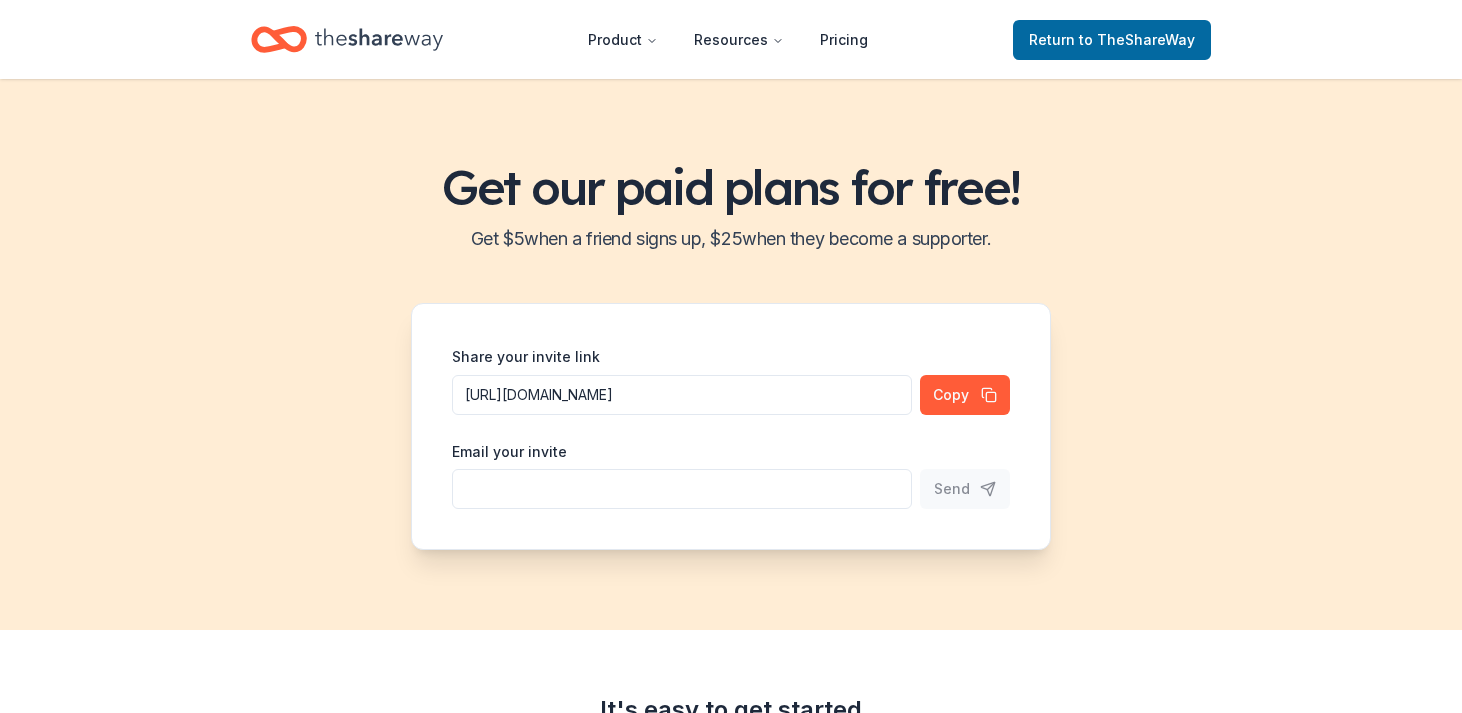 scroll, scrollTop: 0, scrollLeft: 0, axis: both 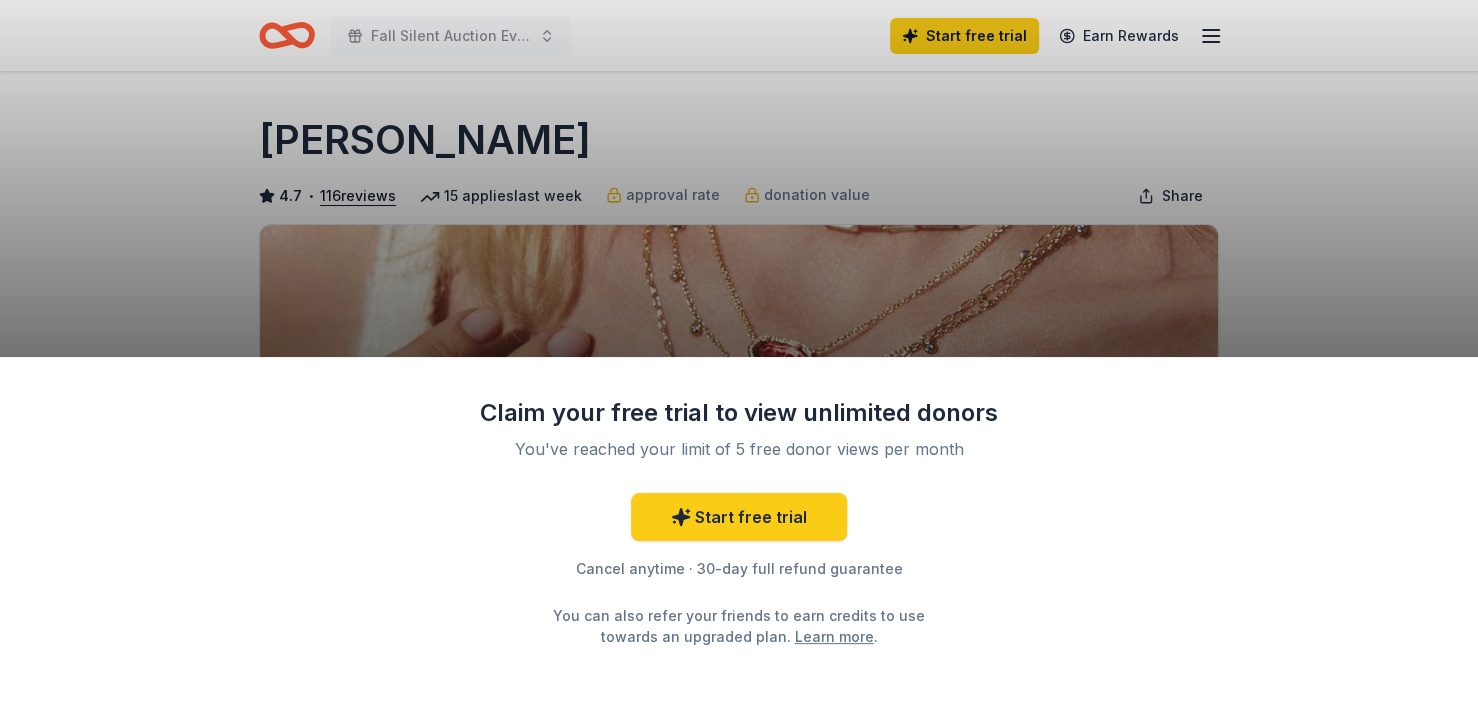 click on "Learn more" at bounding box center [834, 636] 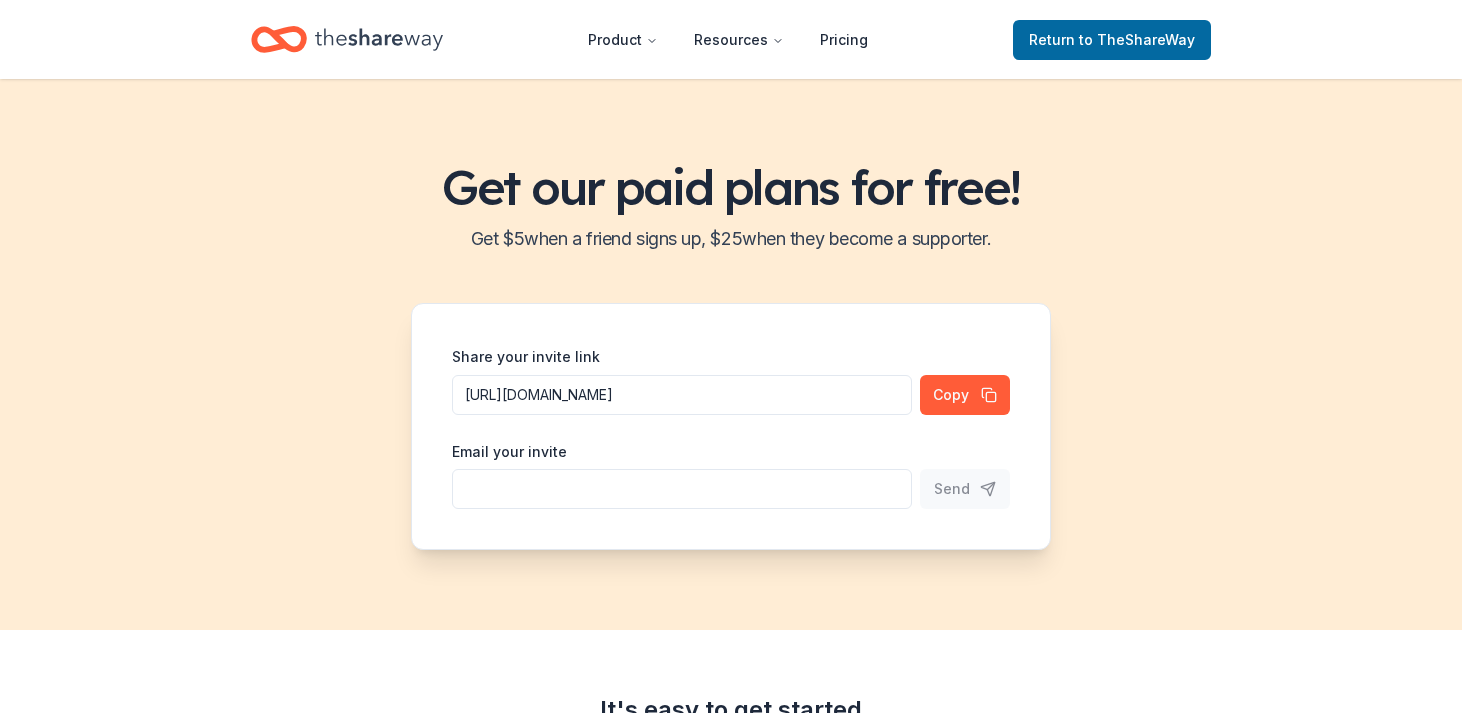 scroll, scrollTop: 0, scrollLeft: 0, axis: both 